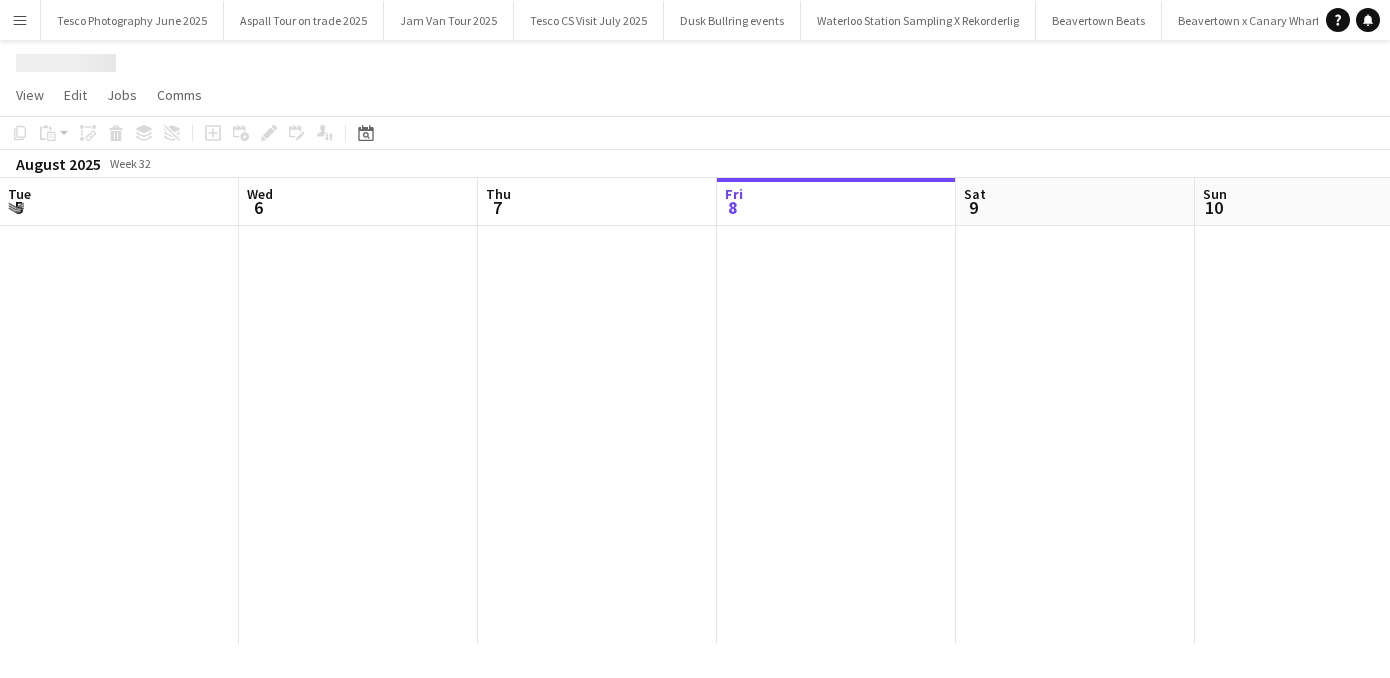 scroll, scrollTop: 0, scrollLeft: 0, axis: both 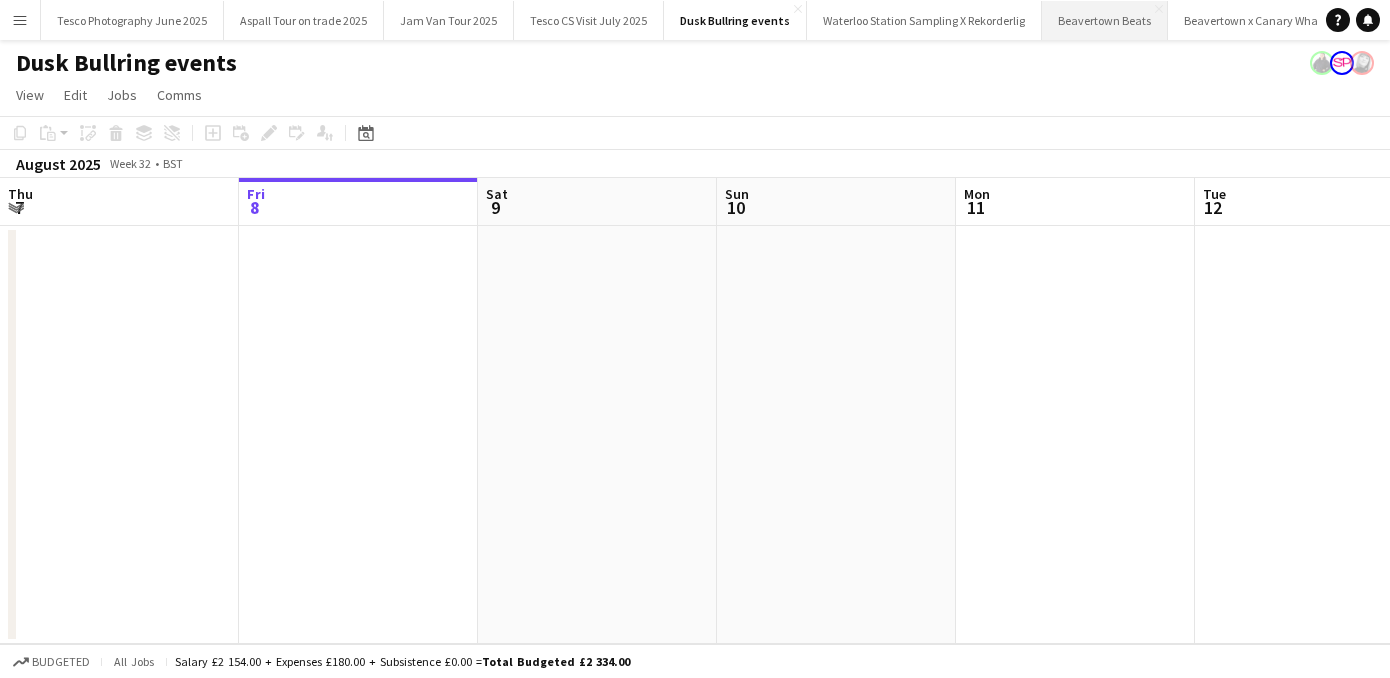 click on "Beavertown Beats
Close" at bounding box center [1105, 20] 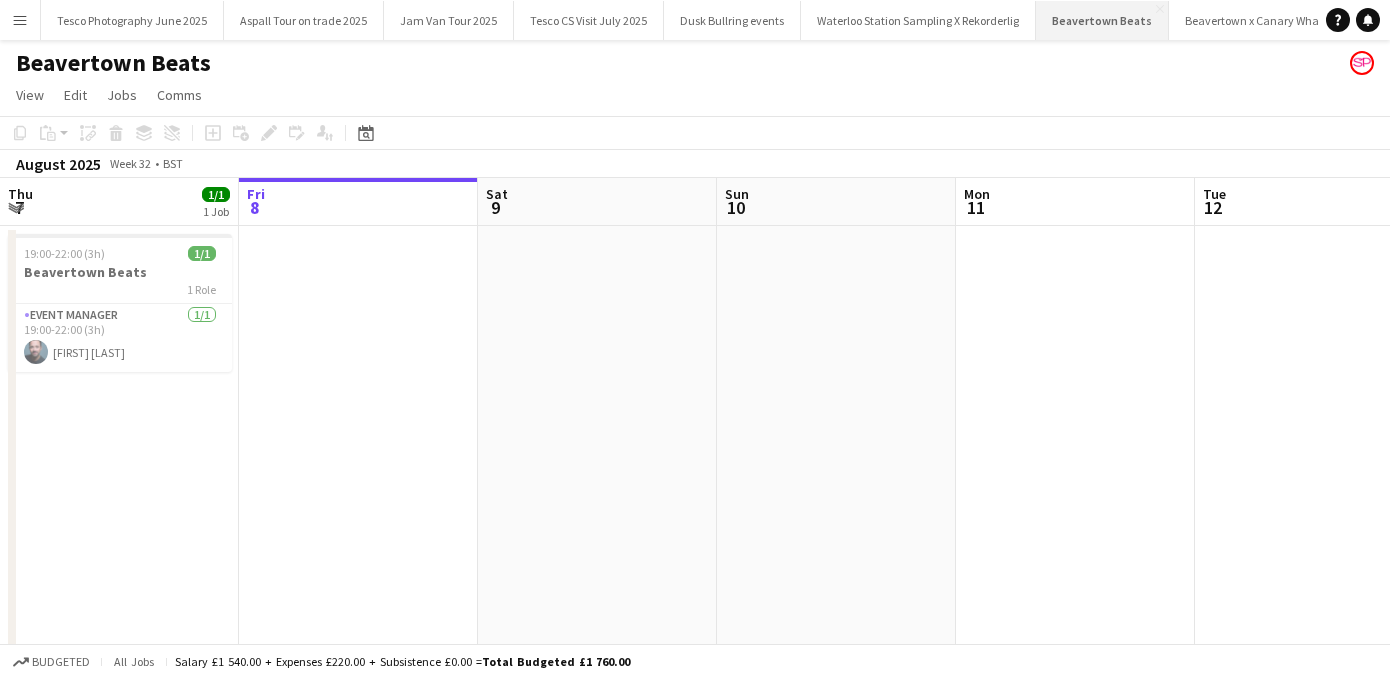 scroll, scrollTop: 0, scrollLeft: 478, axis: horizontal 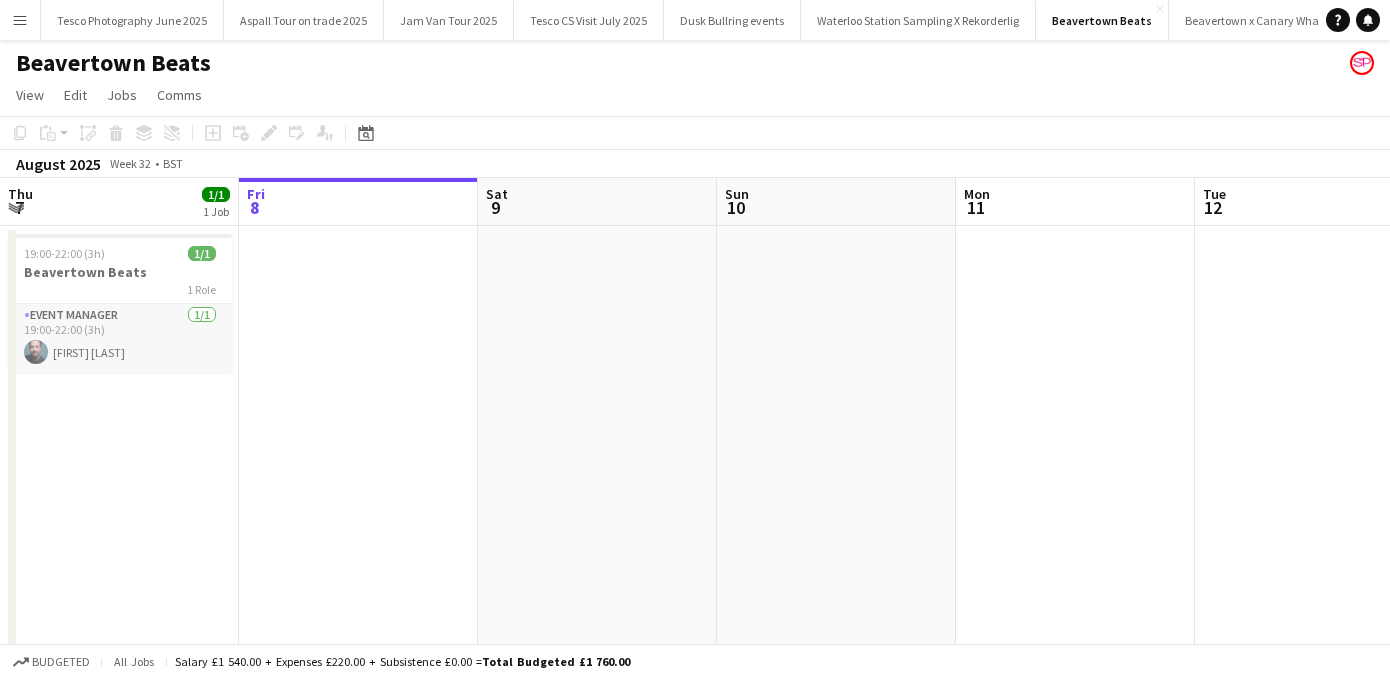 click on "Event Manager   1/1   19:00-22:00 (3h)
[FIRST] [LAST]" at bounding box center [120, 338] 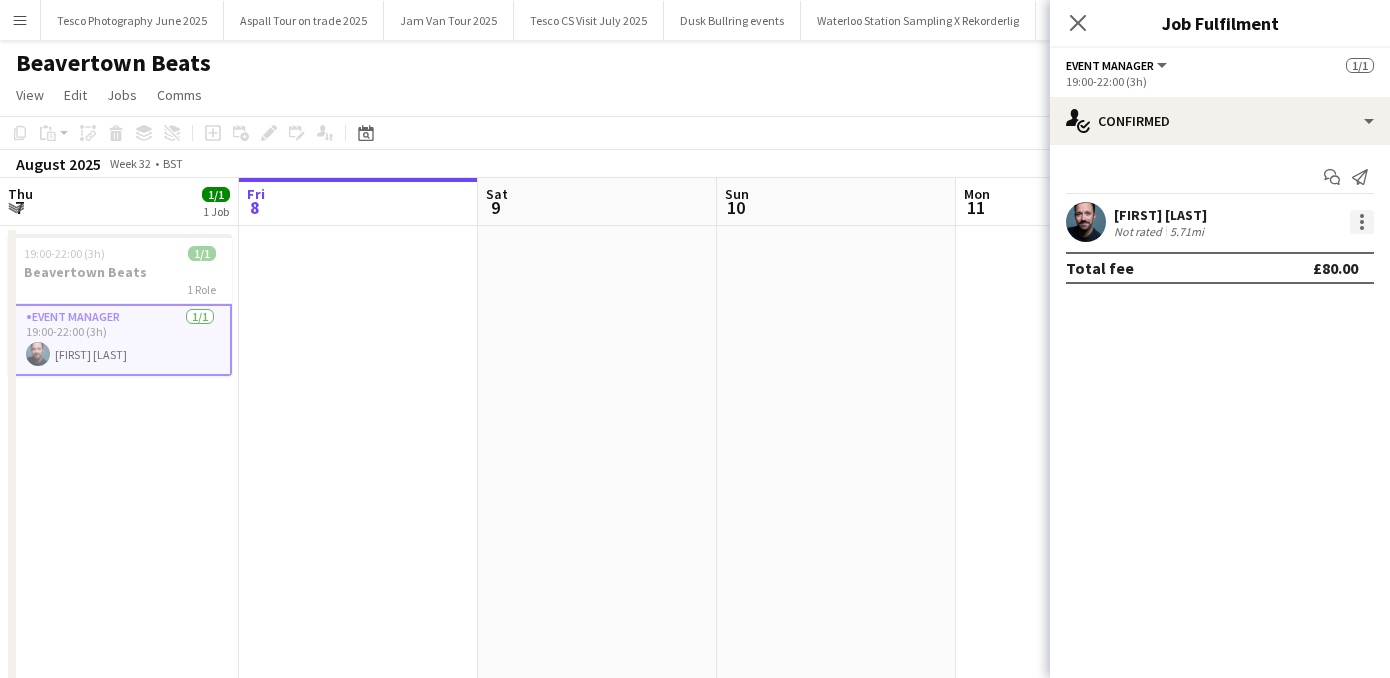 click at bounding box center (1362, 222) 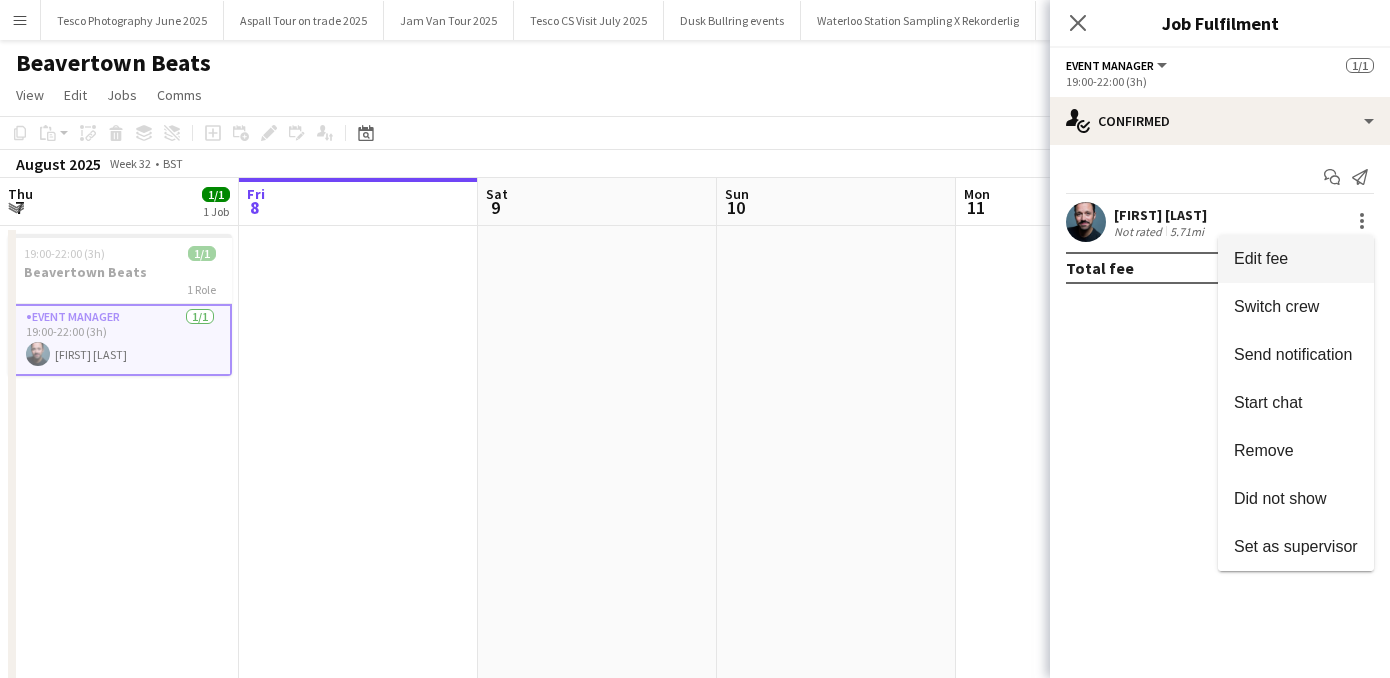 click on "Edit fee" at bounding box center (1296, 259) 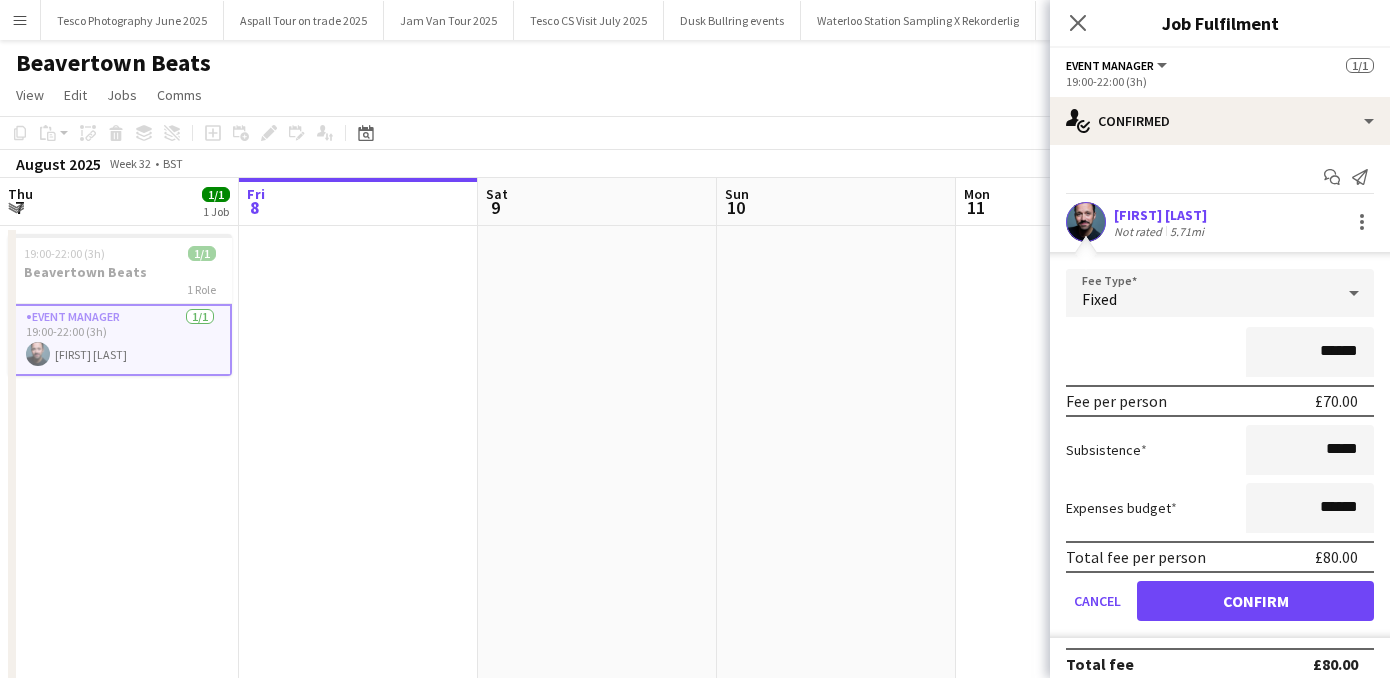 click on "******" at bounding box center [1310, 352] 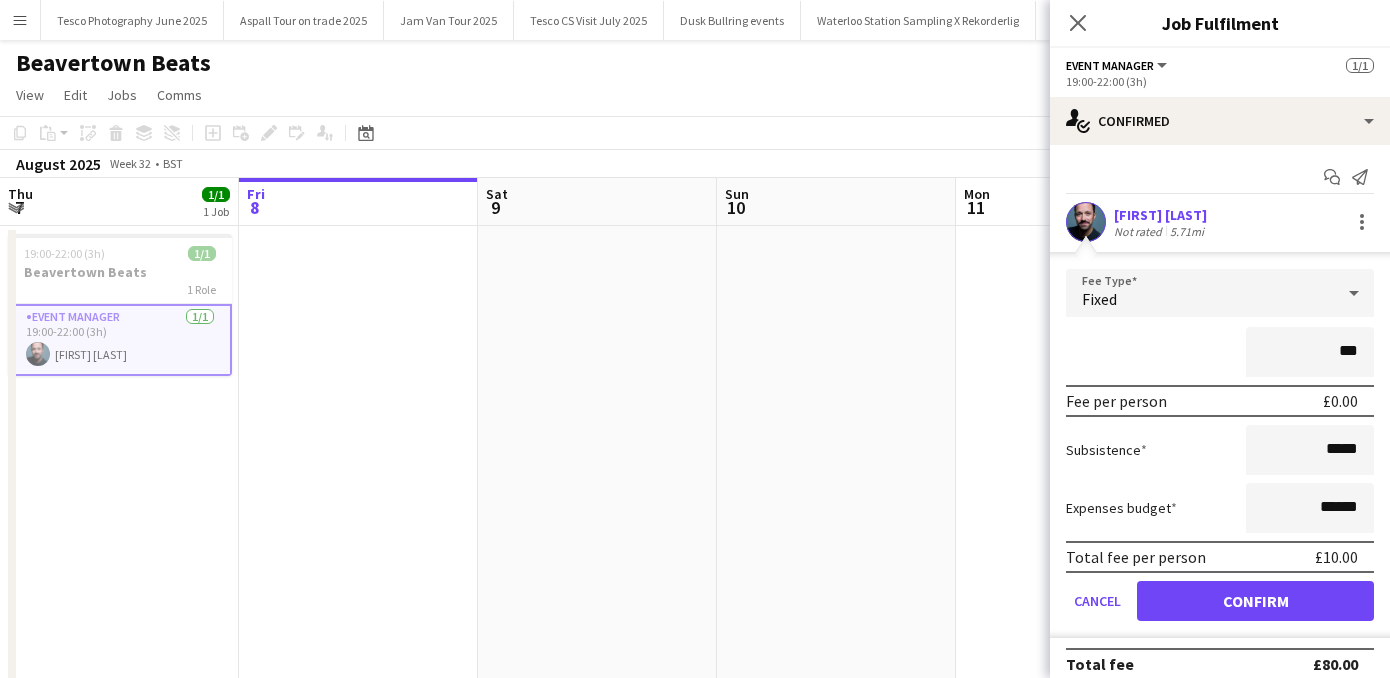 type on "**" 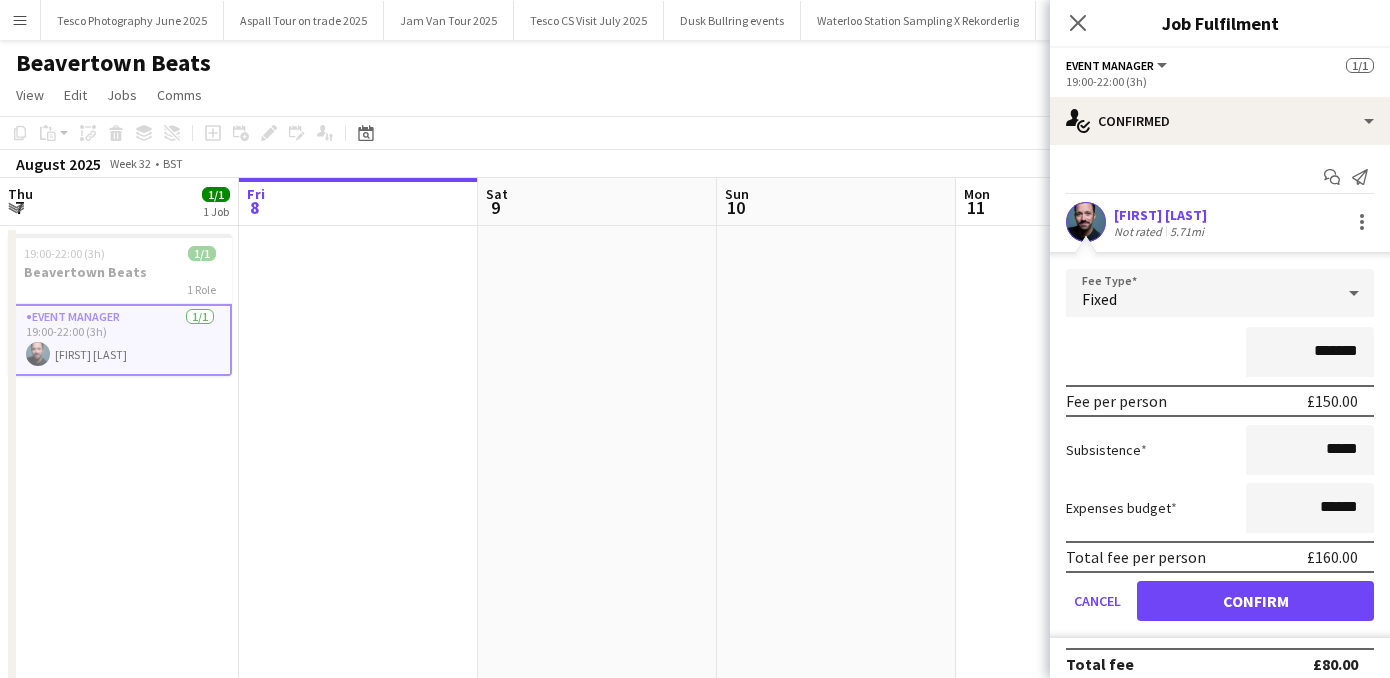 type on "*******" 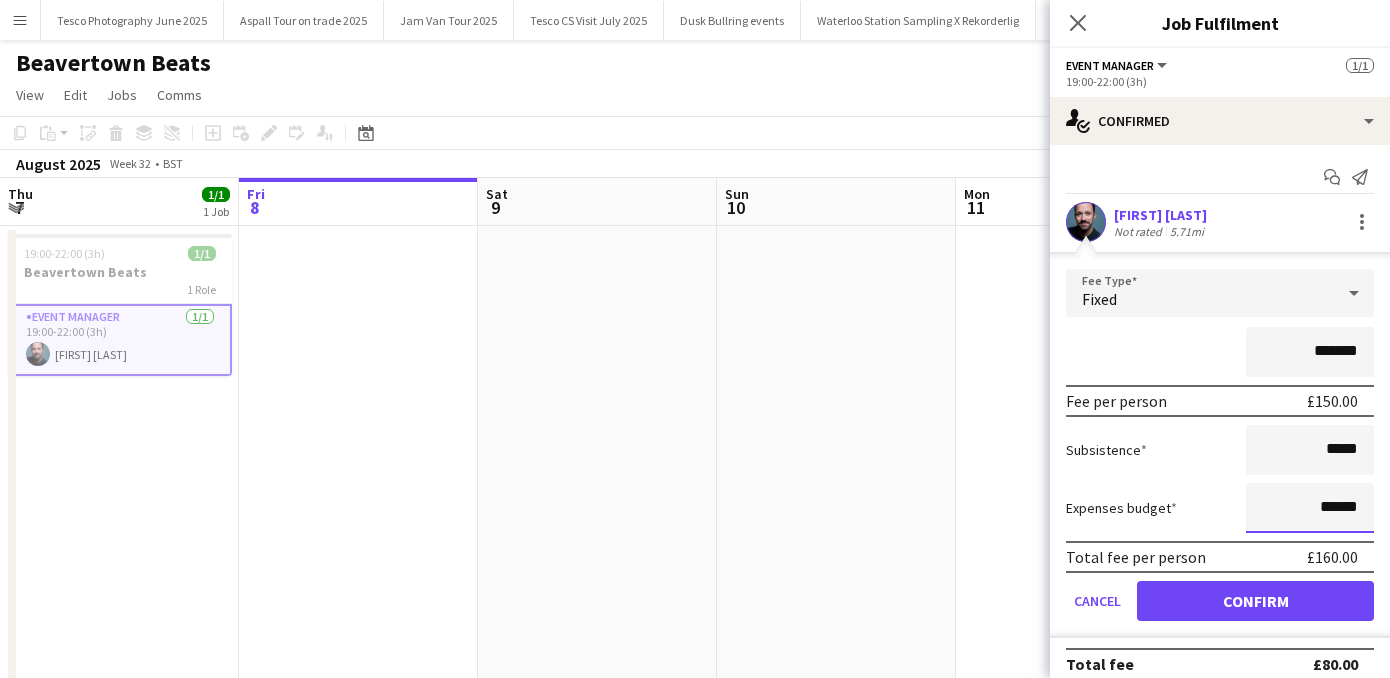 click on "******" at bounding box center (1310, 508) 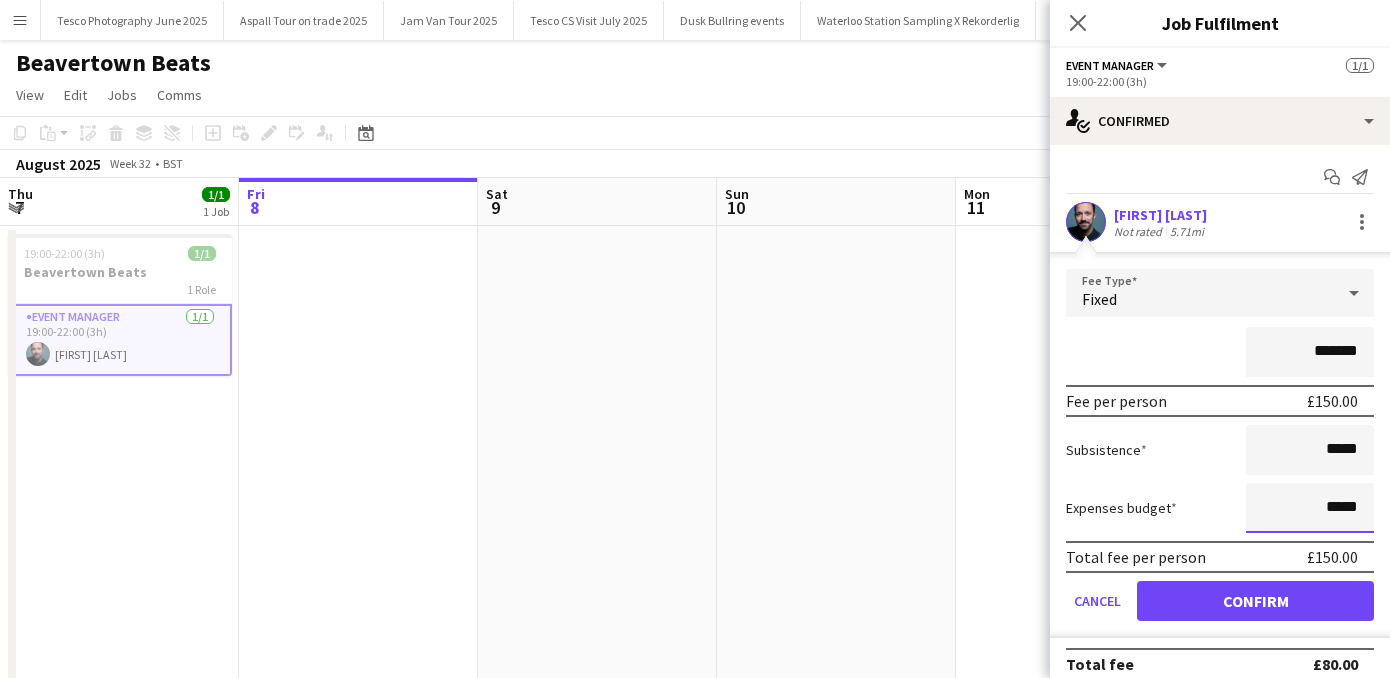 type on "*****" 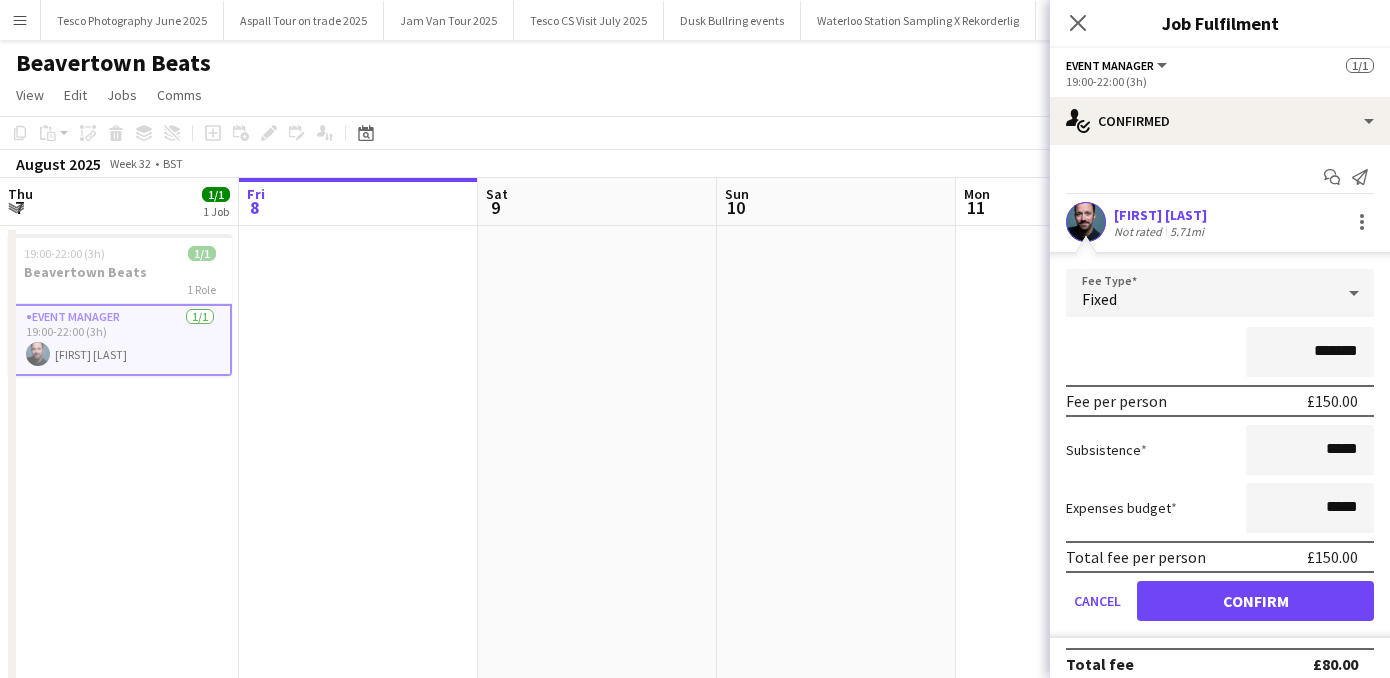 click on "Confirm" at bounding box center (1255, 601) 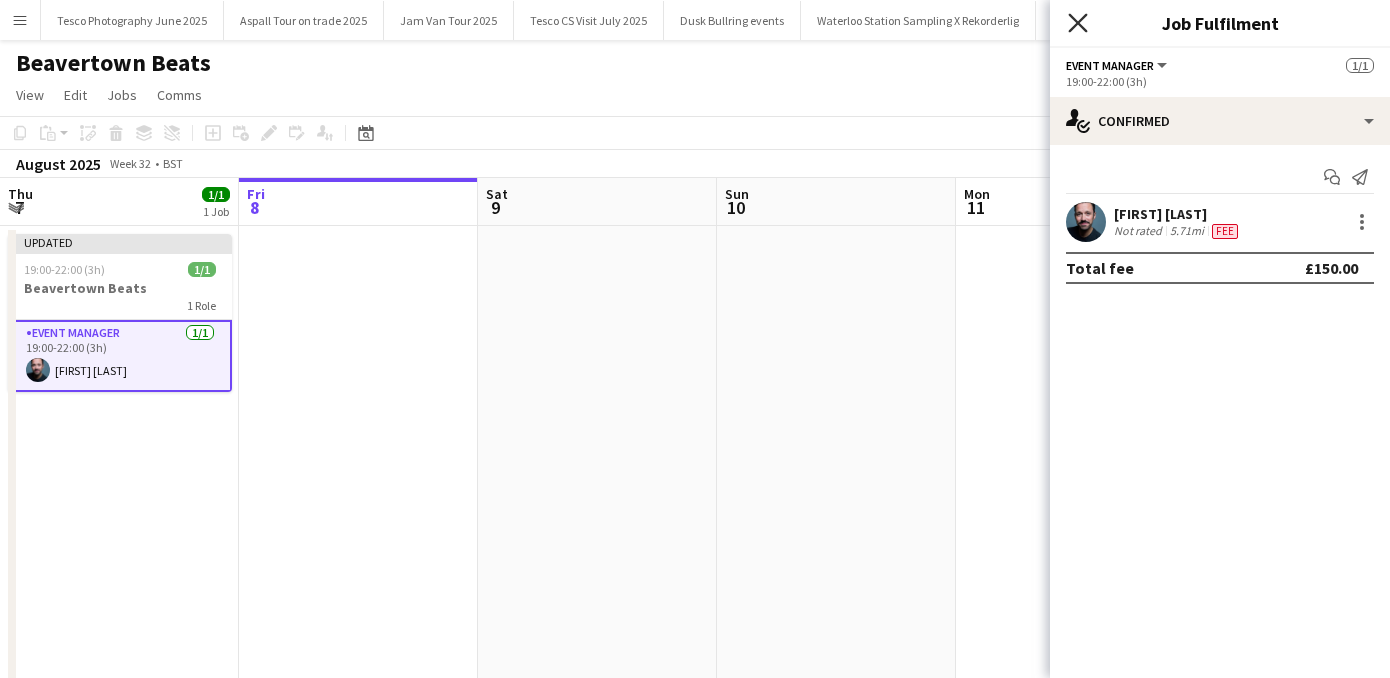 click 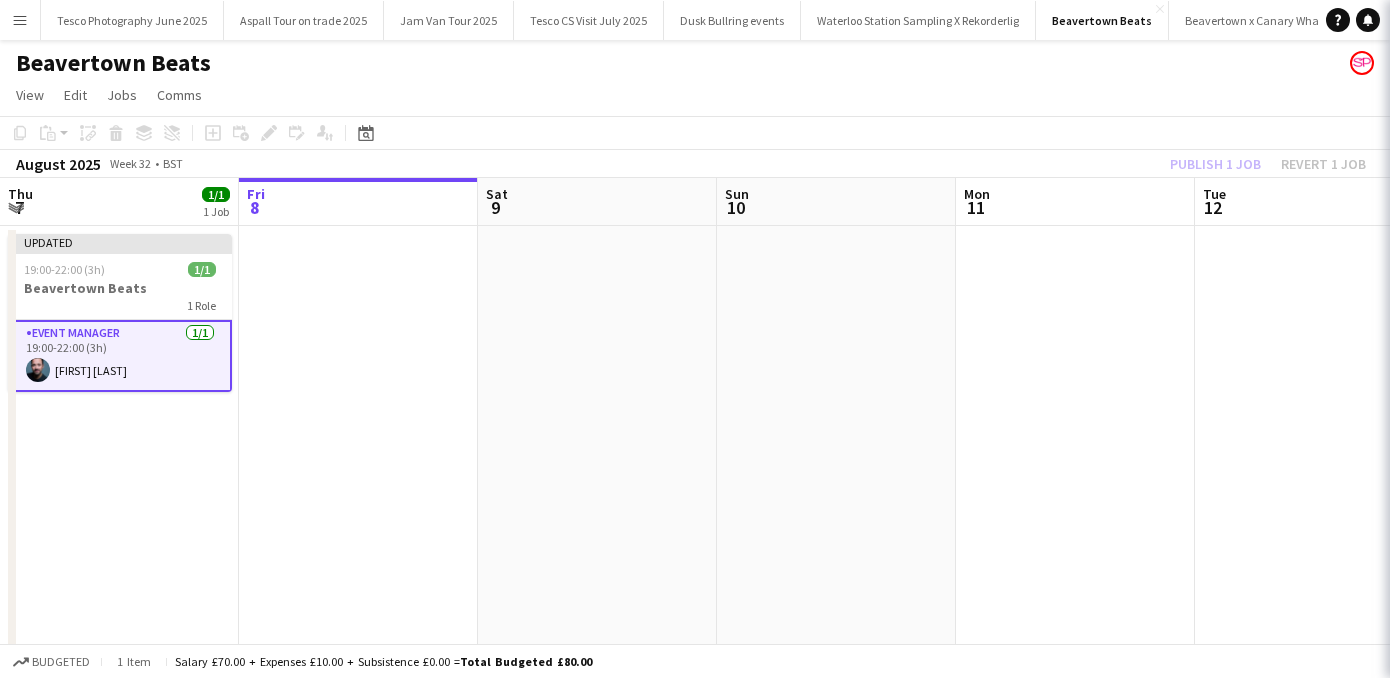 click on "Beavertown Beats" 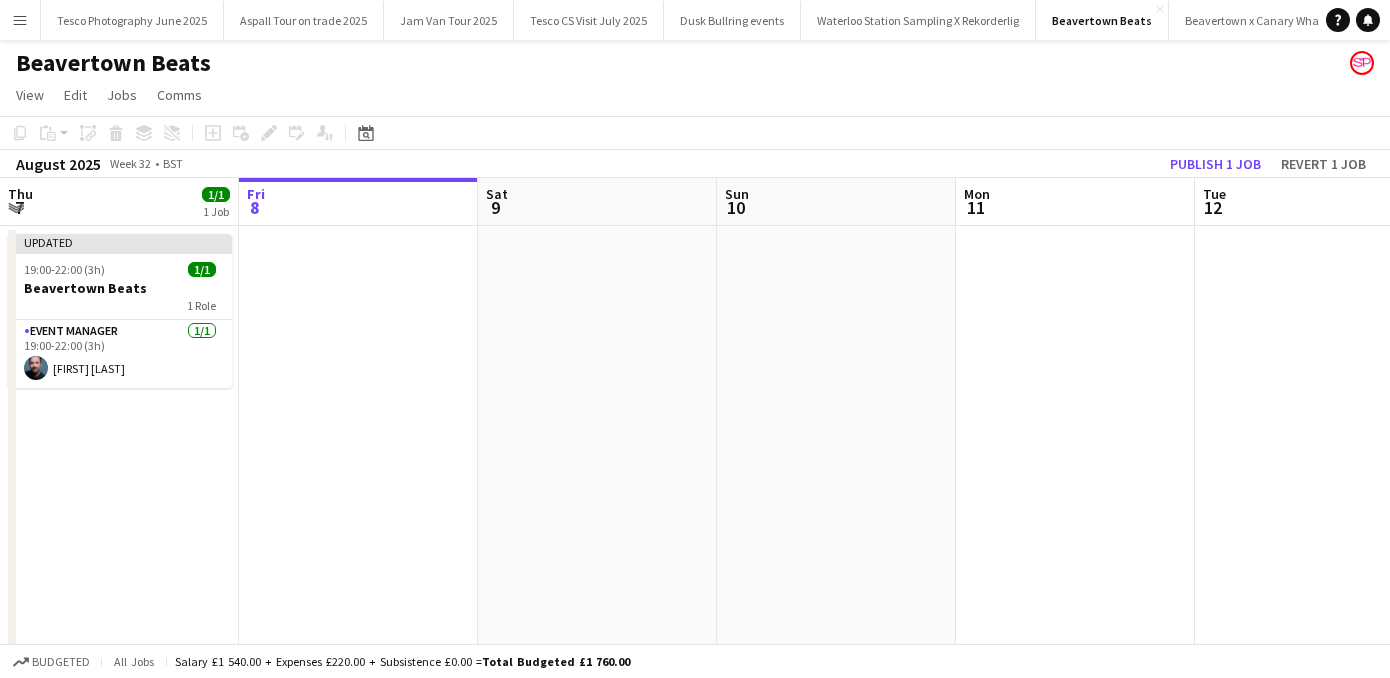 click on "Publish 1 job" 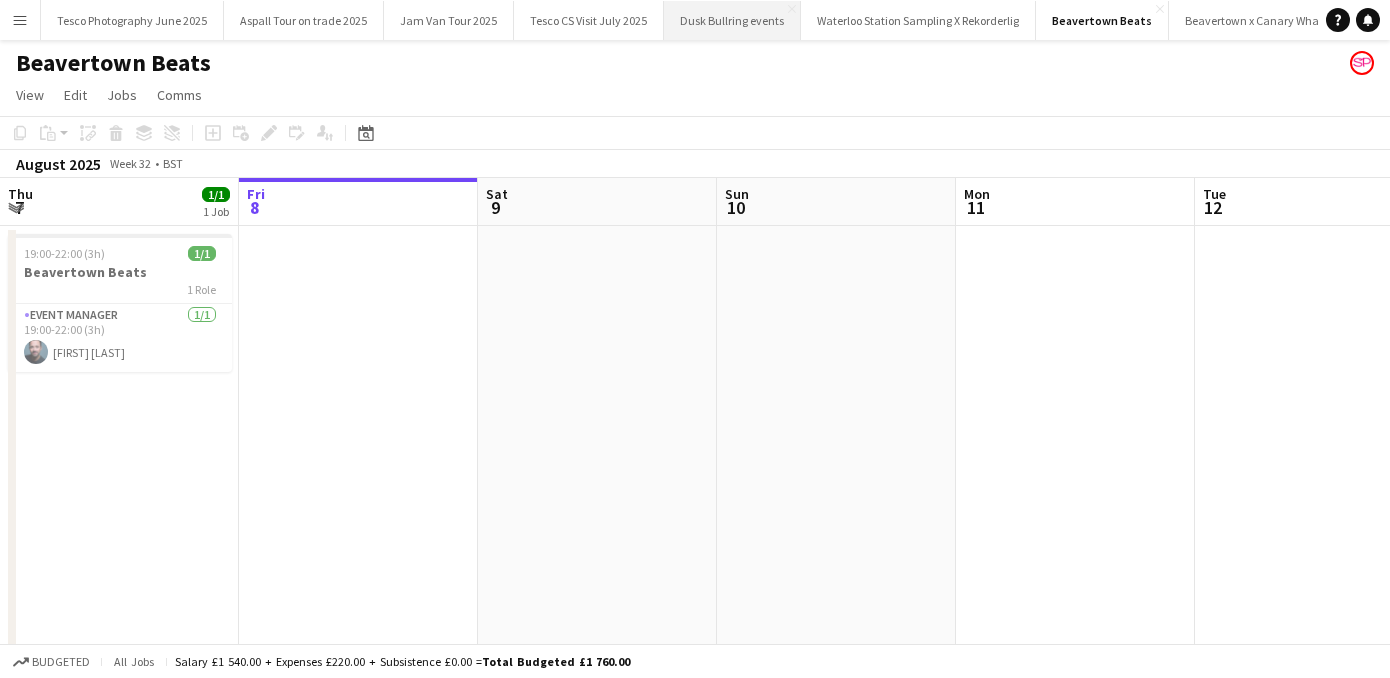 click on "Dusk Bullring events
Close" at bounding box center [732, 20] 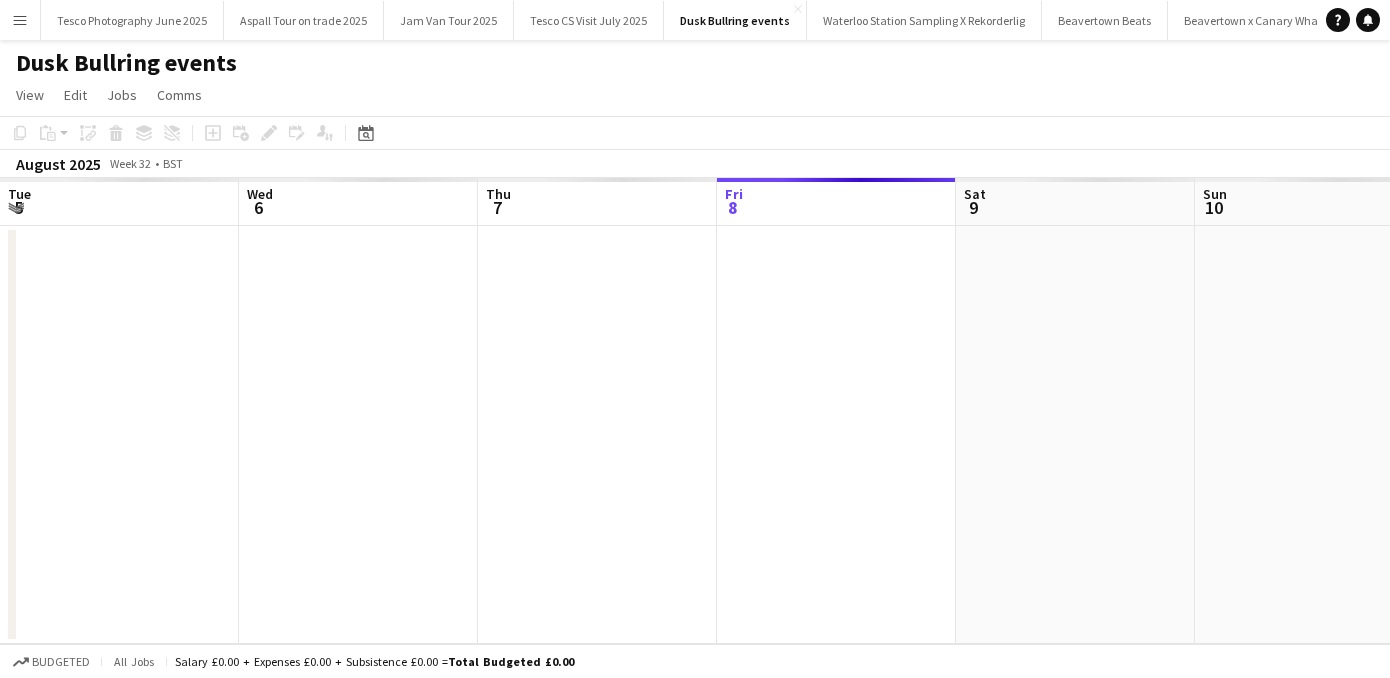 scroll, scrollTop: 0, scrollLeft: 478, axis: horizontal 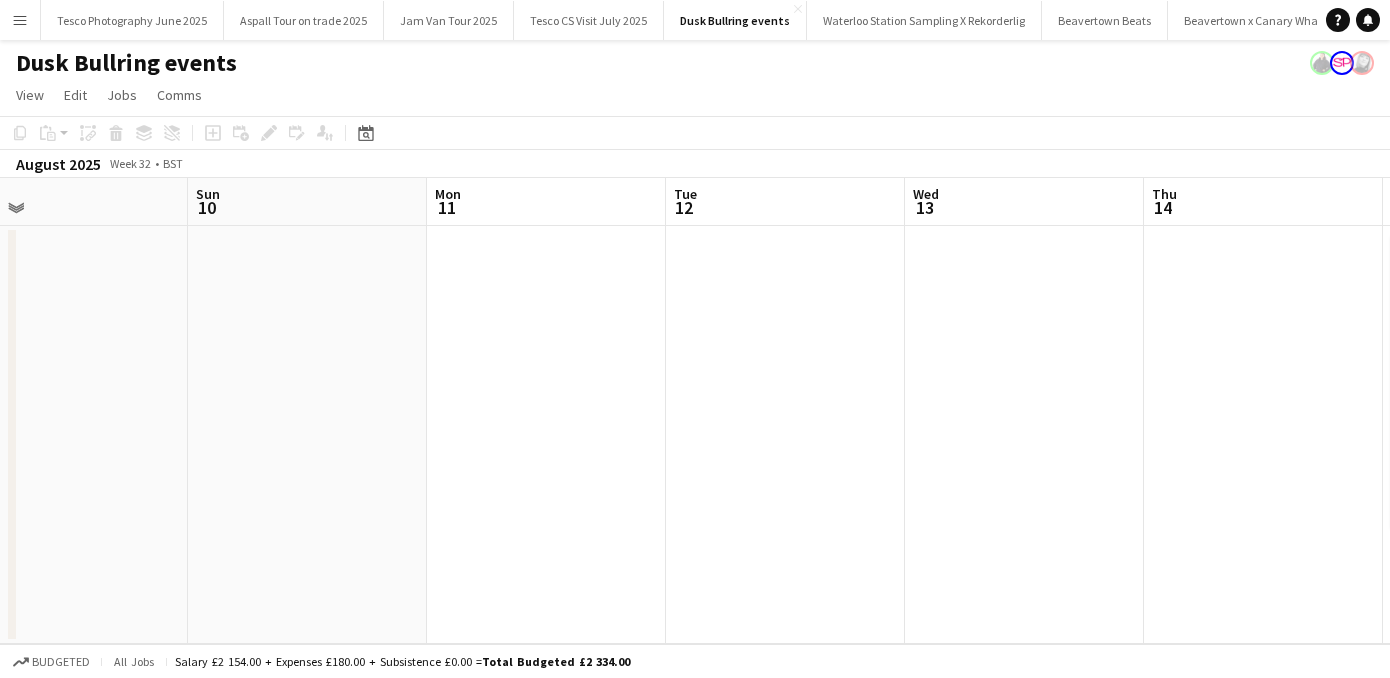 drag, startPoint x: 1051, startPoint y: 468, endPoint x: 215, endPoint y: 490, distance: 836.2894 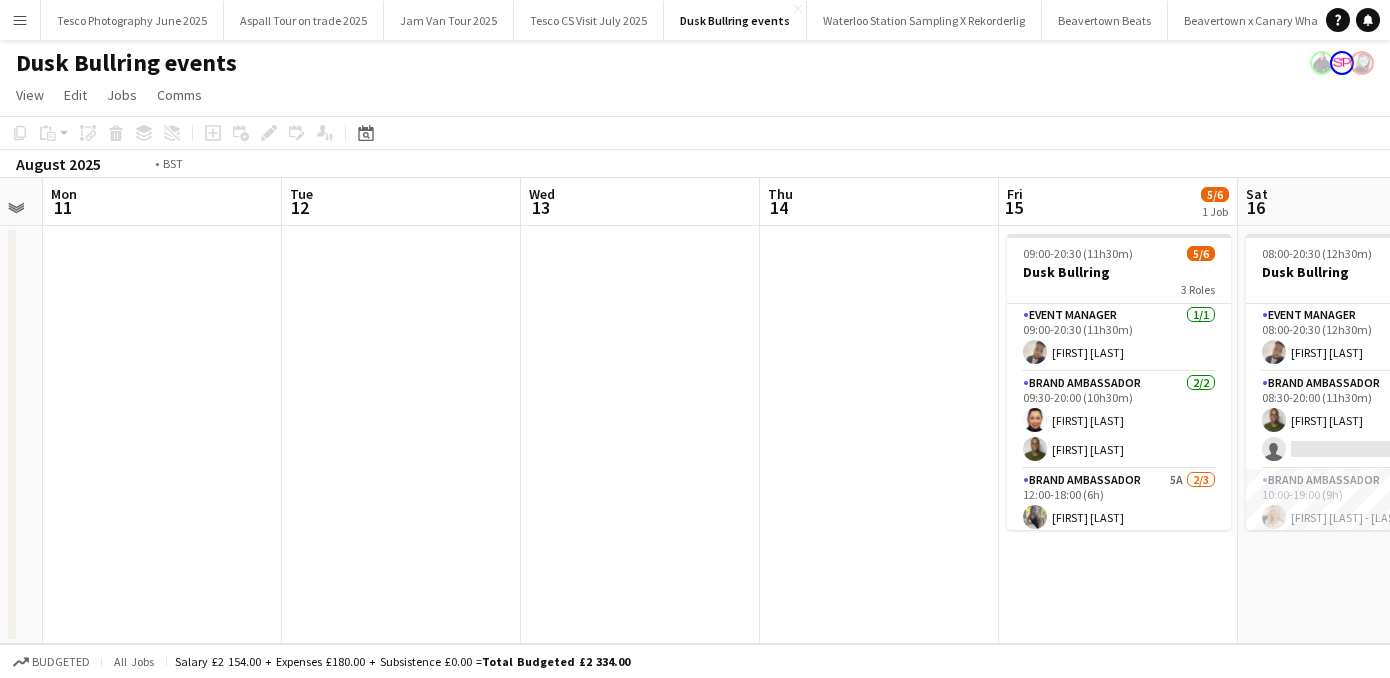 drag, startPoint x: 858, startPoint y: 539, endPoint x: 137, endPoint y: 534, distance: 721.01733 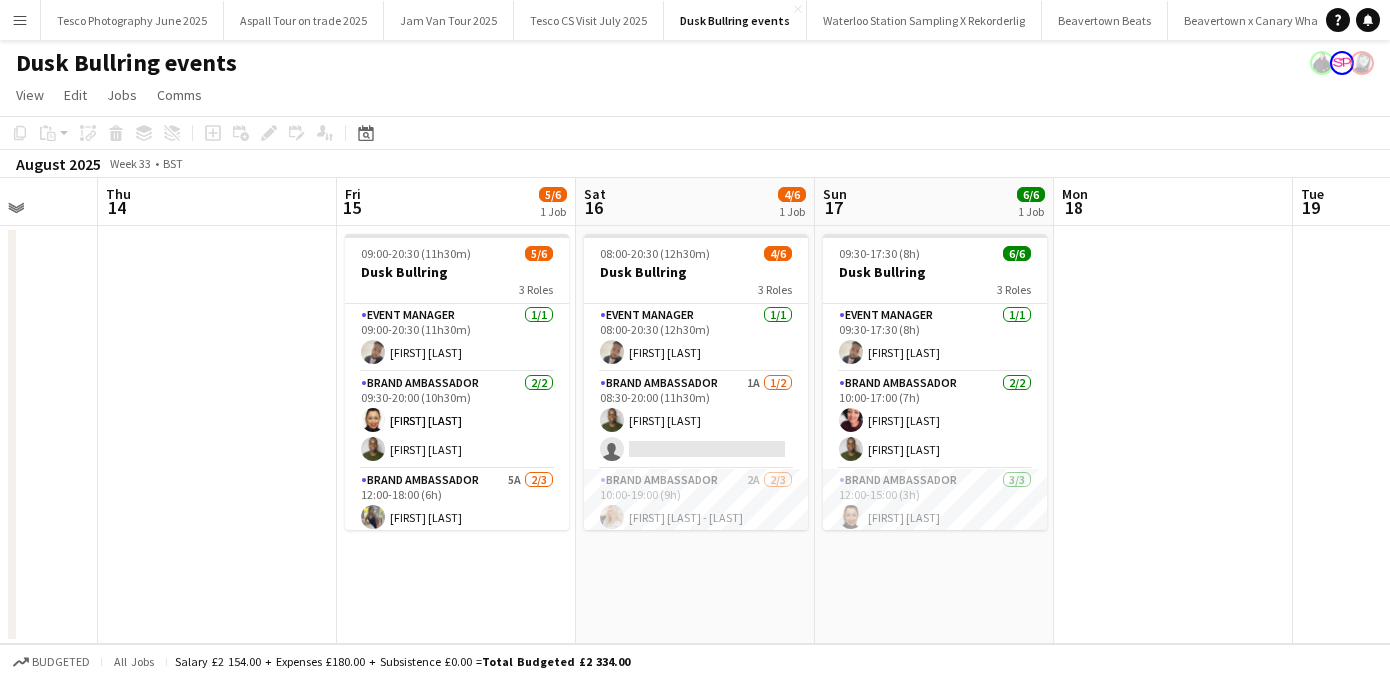 scroll, scrollTop: 65, scrollLeft: 0, axis: vertical 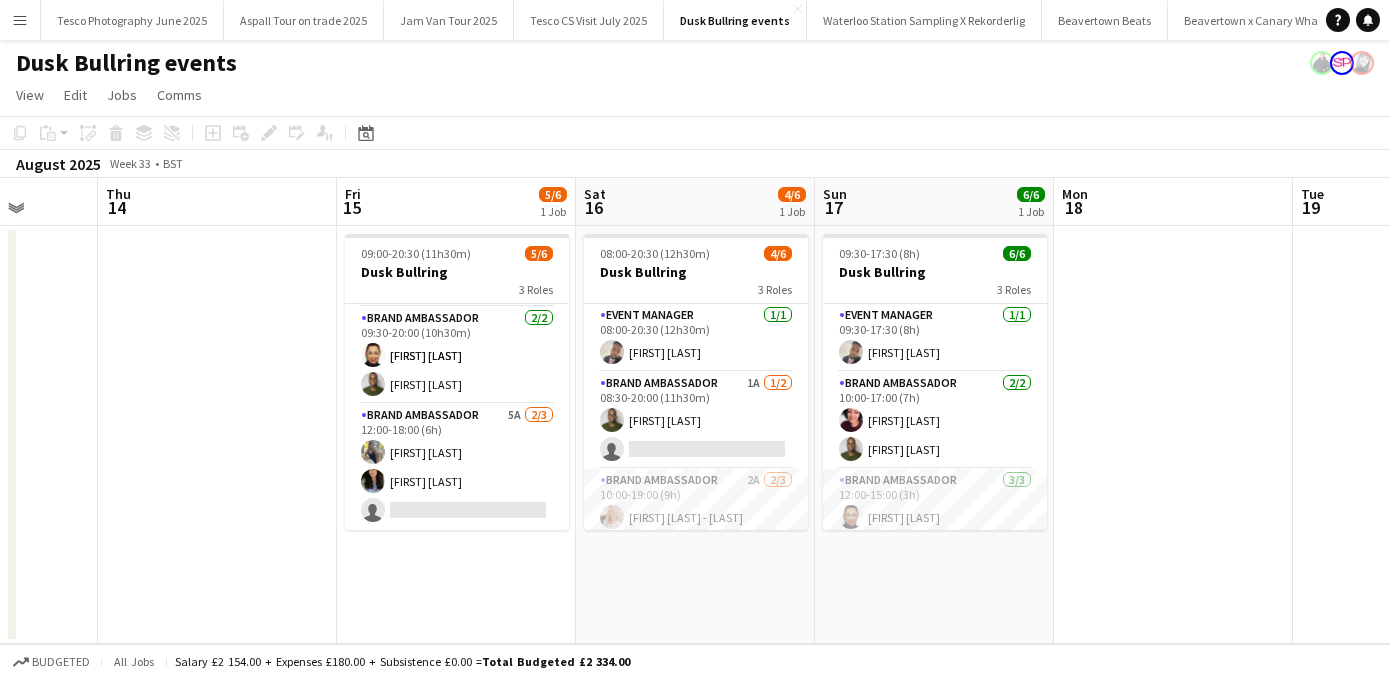 drag, startPoint x: 561, startPoint y: 413, endPoint x: 561, endPoint y: 630, distance: 217 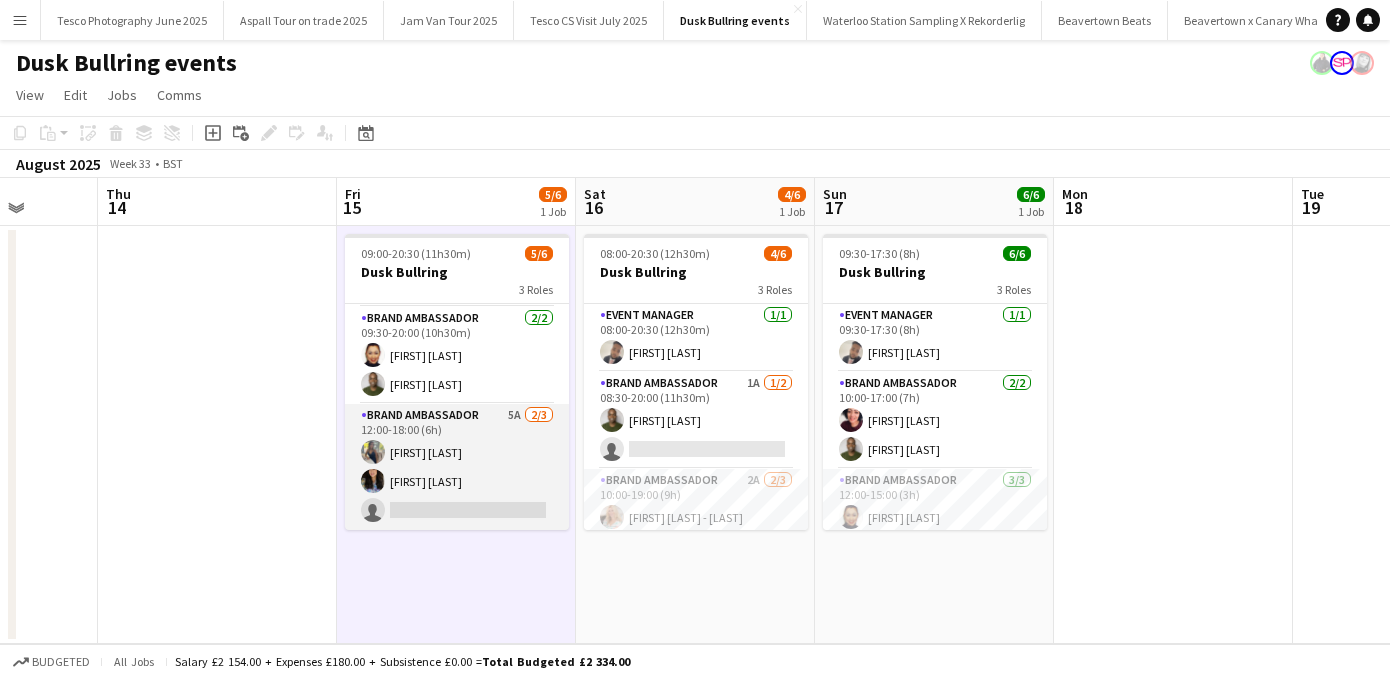 click on "Brand Ambassador   5A   2/3   12:00-18:00 (6h)
[FIRST] [LAST] [FIRST] [LAST]
single-neutral-actions" at bounding box center [457, 467] 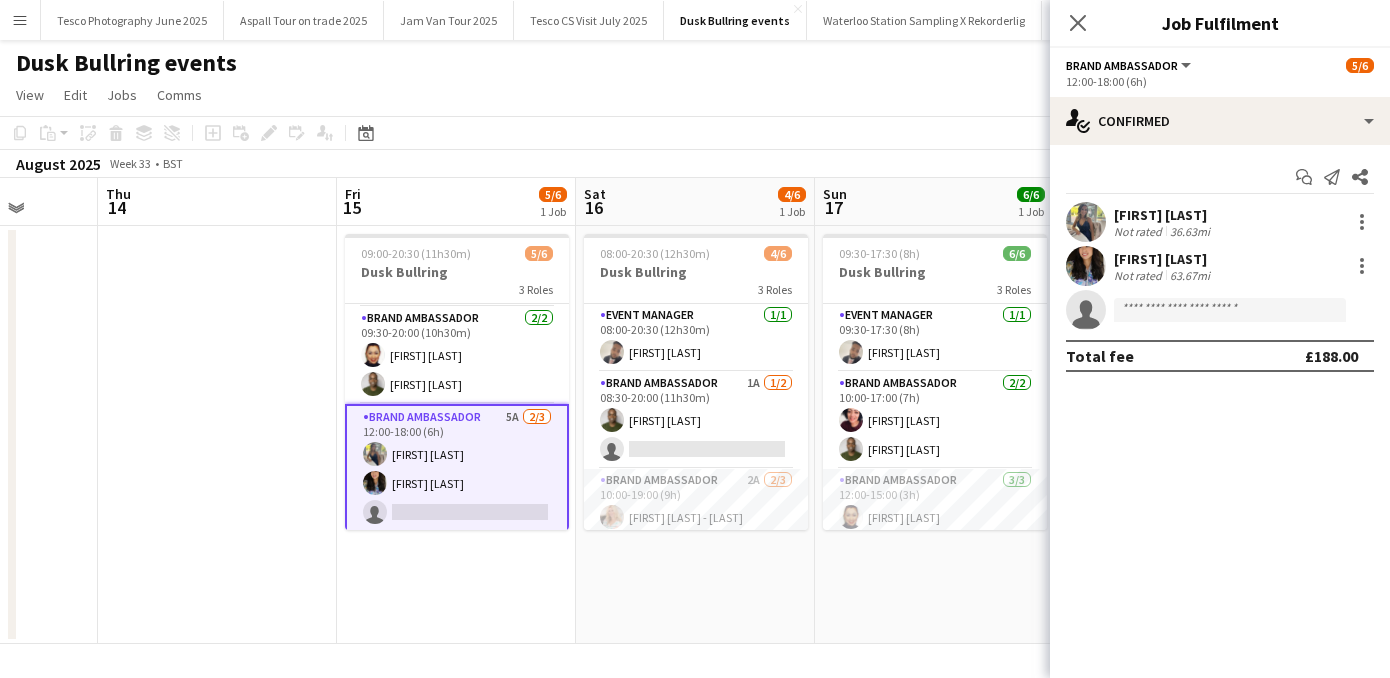 click on "[FIRST] [LAST]" at bounding box center [1164, 259] 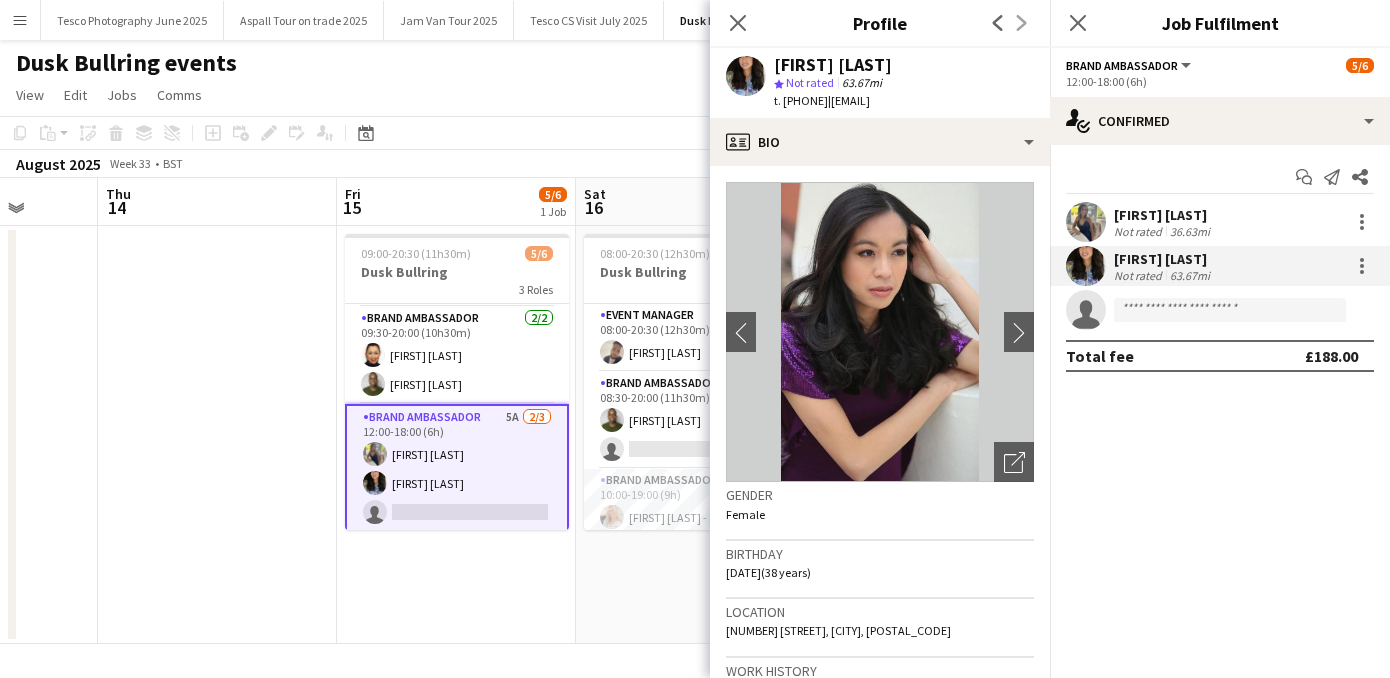 drag, startPoint x: 1030, startPoint y: 98, endPoint x: 873, endPoint y: 106, distance: 157.20369 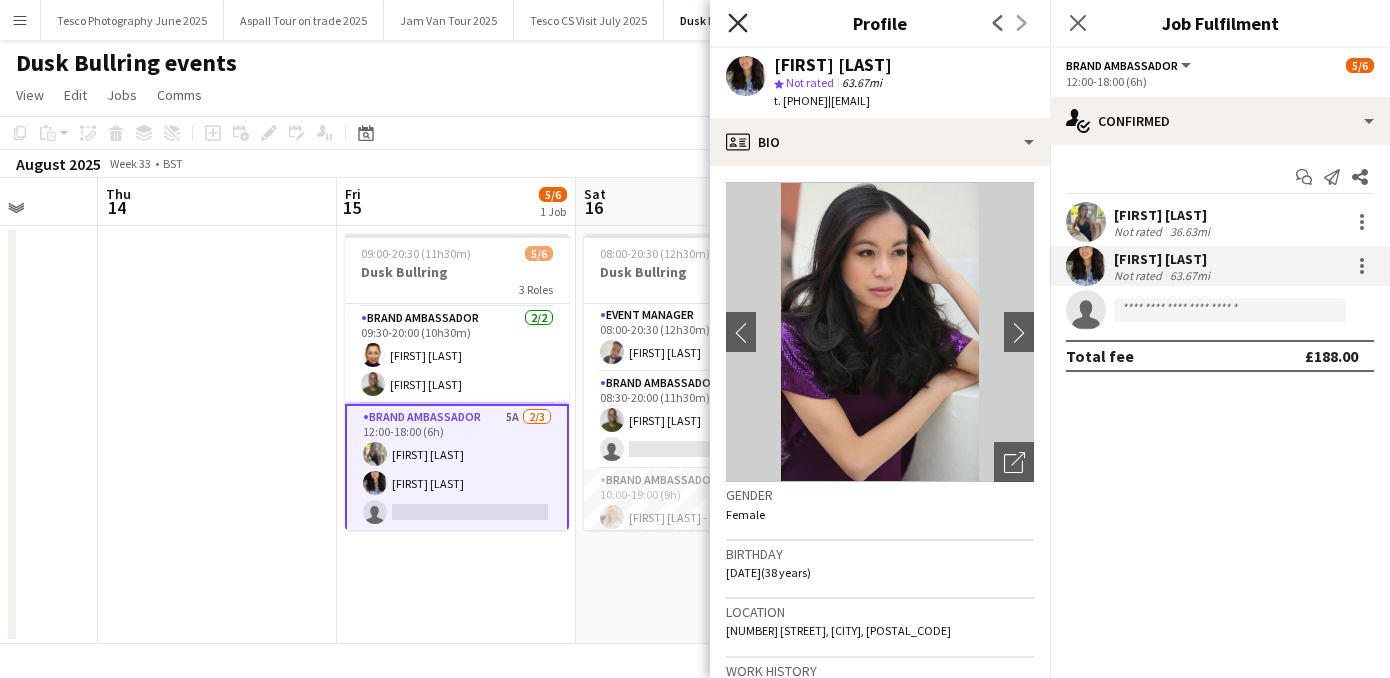 click 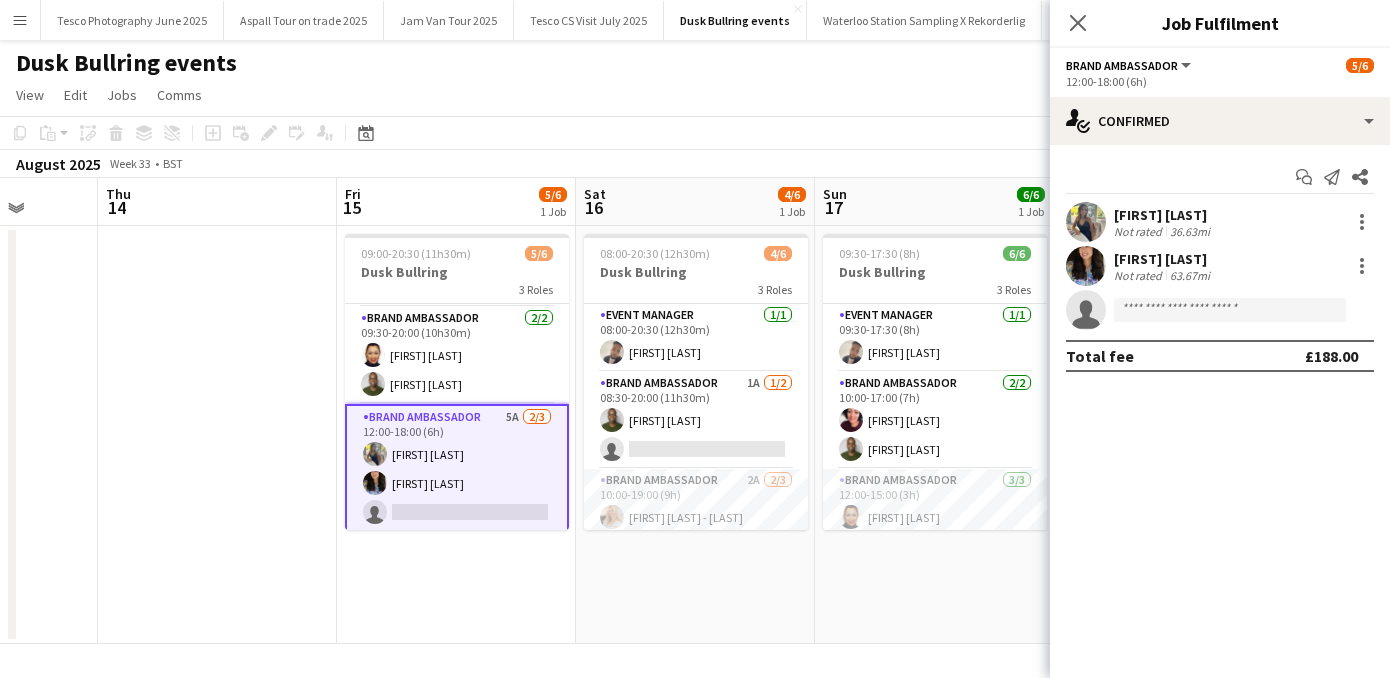 scroll, scrollTop: 0, scrollLeft: 609, axis: horizontal 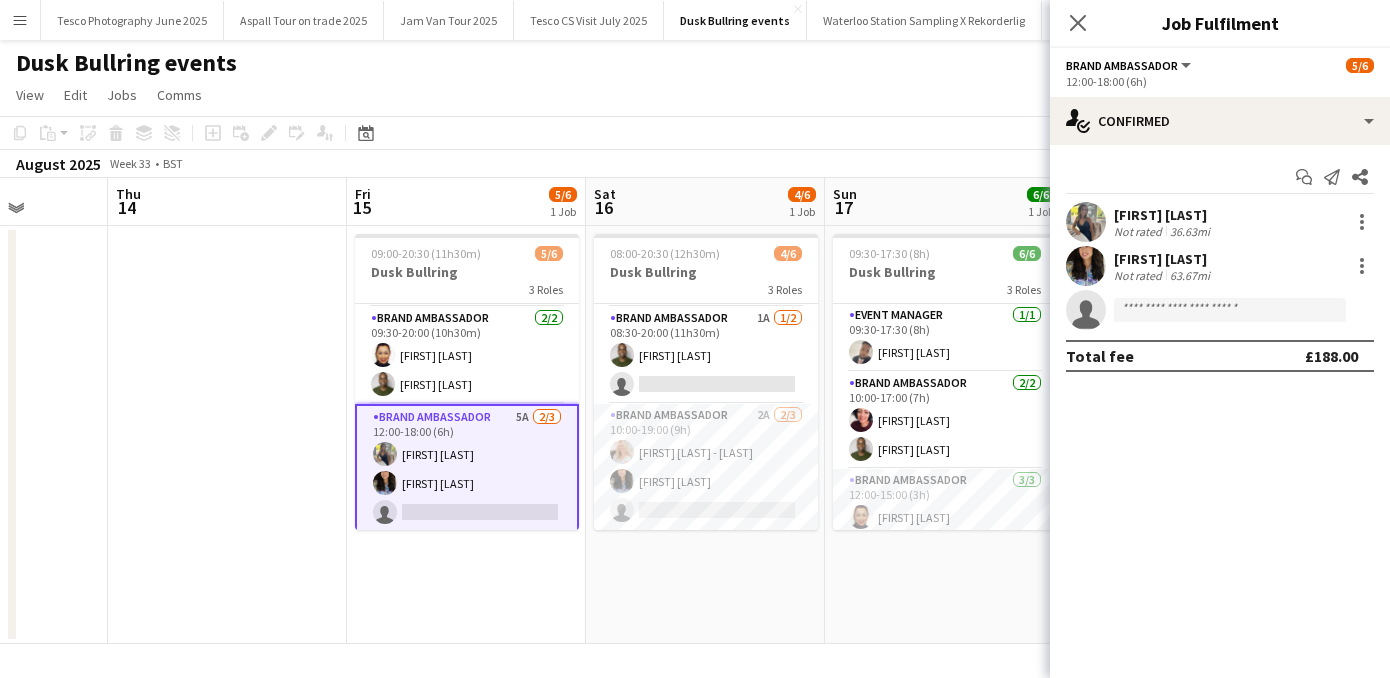 drag, startPoint x: 803, startPoint y: 407, endPoint x: 812, endPoint y: 602, distance: 195.20758 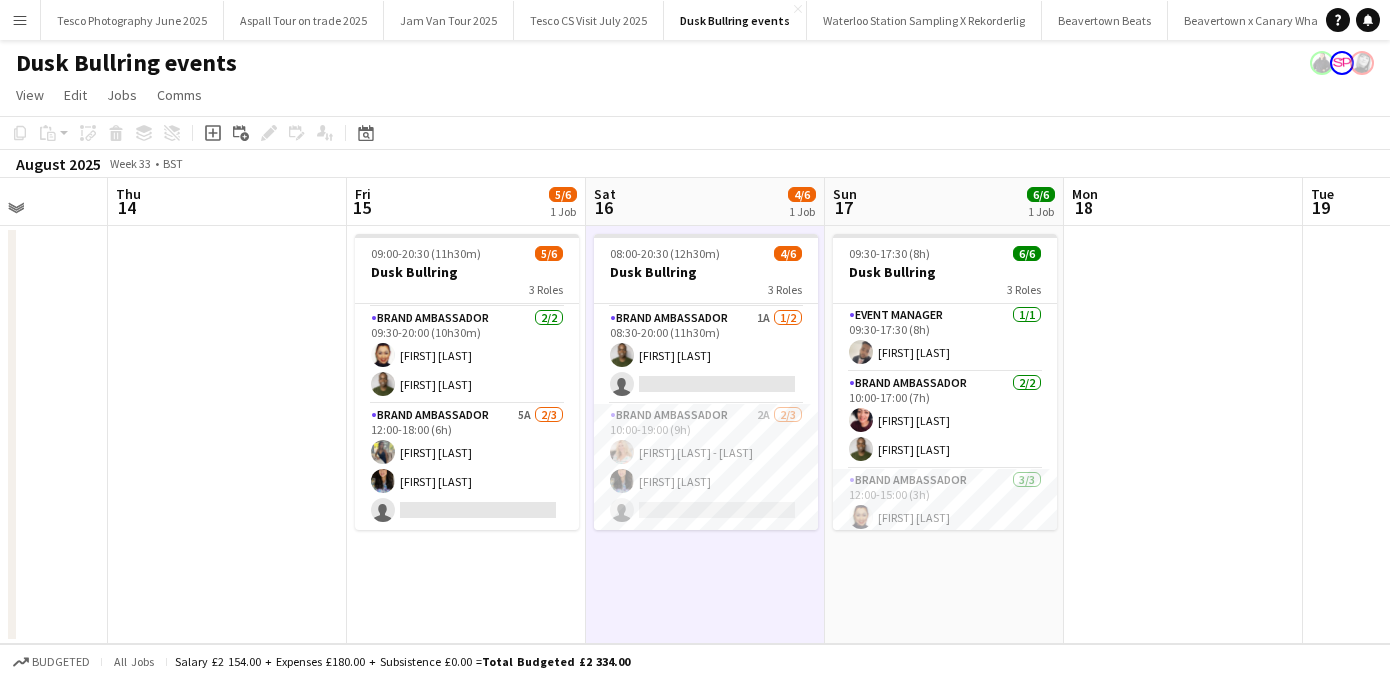 scroll, scrollTop: 0, scrollLeft: 607, axis: horizontal 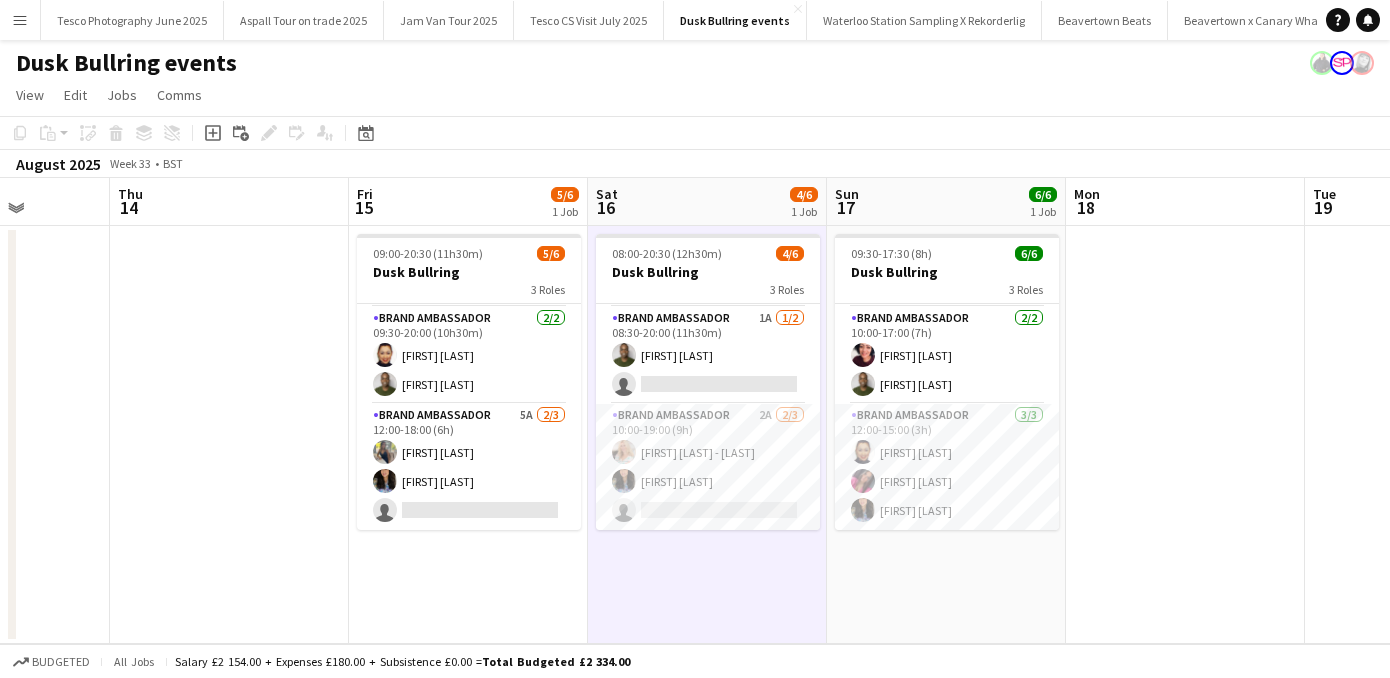 drag, startPoint x: 1049, startPoint y: 427, endPoint x: 1051, endPoint y: 547, distance: 120.01666 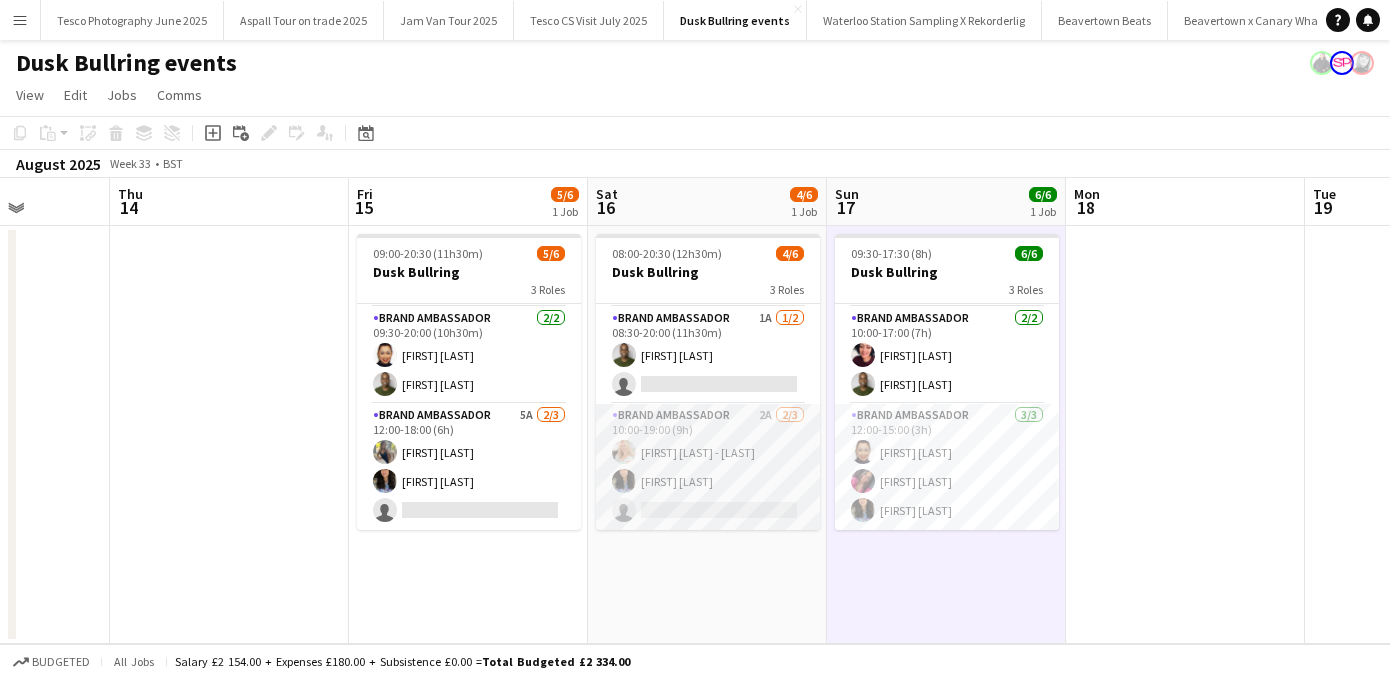 drag, startPoint x: 814, startPoint y: 441, endPoint x: 814, endPoint y: 481, distance: 40 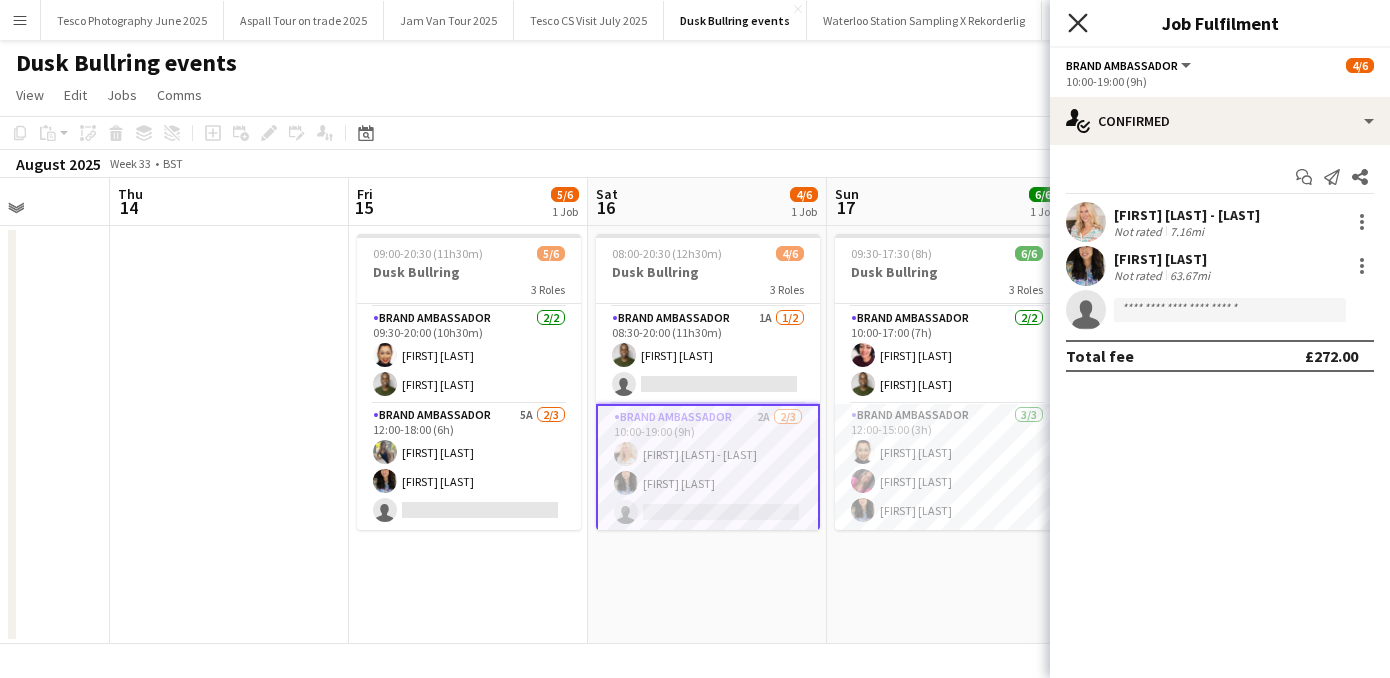 click 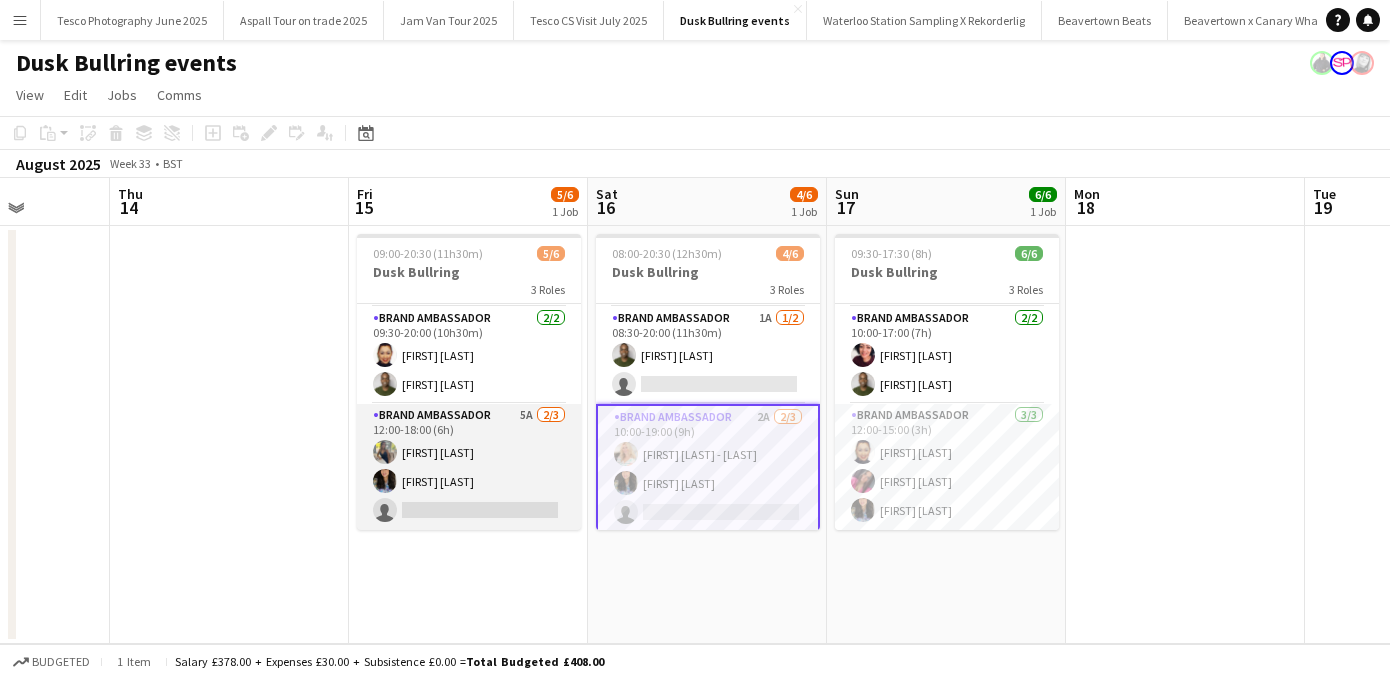 click on "Brand Ambassador   5A   2/3   12:00-18:00 (6h)
[FIRST] [LAST] [FIRST] [LAST]
single-neutral-actions" at bounding box center (469, 467) 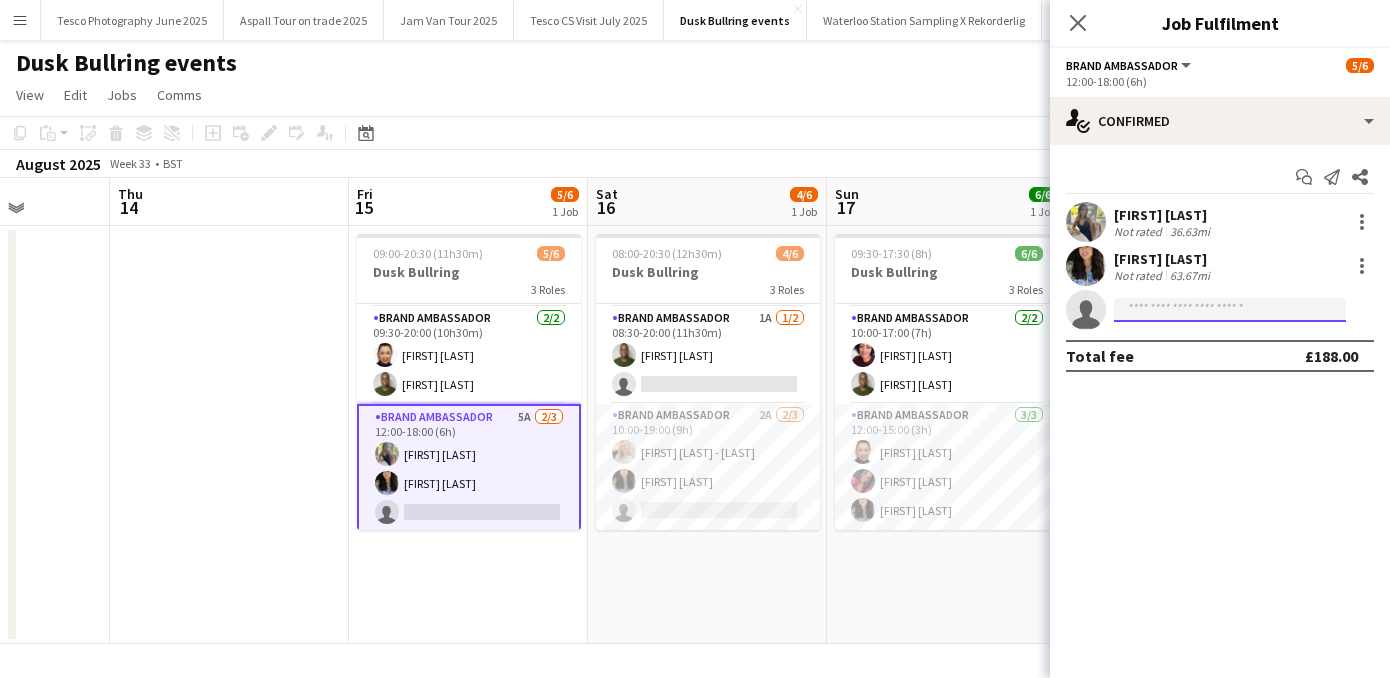 click 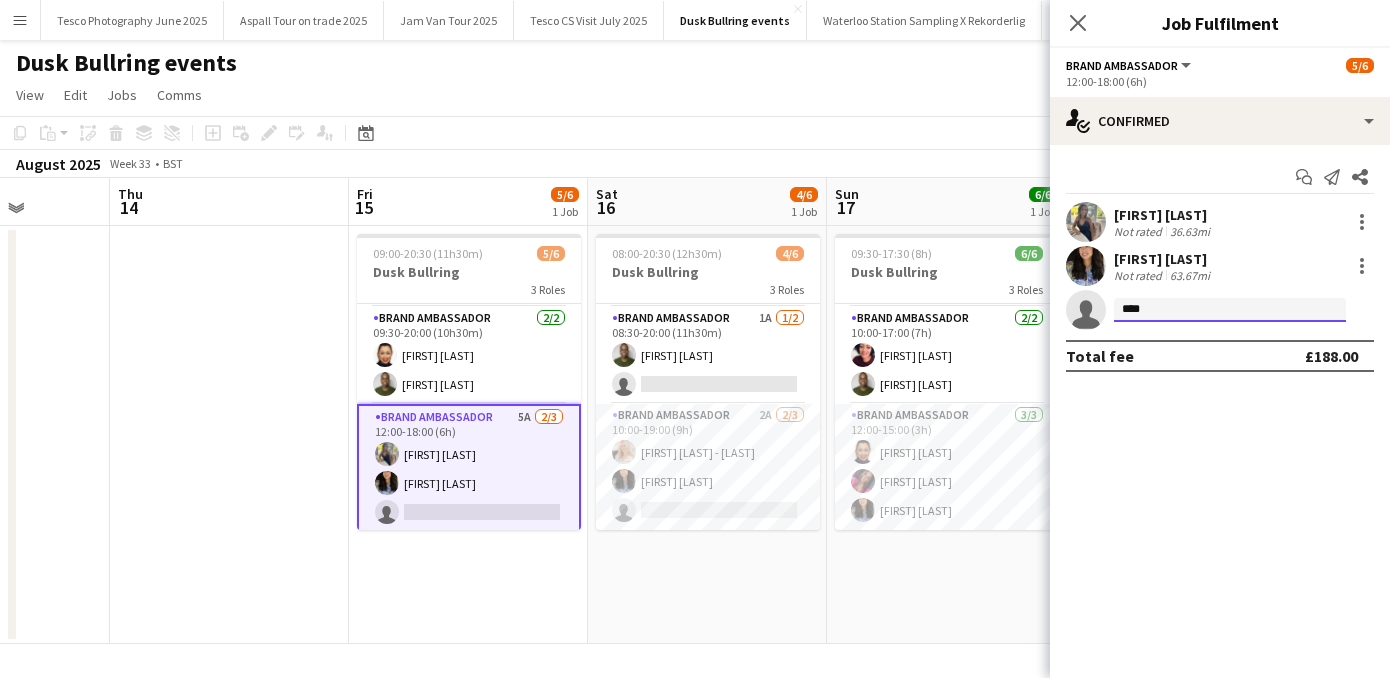 type on "*****" 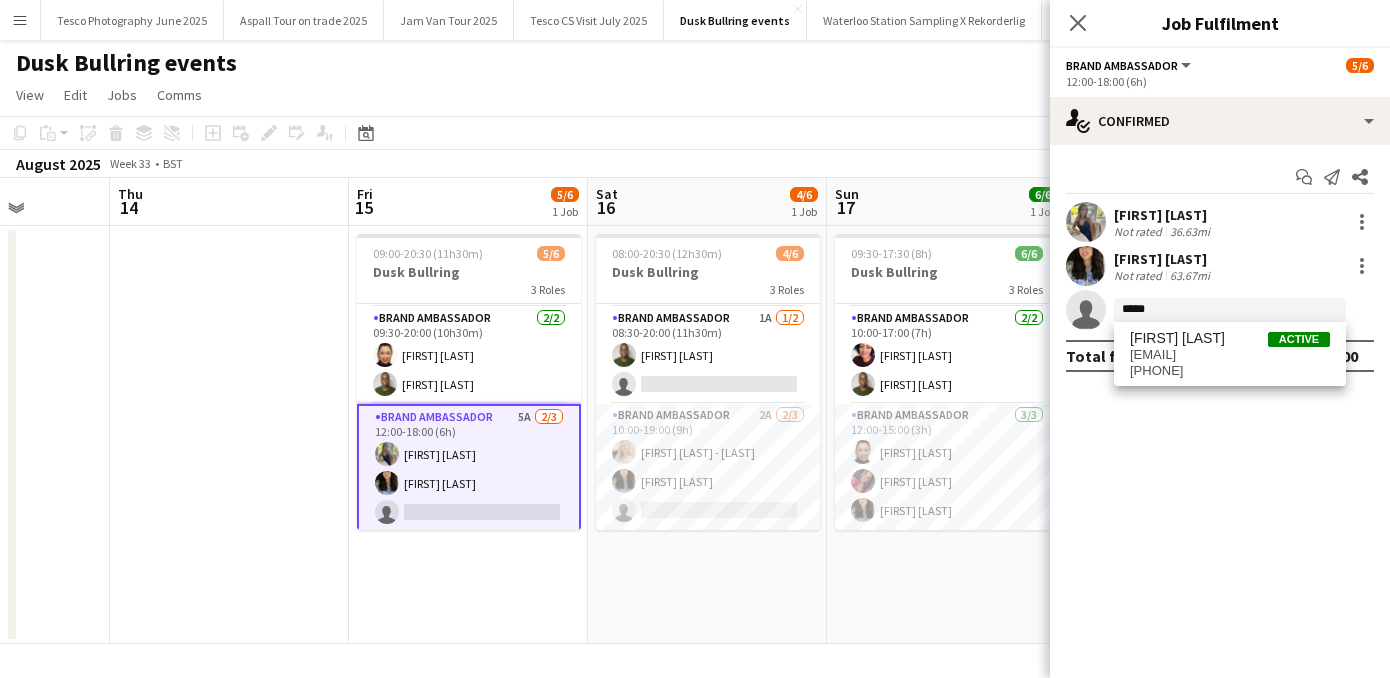 click on "Dusk Bullring events" 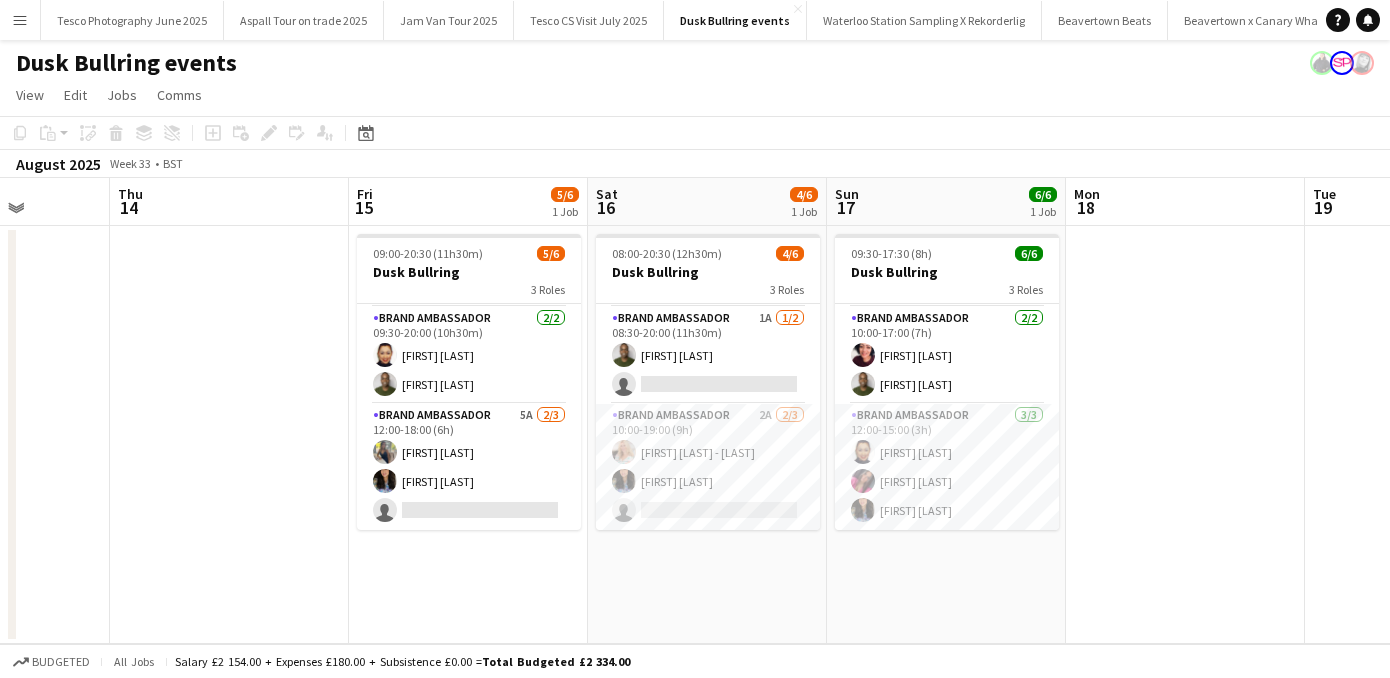 click on "Menu" at bounding box center (20, 20) 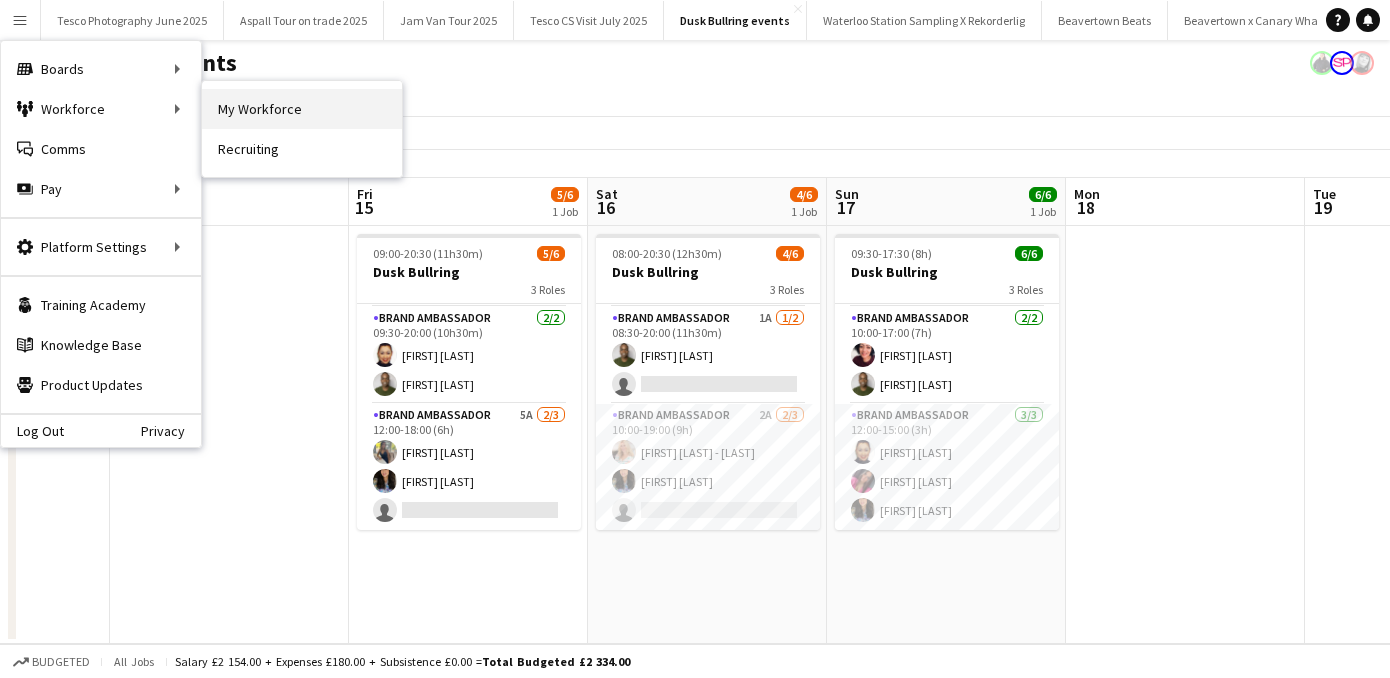 click on "My Workforce" at bounding box center (302, 109) 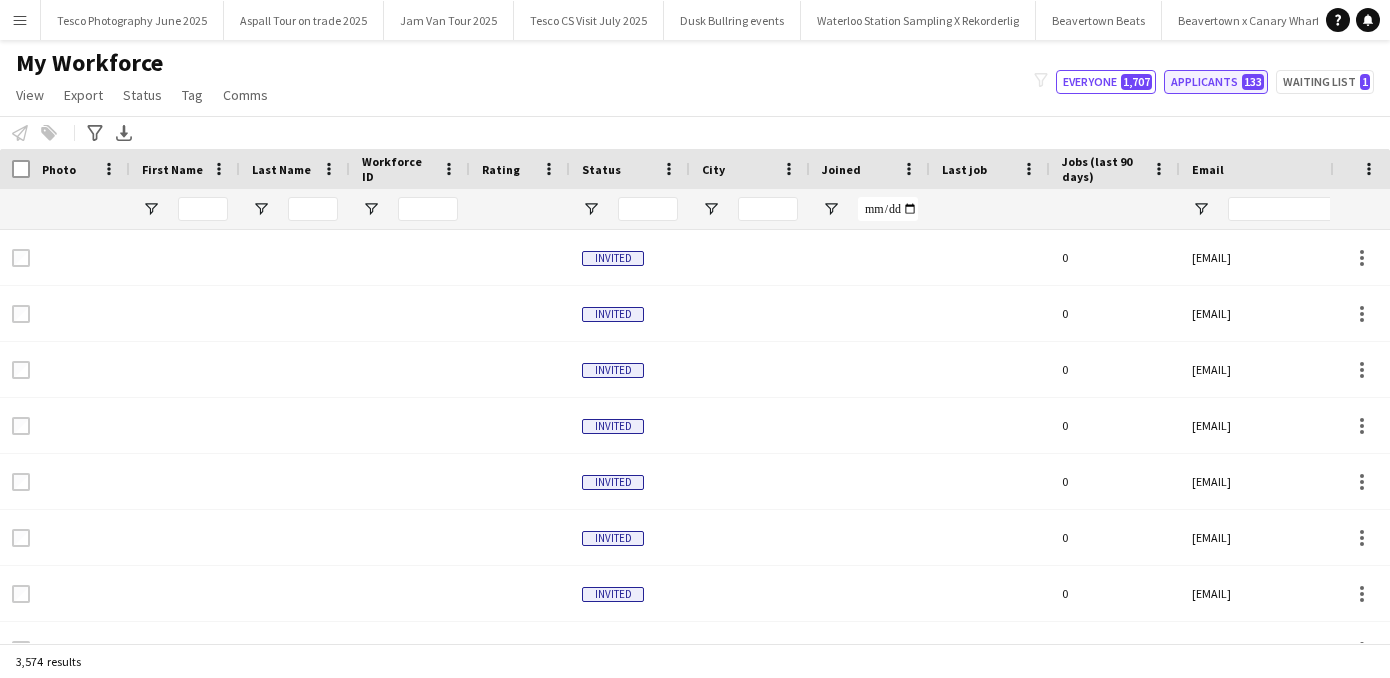 click on "Applicants   133" 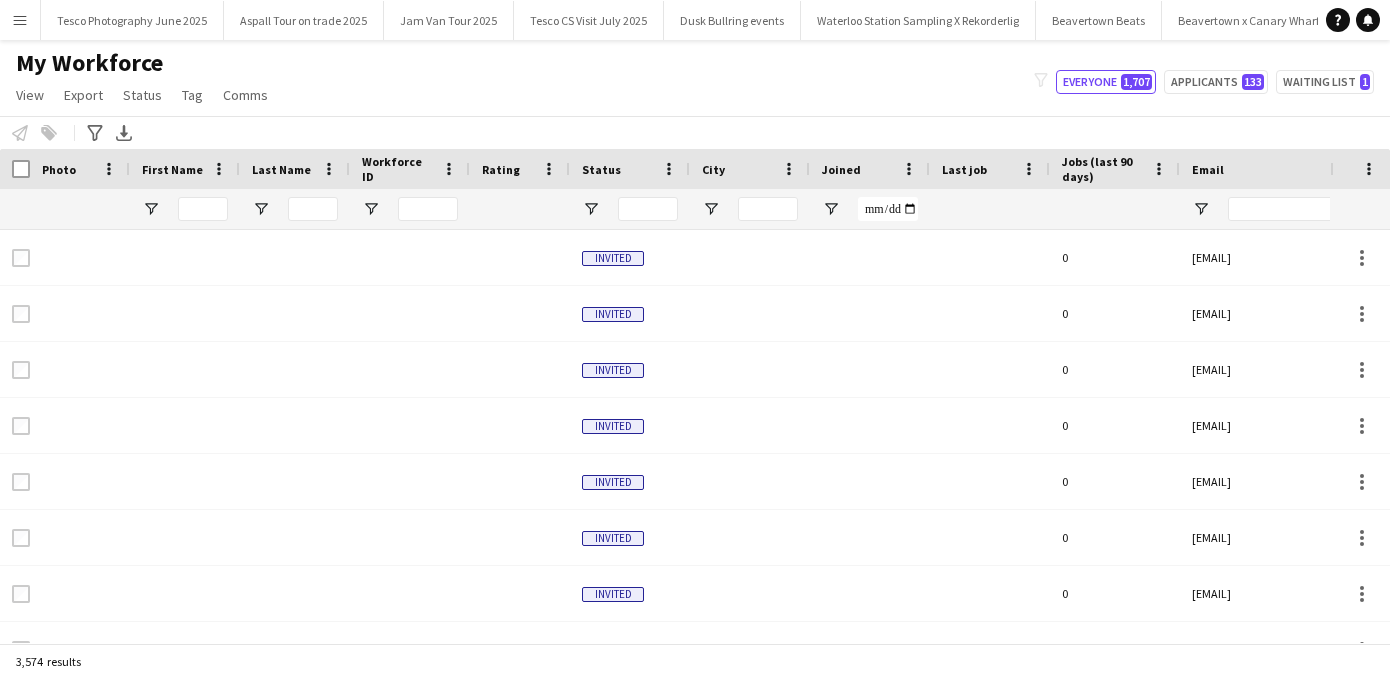 type on "**********" 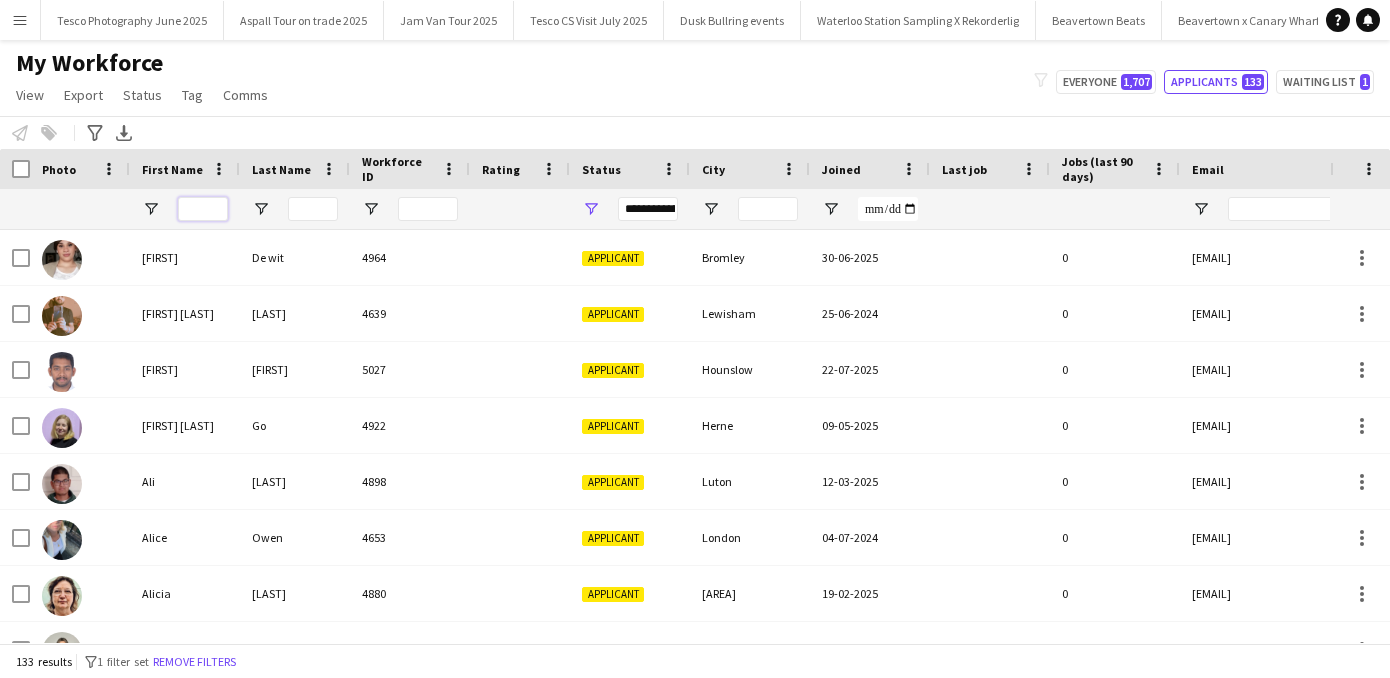 click at bounding box center [203, 209] 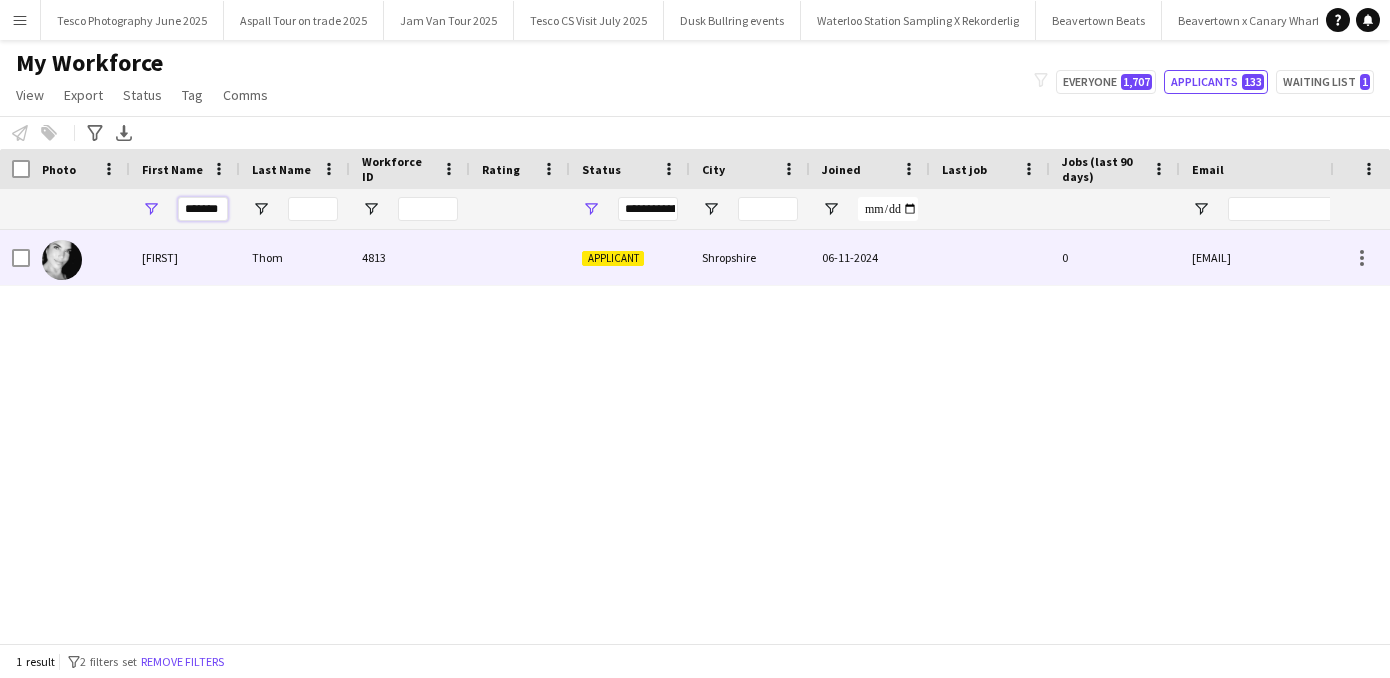 type on "*******" 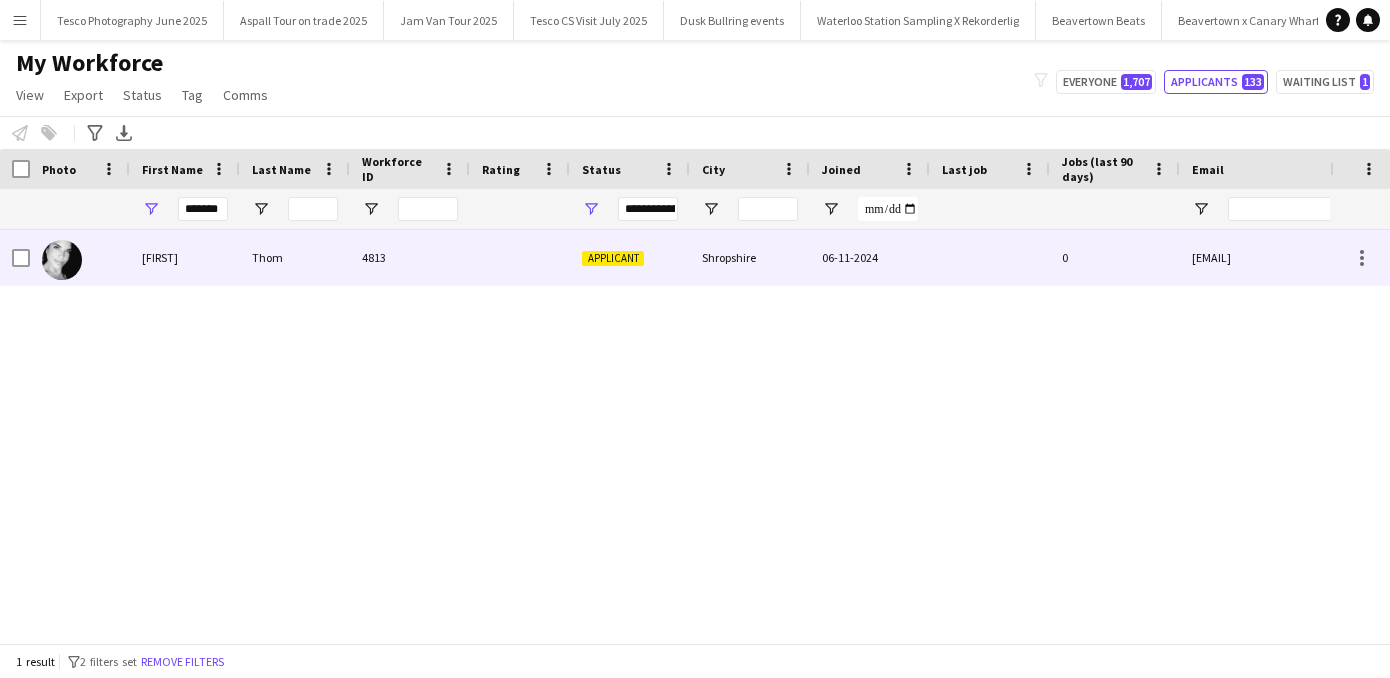 drag, startPoint x: 230, startPoint y: 241, endPoint x: 162, endPoint y: 260, distance: 70.60453 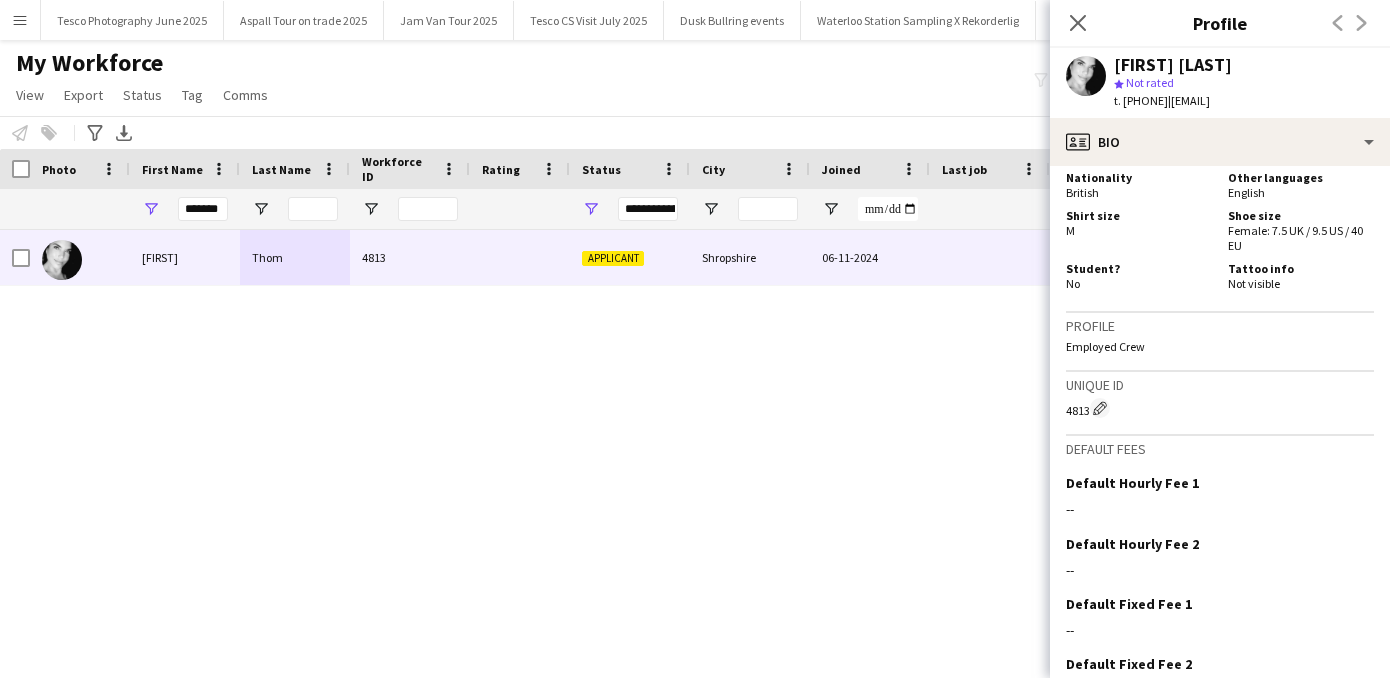 scroll, scrollTop: 1712, scrollLeft: 0, axis: vertical 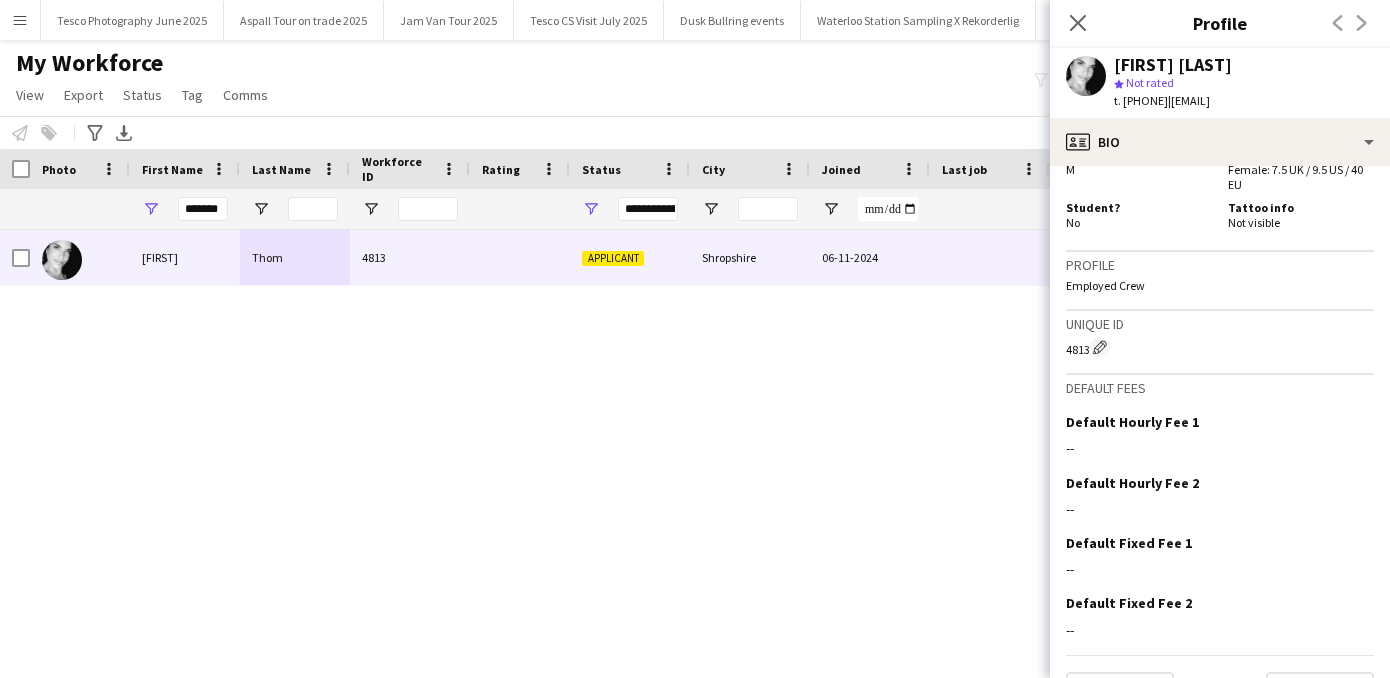 drag, startPoint x: 1218, startPoint y: 521, endPoint x: 1220, endPoint y: 750, distance: 229.00873 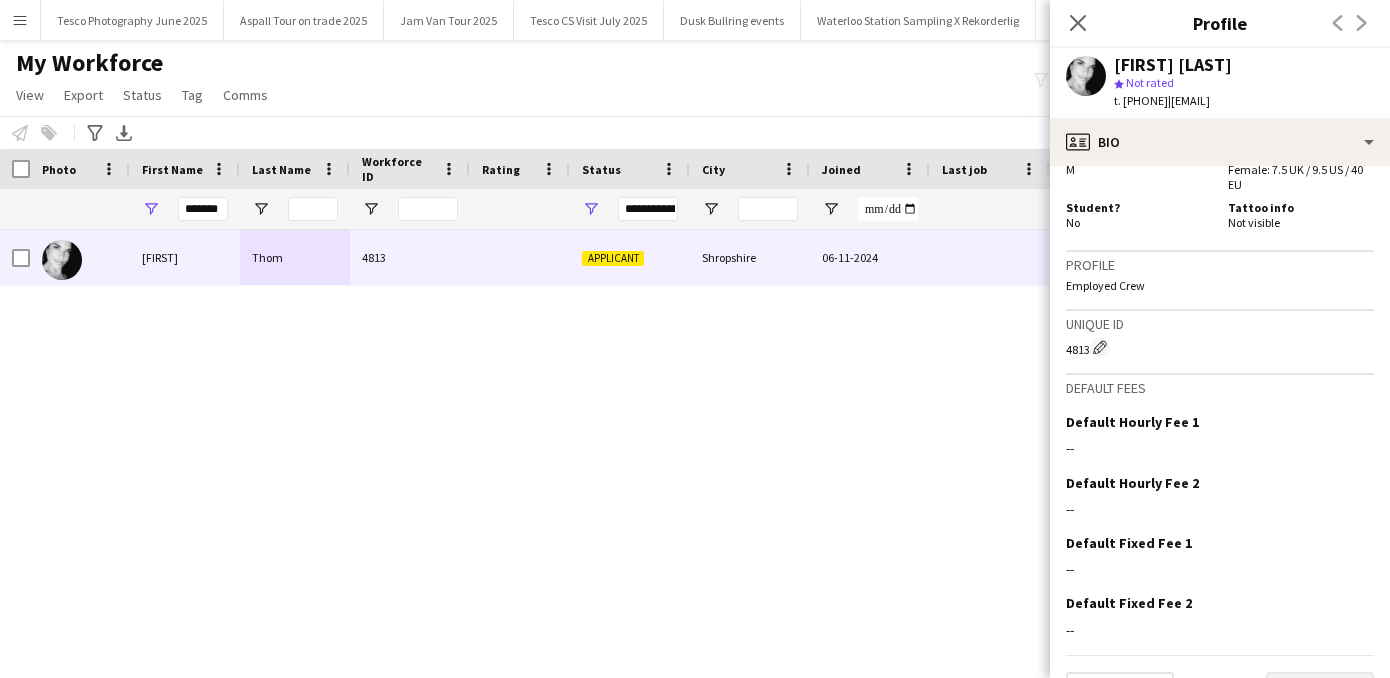 click on "Next" 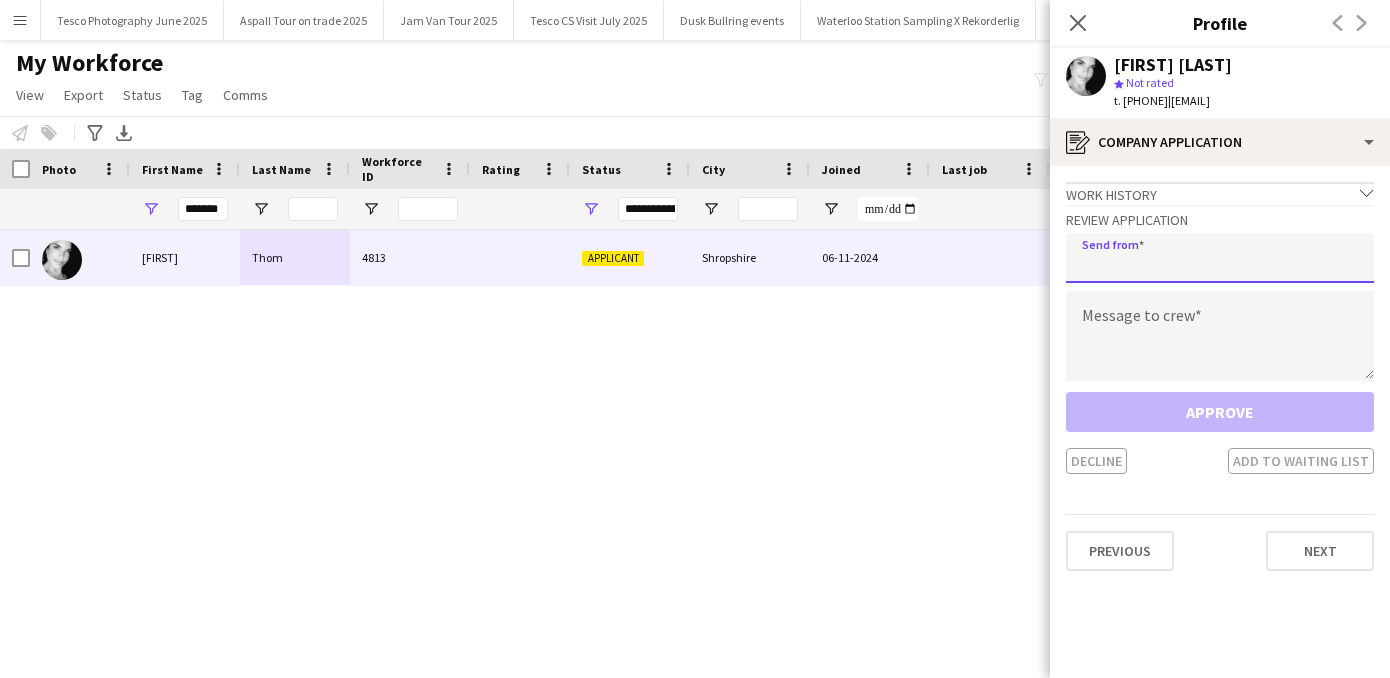 click 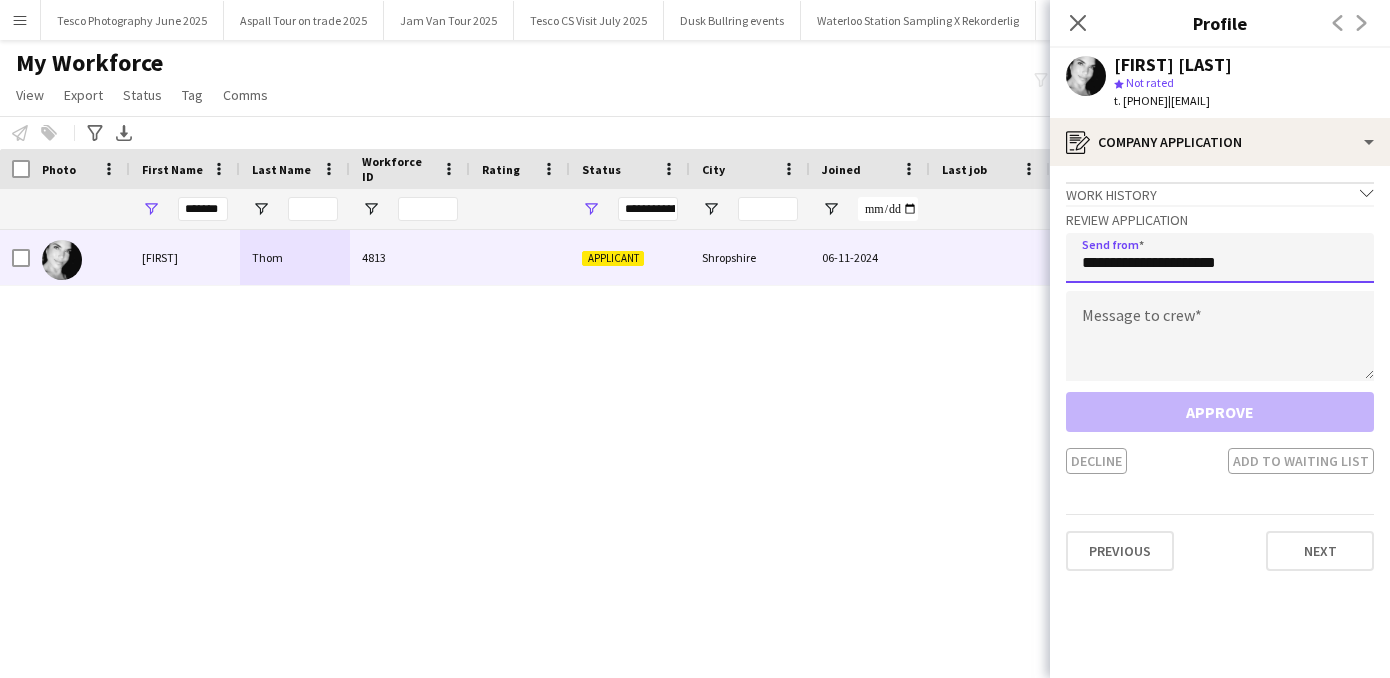 type on "**********" 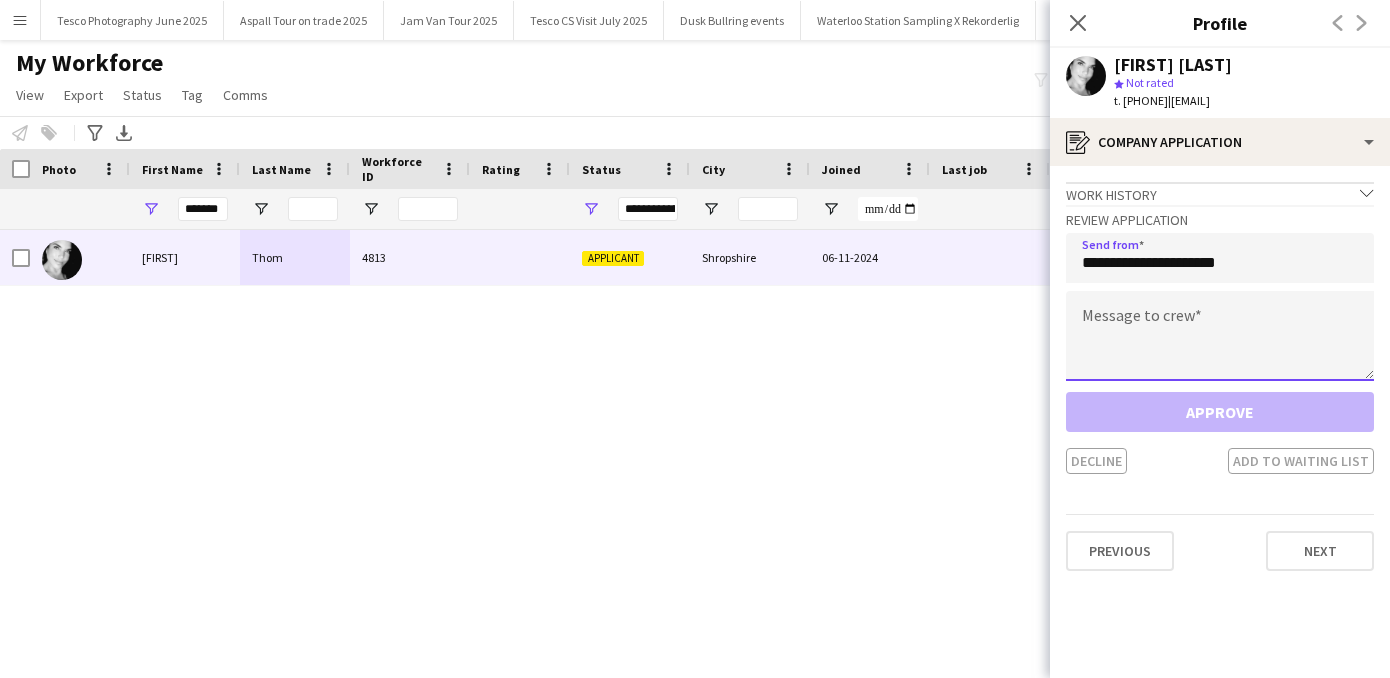 click 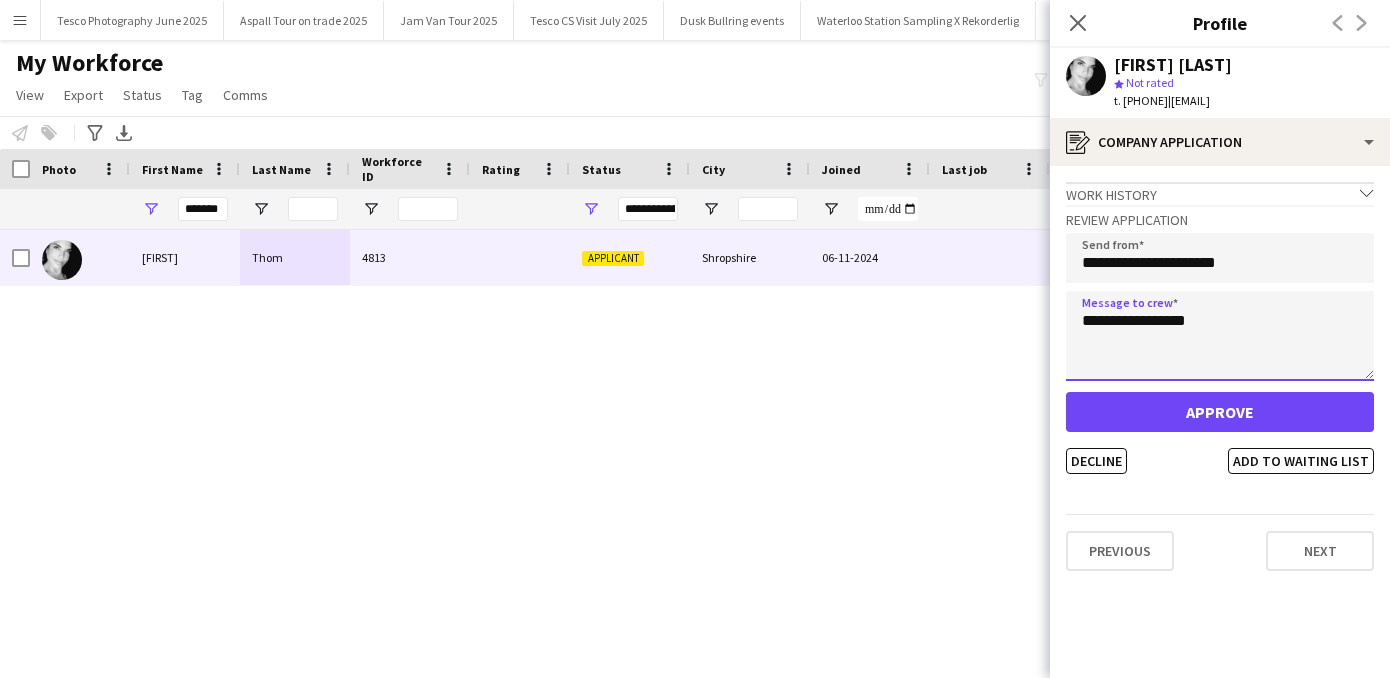 type on "**********" 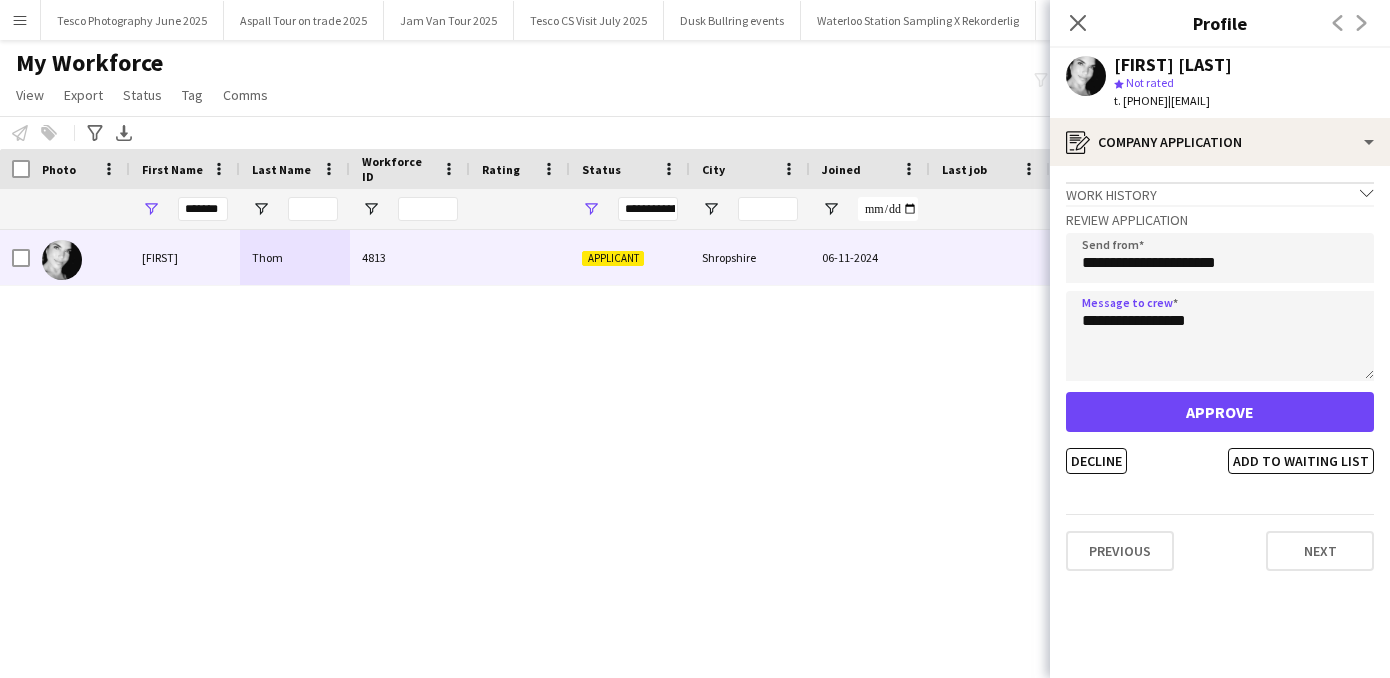 click on "Approve" 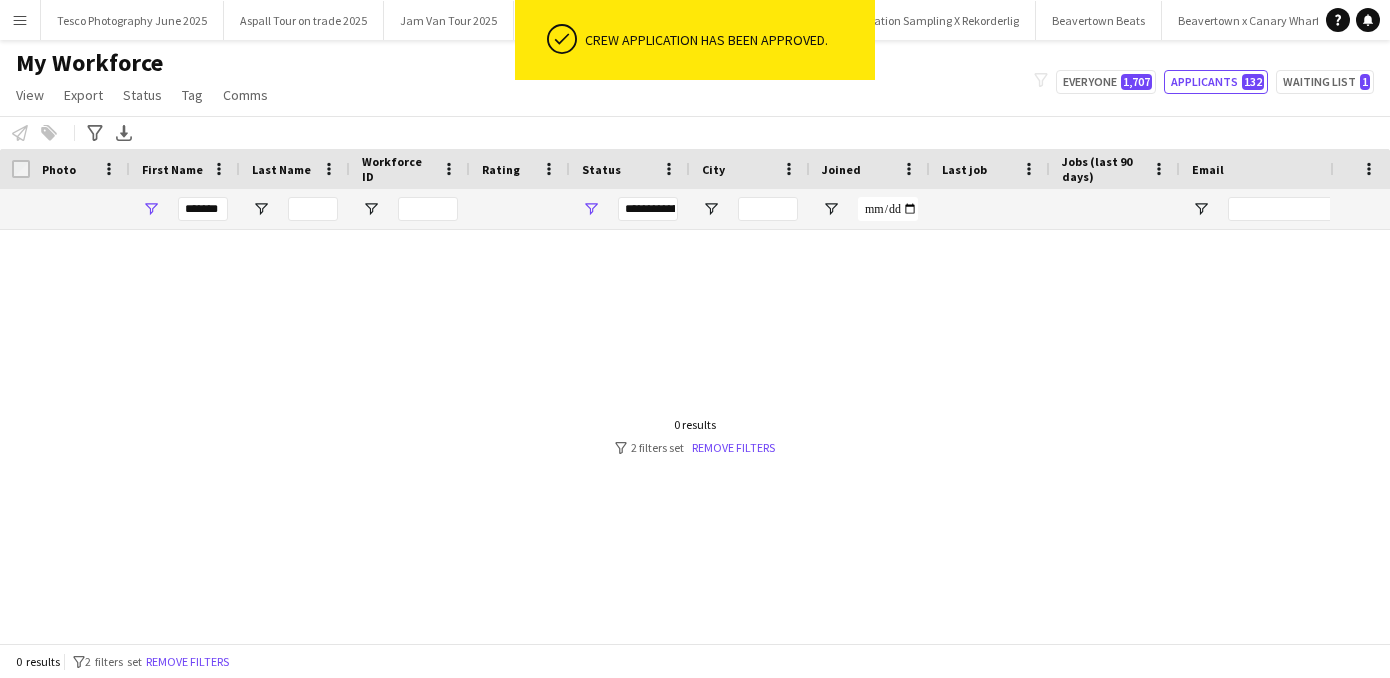 click on "My Workforce   View   Views  Default view New view Update view Delete view Edit name Customise view Customise filters Reset Filters Reset View Reset All  Export  New starters report Export as XLSX Export as PDF  Status  Edit  Tag  New tag  Edit tag  ABI BYB (0) Brew London  (0) Covid Task force  (26) Event Managers (0) Lexington Hill (0) London bar Staff (0) London Staff (0) Newcastle Staff (9) Stella (0) ZX Ventures Rooftop bar (5)  Add to tag  ABI BYB (0) Brew London  (0) Covid Task force  (26) Event Managers (0) Lexington Hill (0) London bar Staff (0) London Staff (0) Newcastle Staff (9) Stella (0) ZX Ventures Rooftop bar (5)  Untag  ABI BYB (0) Brew London  (0) Covid Task force  (26) Event Managers (0) Lexington Hill (0) London bar Staff (0) London Staff (0) Newcastle Staff (9) Stella (0) ZX Ventures Rooftop bar (5)  Tag chat  ABI BYB (0) Brew London  (0) Covid Task force  (26) Event Managers (0) Lexington Hill (0) London bar Staff (0) London Staff (0) Newcastle Staff (9) Stella (0)  Tag share page" 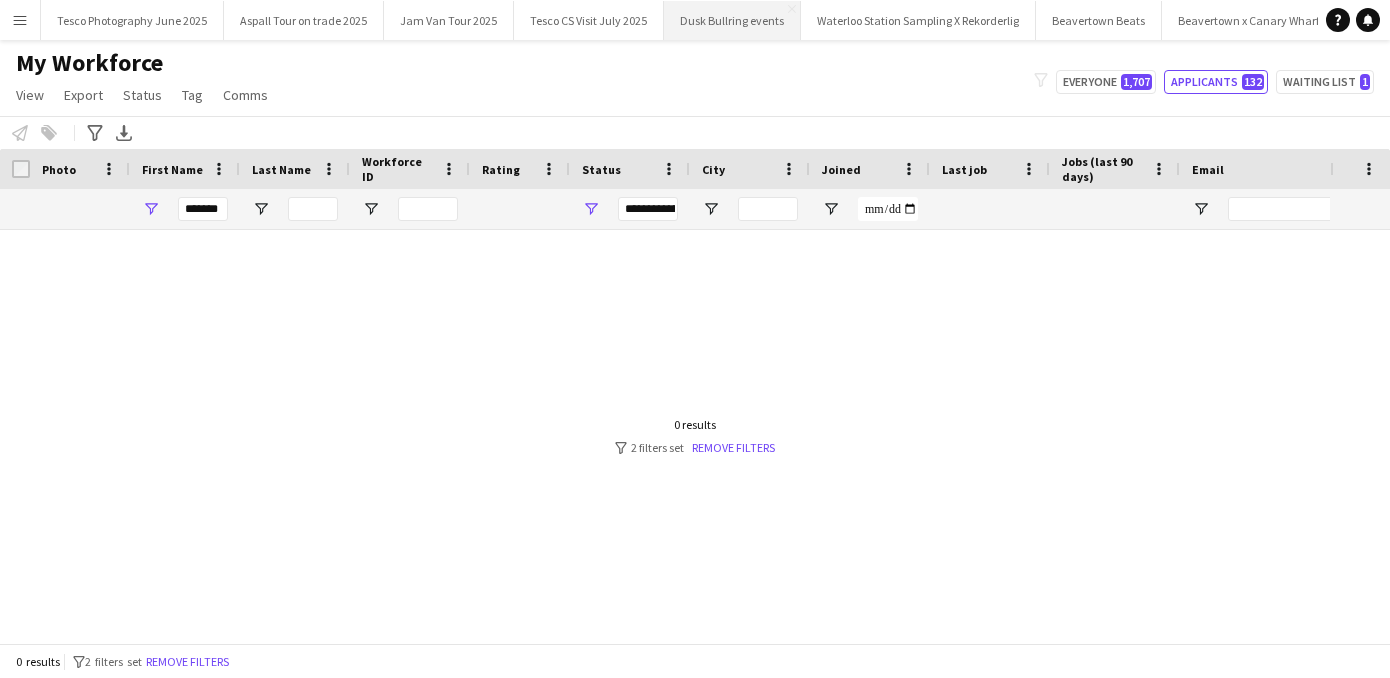 click on "Dusk Bullring events
Close" at bounding box center [732, 20] 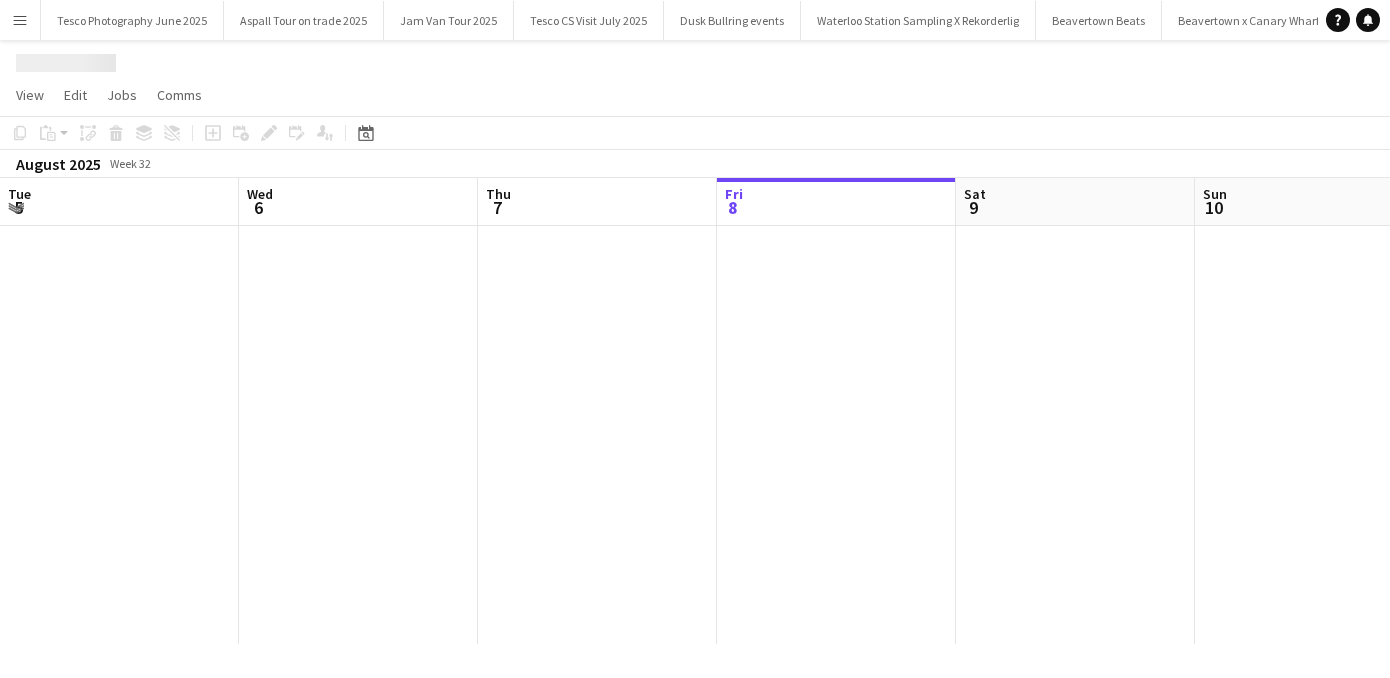 scroll, scrollTop: 0, scrollLeft: 478, axis: horizontal 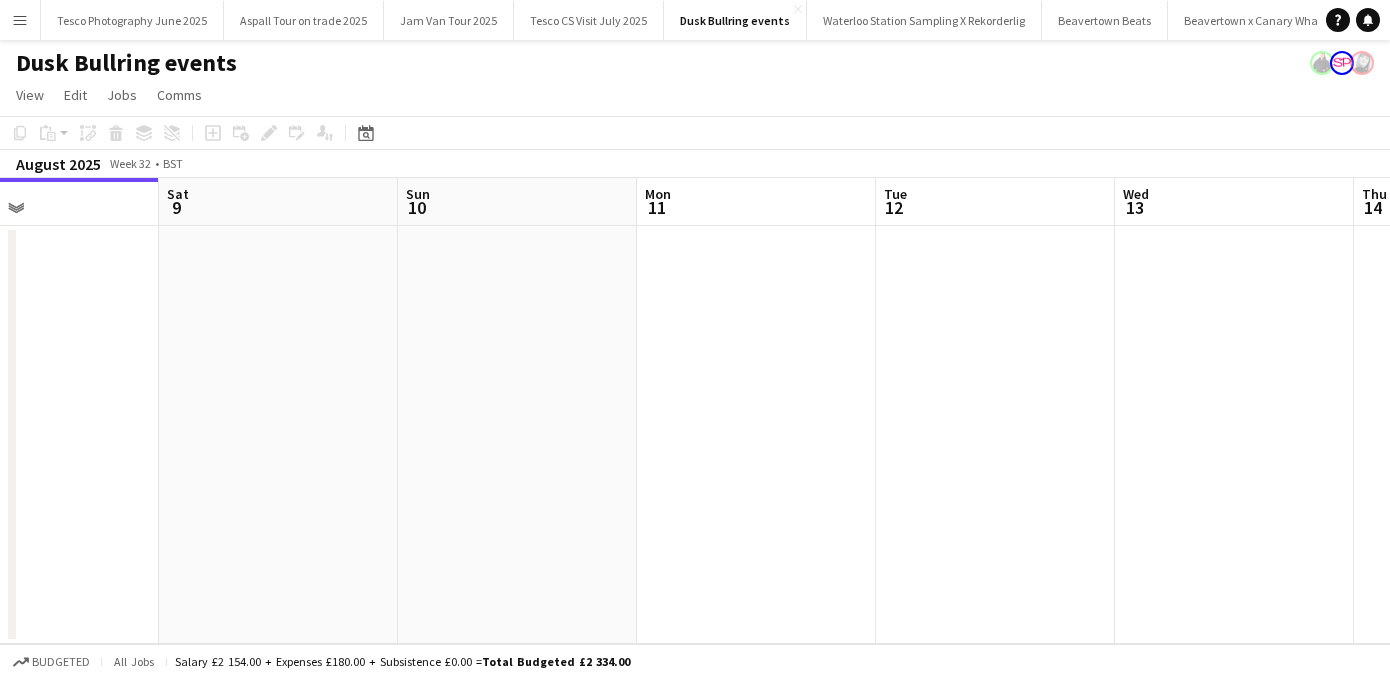 drag, startPoint x: 1088, startPoint y: 522, endPoint x: 242, endPoint y: 542, distance: 846.2364 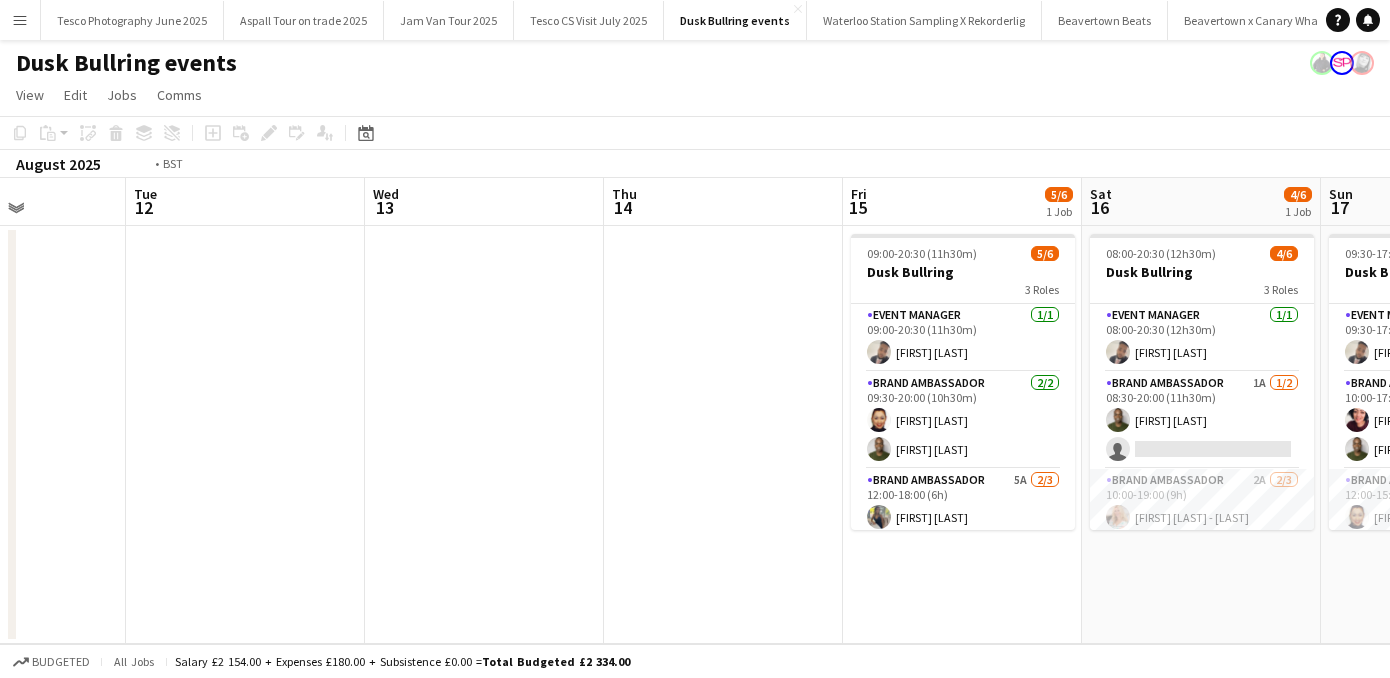 drag, startPoint x: 736, startPoint y: 567, endPoint x: 274, endPoint y: 547, distance: 462.4327 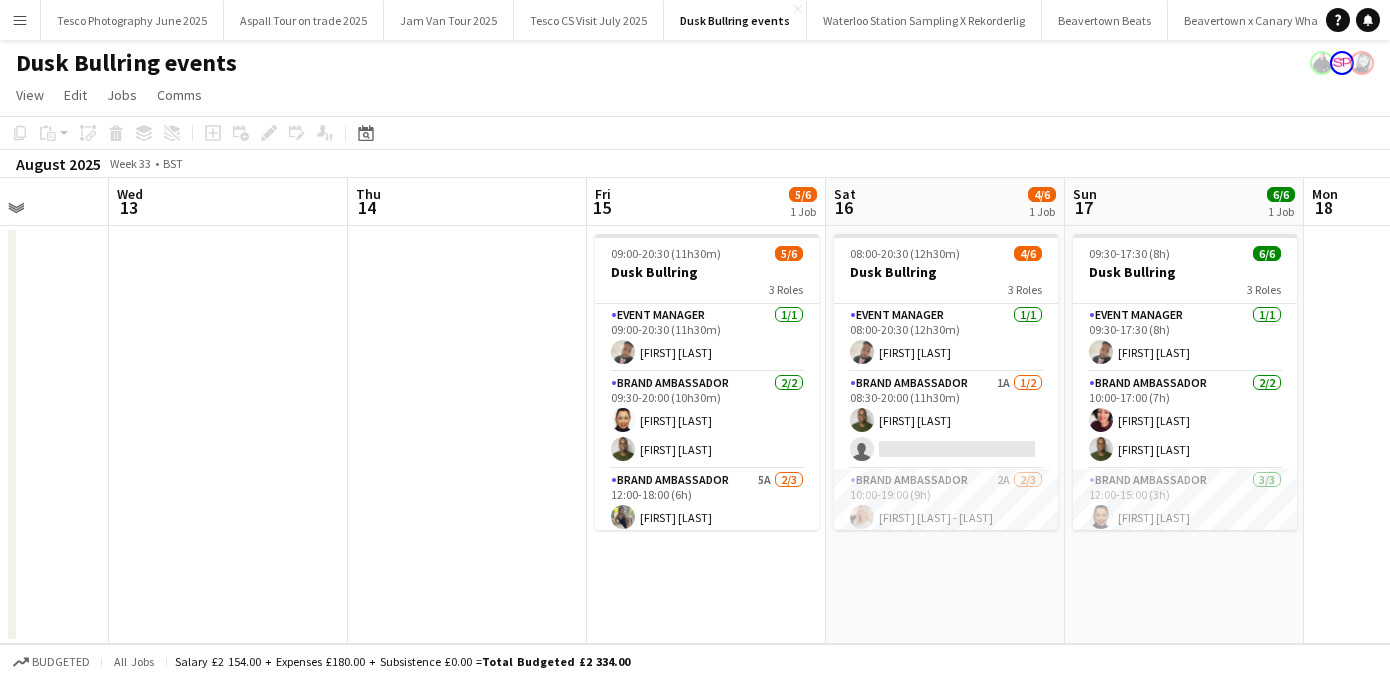 scroll, scrollTop: 65, scrollLeft: 0, axis: vertical 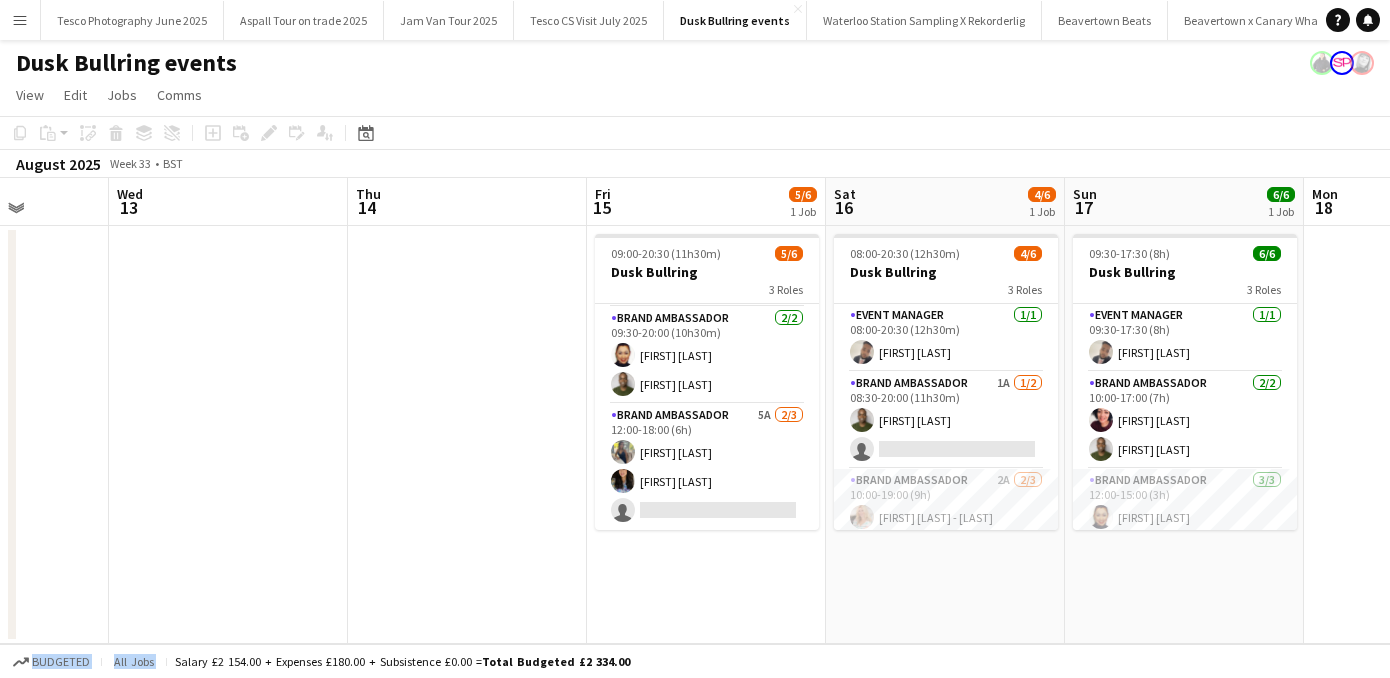 drag, startPoint x: 810, startPoint y: 433, endPoint x: 810, endPoint y: 647, distance: 214 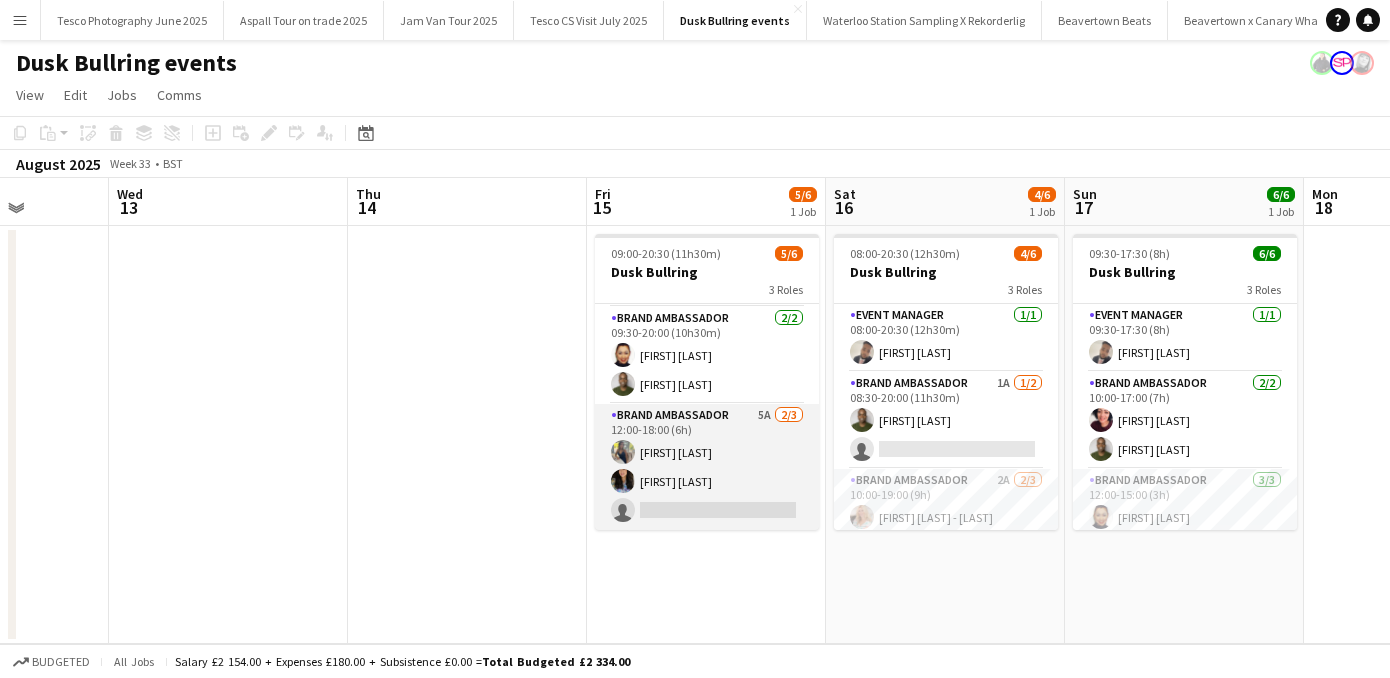 click on "Brand Ambassador   5A   2/3   12:00-18:00 (6h)
[FIRST] [LAST] [FIRST] [LAST]
single-neutral-actions" at bounding box center [707, 467] 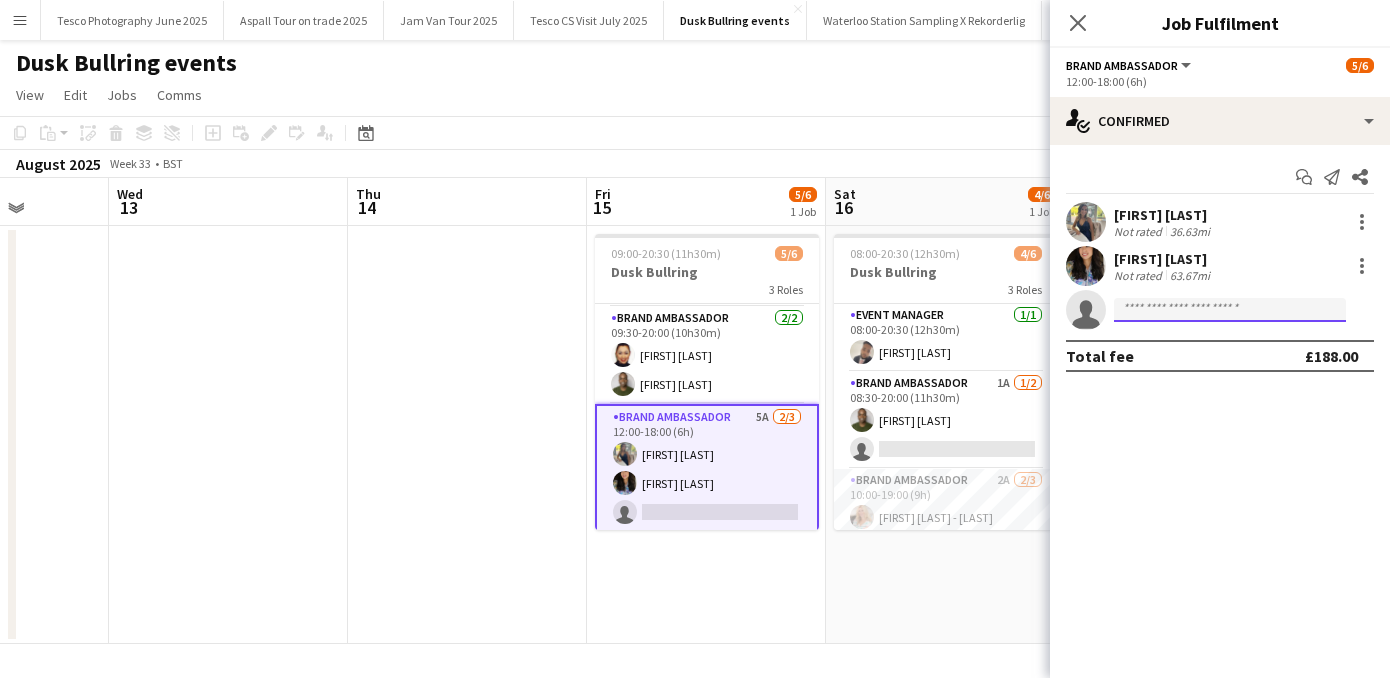 click 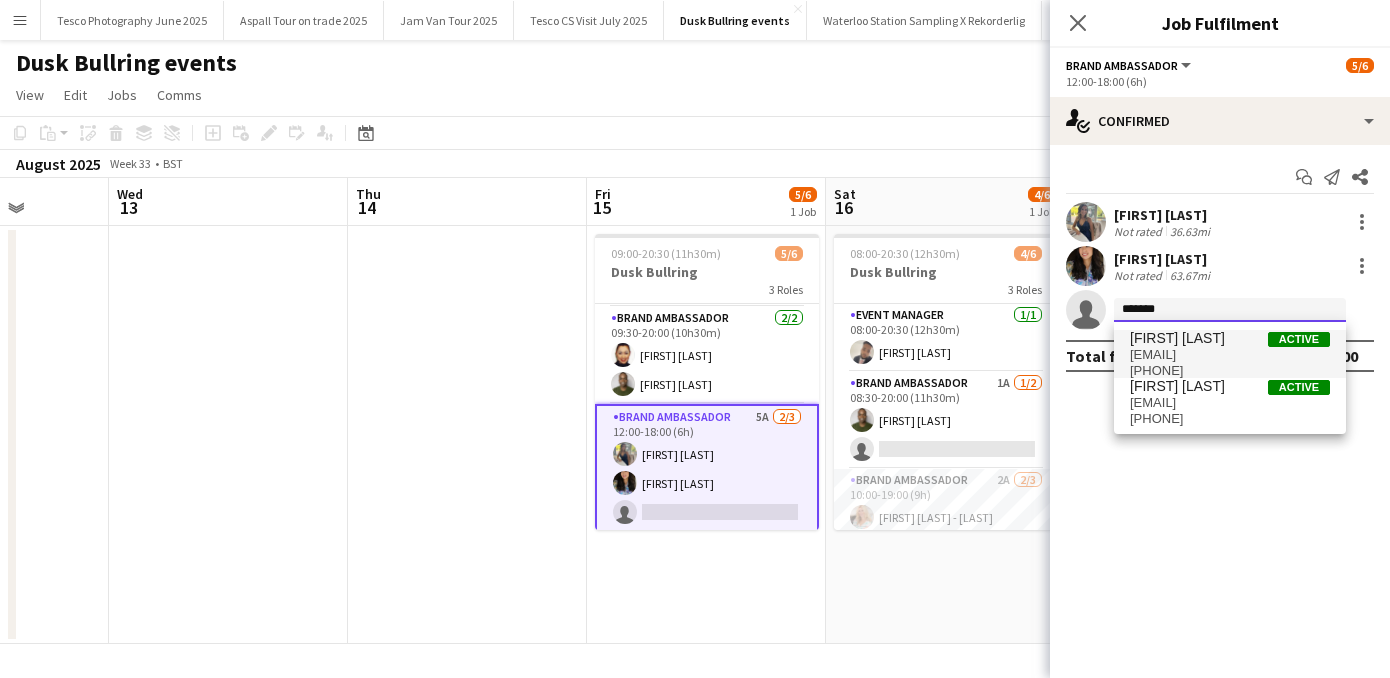 type on "*******" 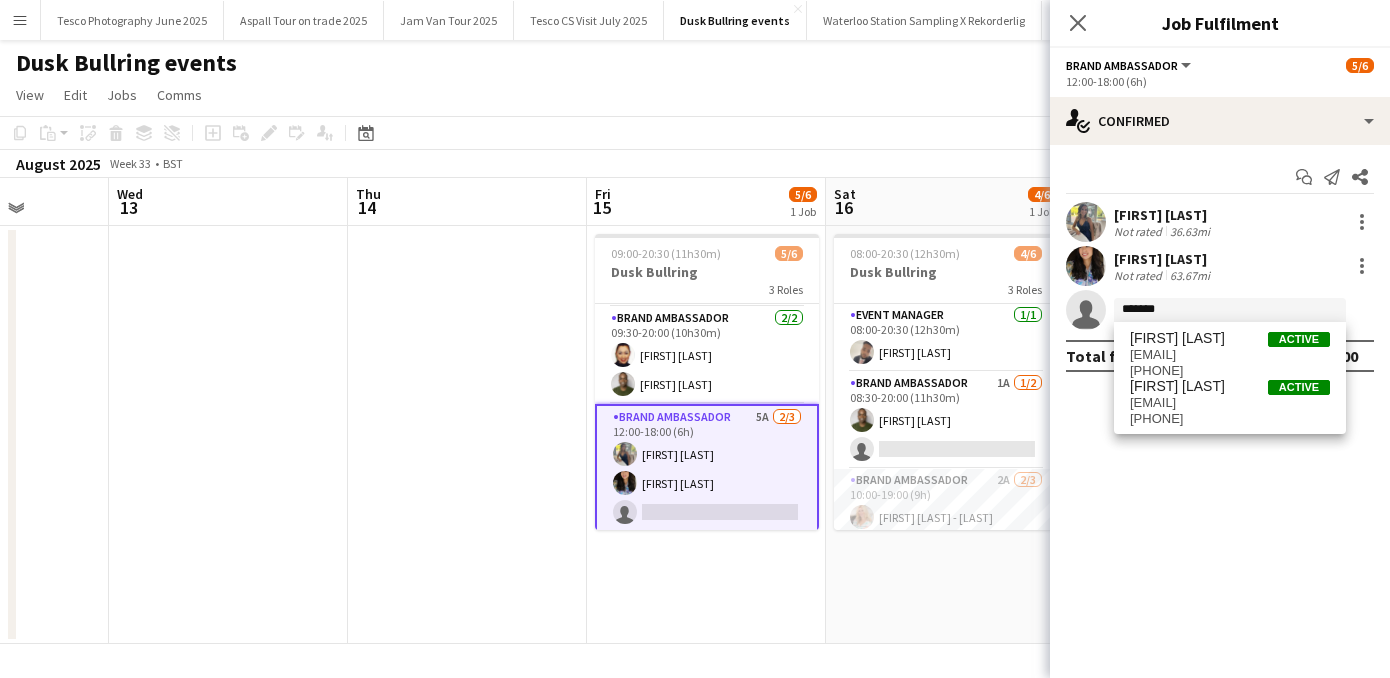 drag, startPoint x: 1146, startPoint y: 341, endPoint x: 1178, endPoint y: 402, distance: 68.88396 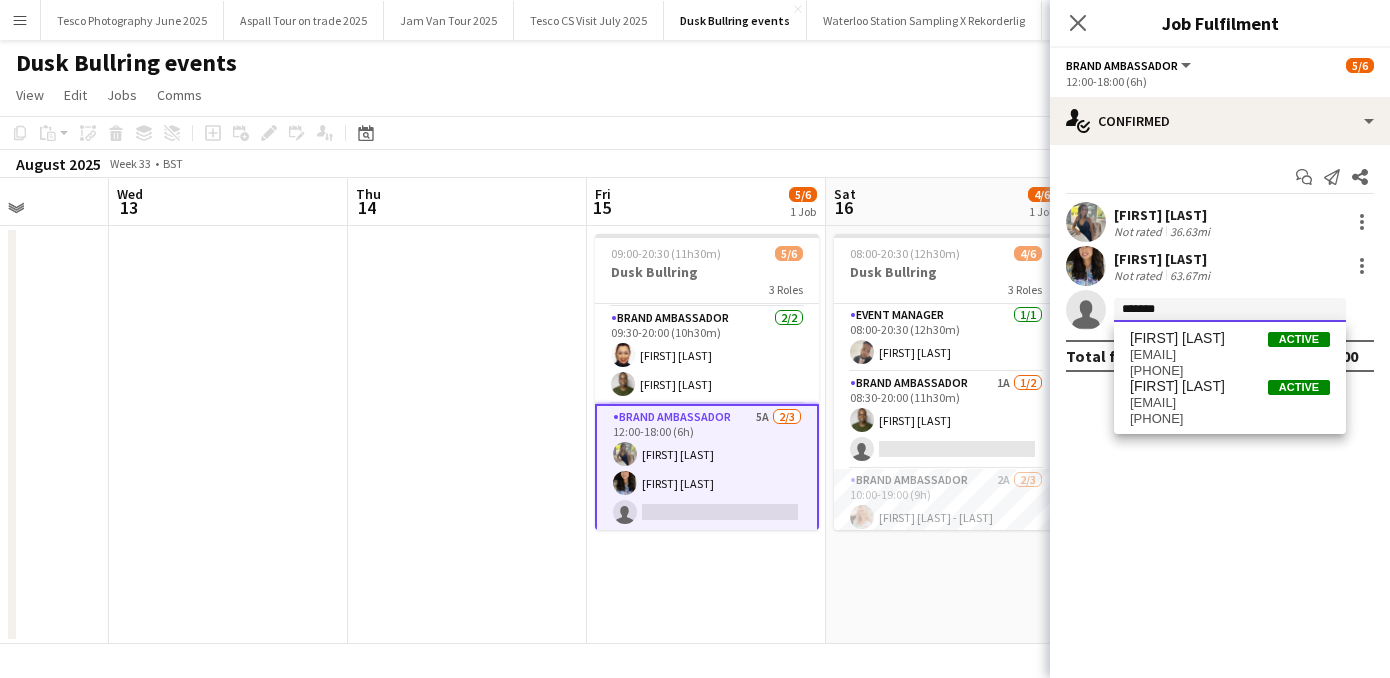 type 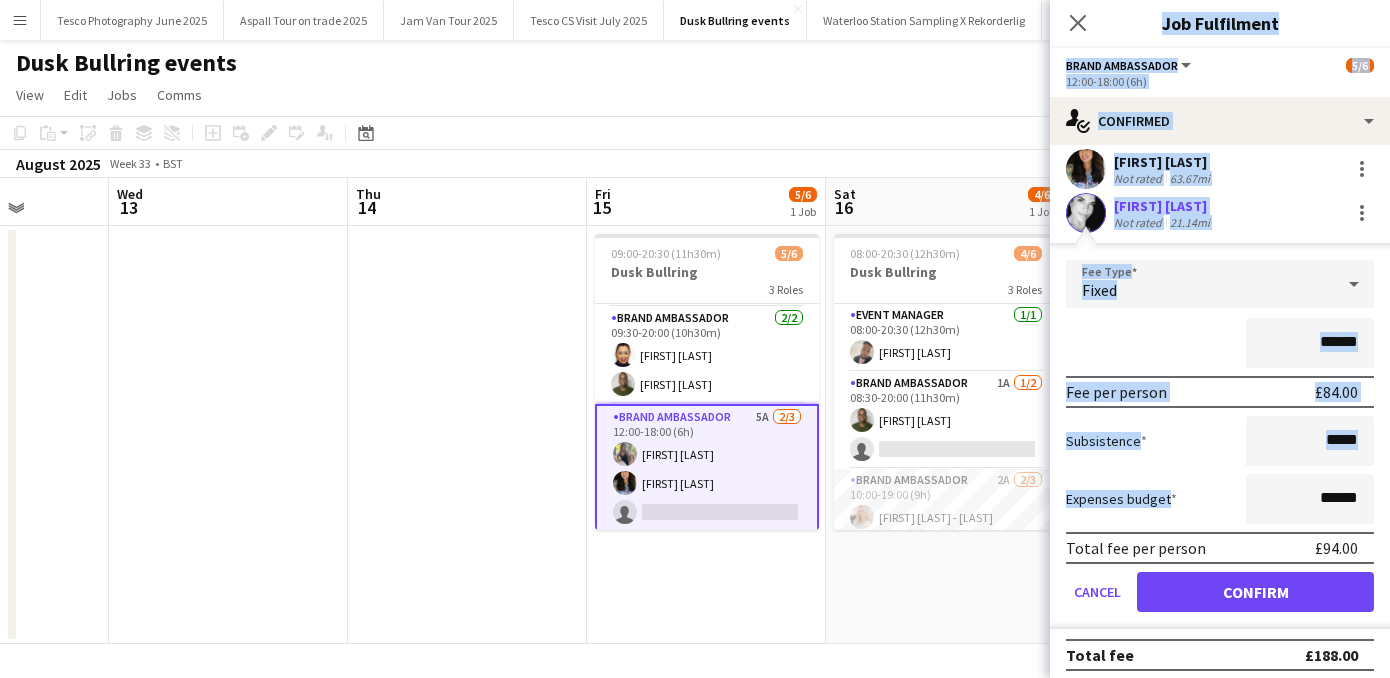 scroll, scrollTop: 106, scrollLeft: 0, axis: vertical 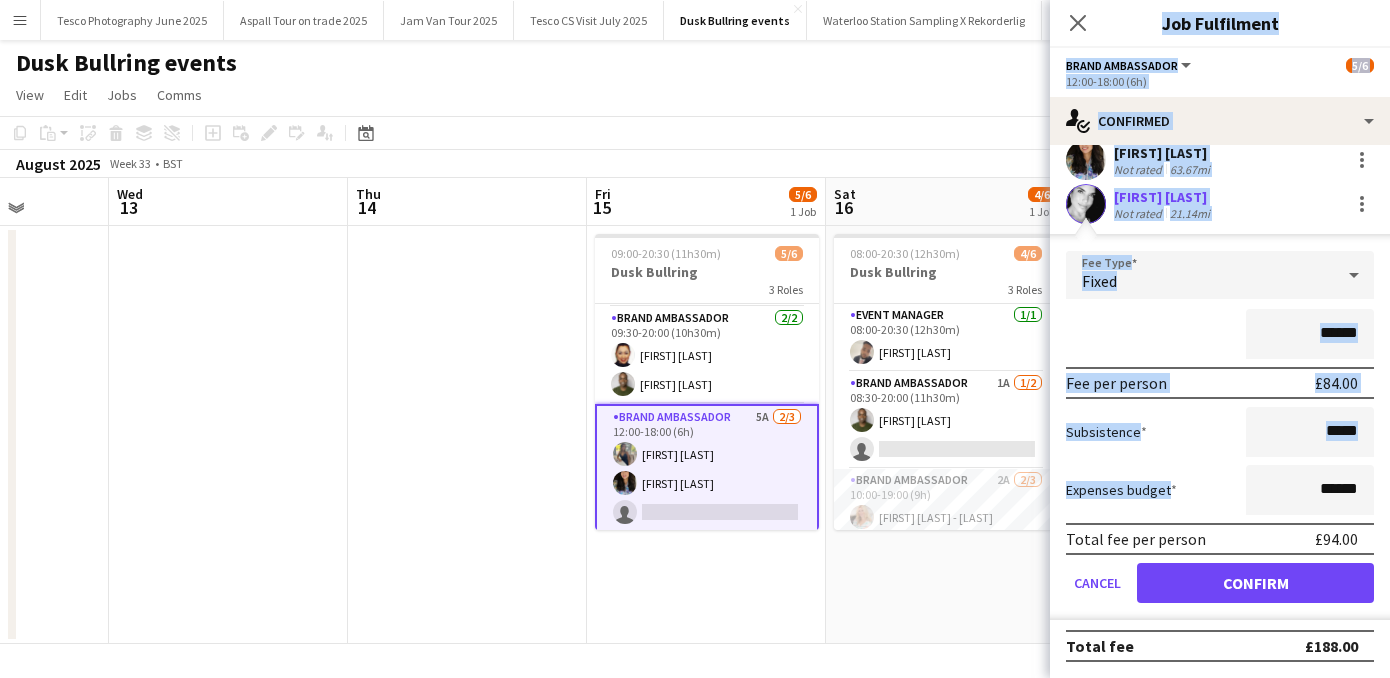 drag, startPoint x: 1214, startPoint y: 591, endPoint x: 1217, endPoint y: 682, distance: 91.04944 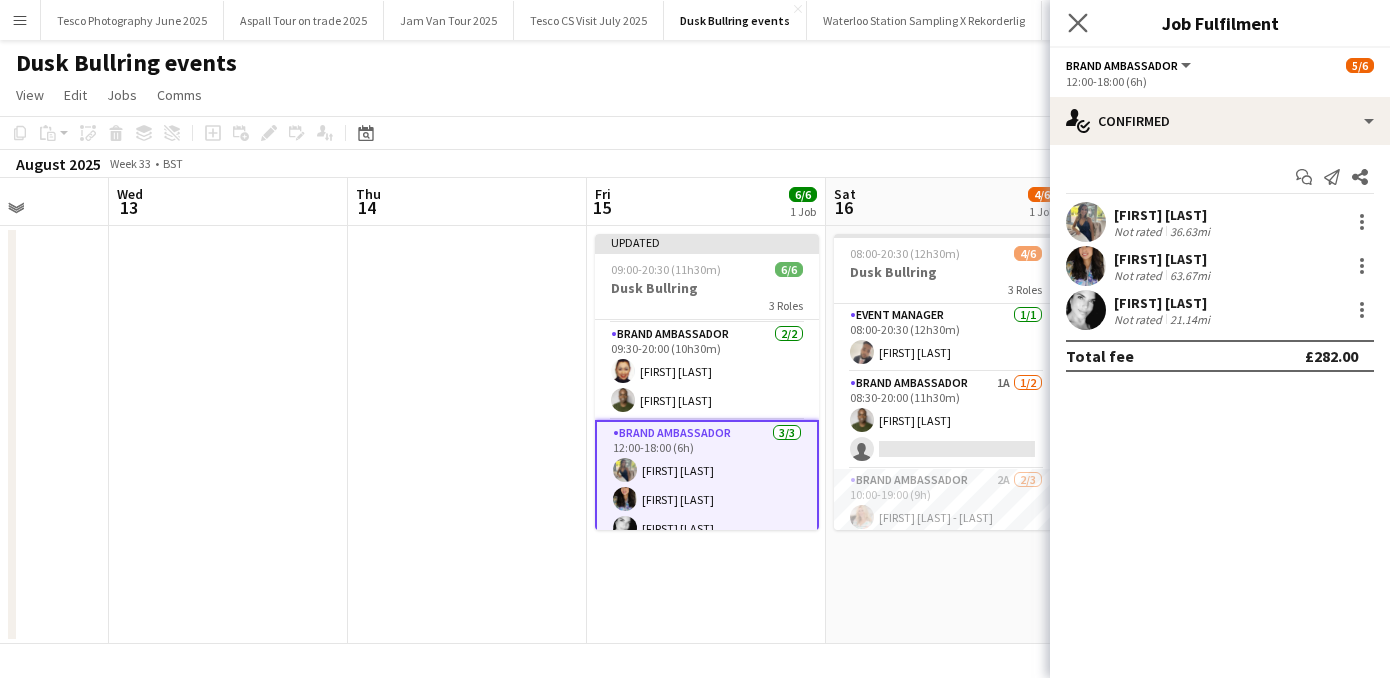 click on "Close pop-in" 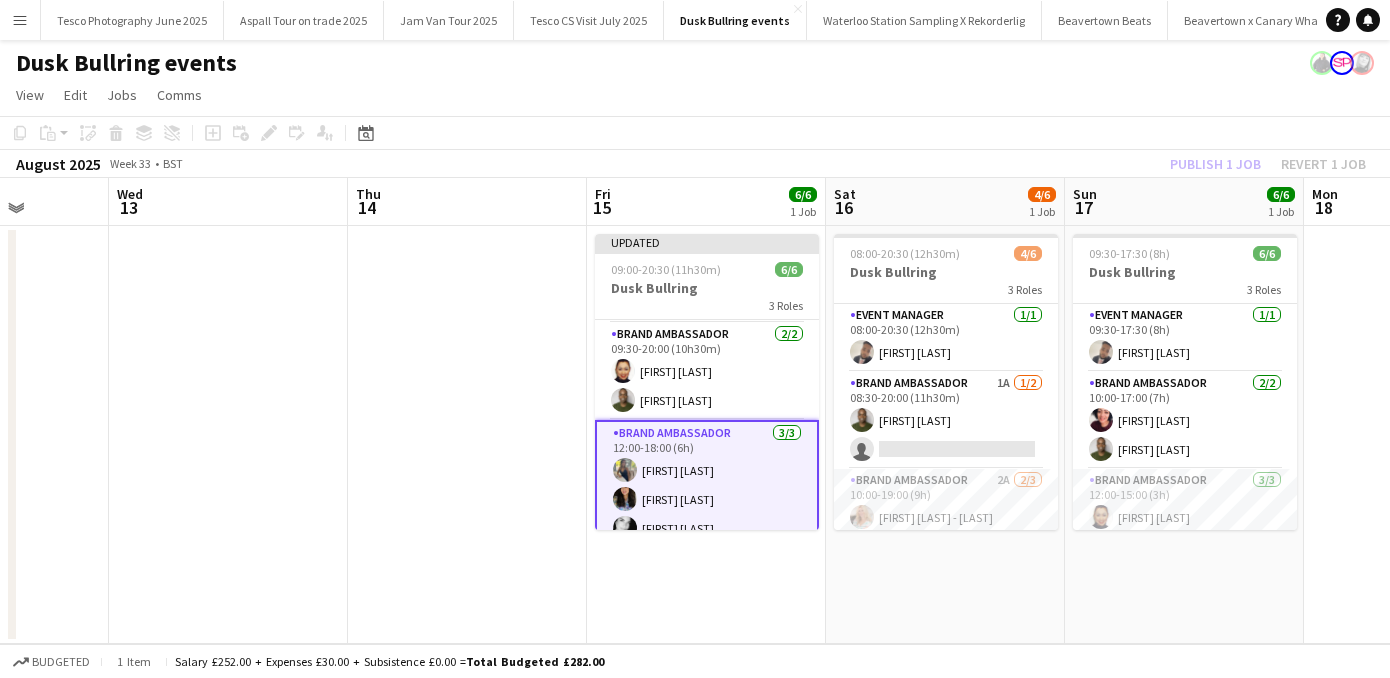 click on "View  Day view expanded Day view collapsed Month view Date picker Jump to today Expand Linked Jobs Collapse Linked Jobs  Edit  Copy
Command
C  Paste  Without Crew
Command
V With Crew
Command
Shift
V Paste as linked job  Group  Group Ungroup  Jobs  New Job Edit Job Delete Job New Linked Job Edit Linked Jobs Job fulfilment Promote Role Copy Role URL  Comms  Notify confirmed crew Create chat" 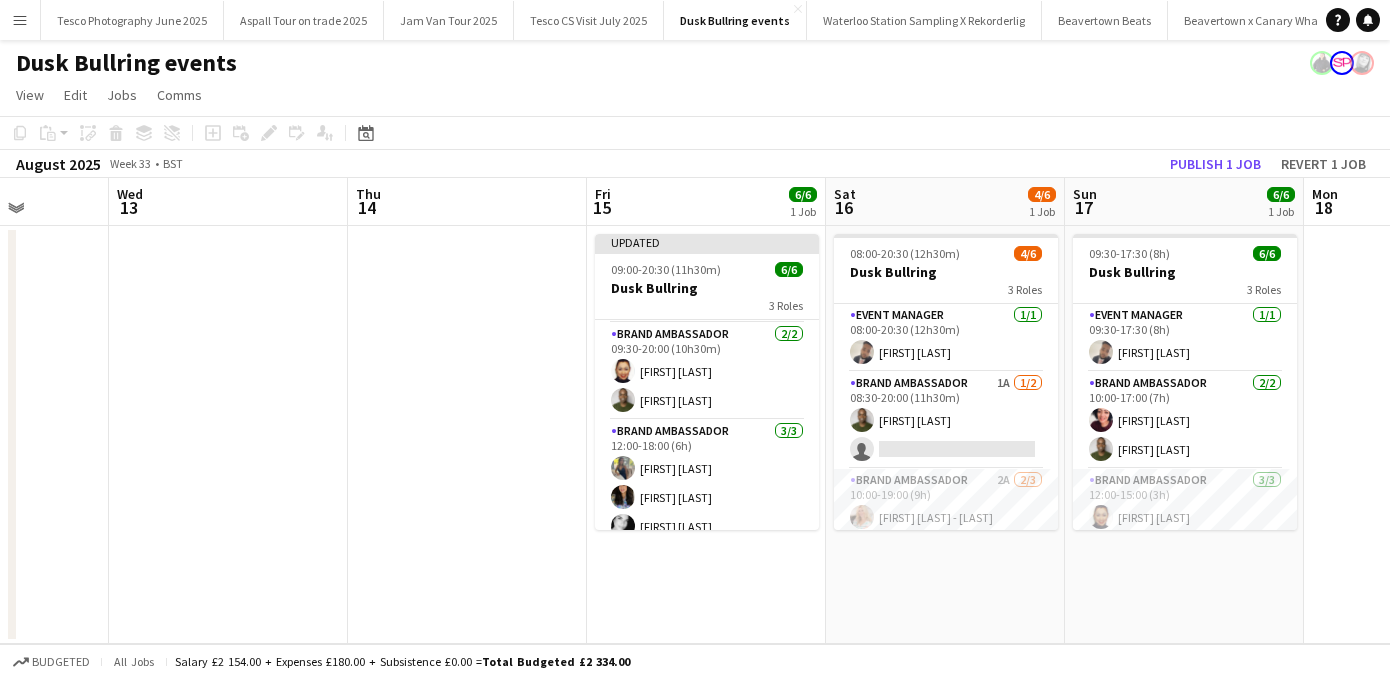 scroll, scrollTop: 50, scrollLeft: 0, axis: vertical 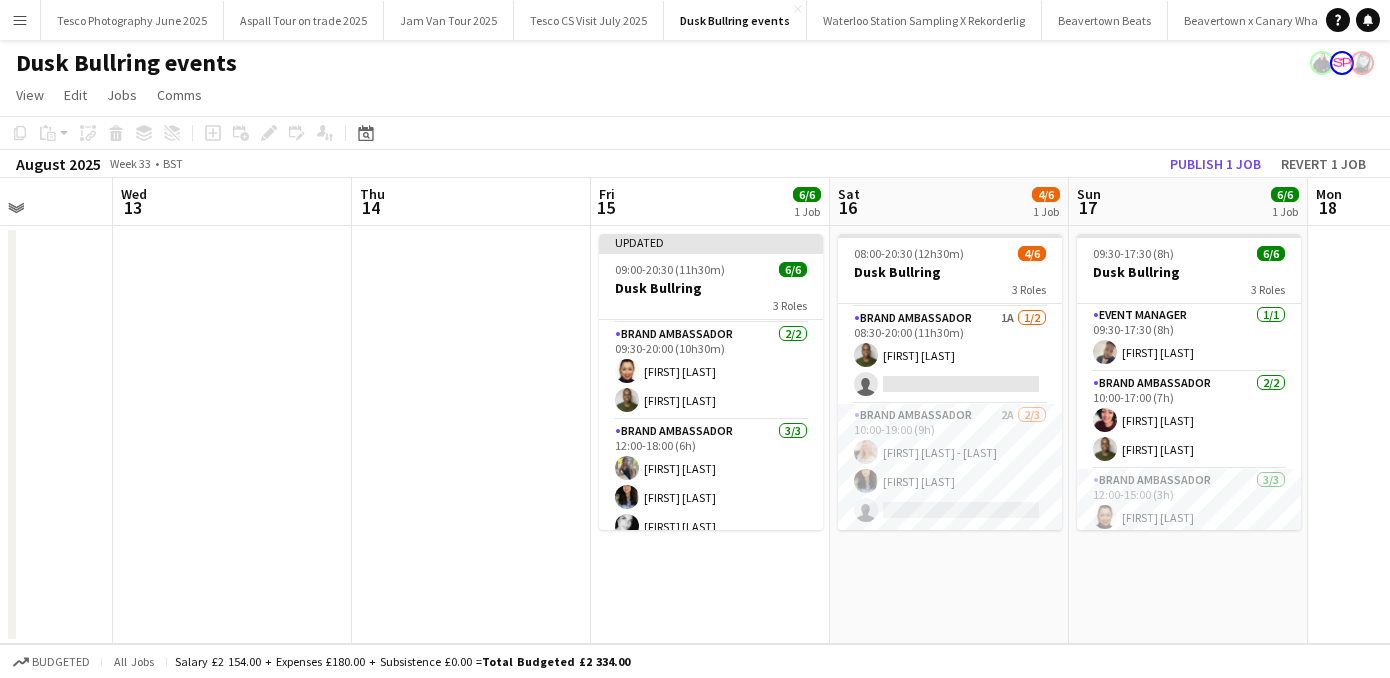 drag, startPoint x: 1051, startPoint y: 392, endPoint x: 1055, endPoint y: 584, distance: 192.04166 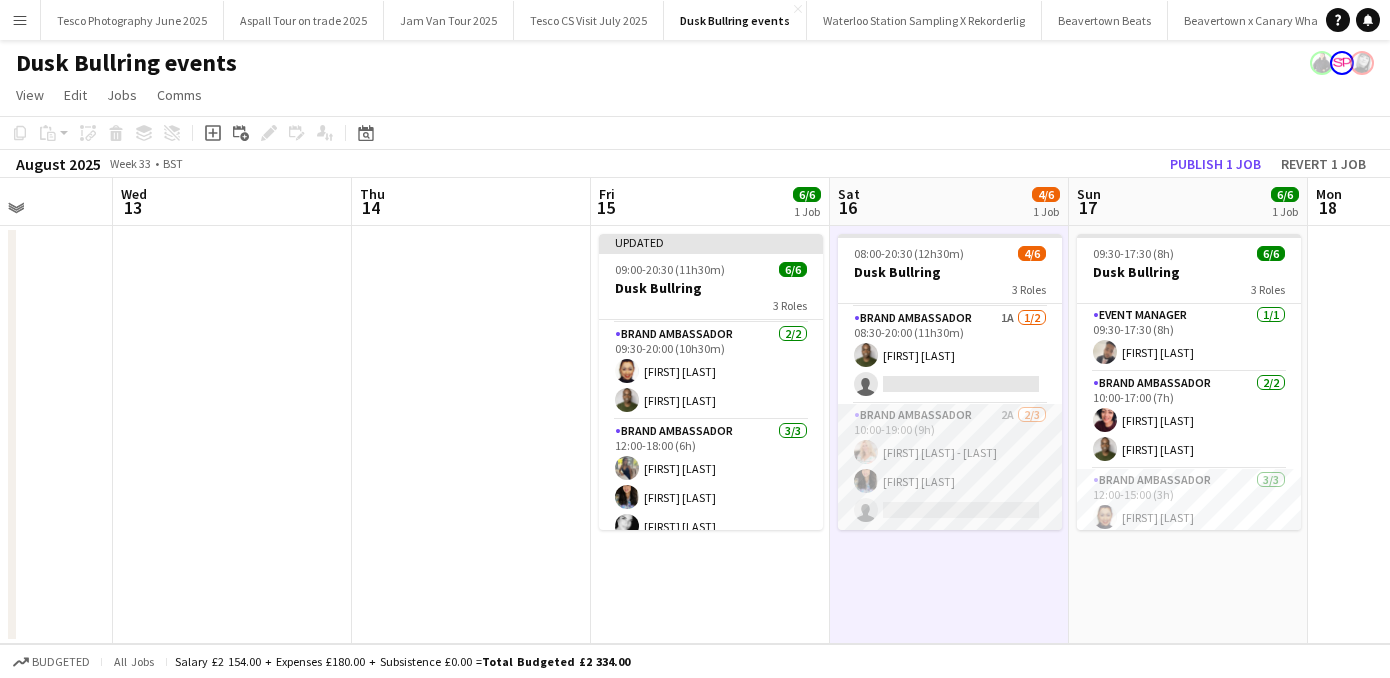 click on "Brand Ambassador   2A   2/3   10:00-19:00 (9h)
[FIRST] [LAST] - [LAST] [FIRST] [LAST]
single-neutral-actions" at bounding box center [950, 467] 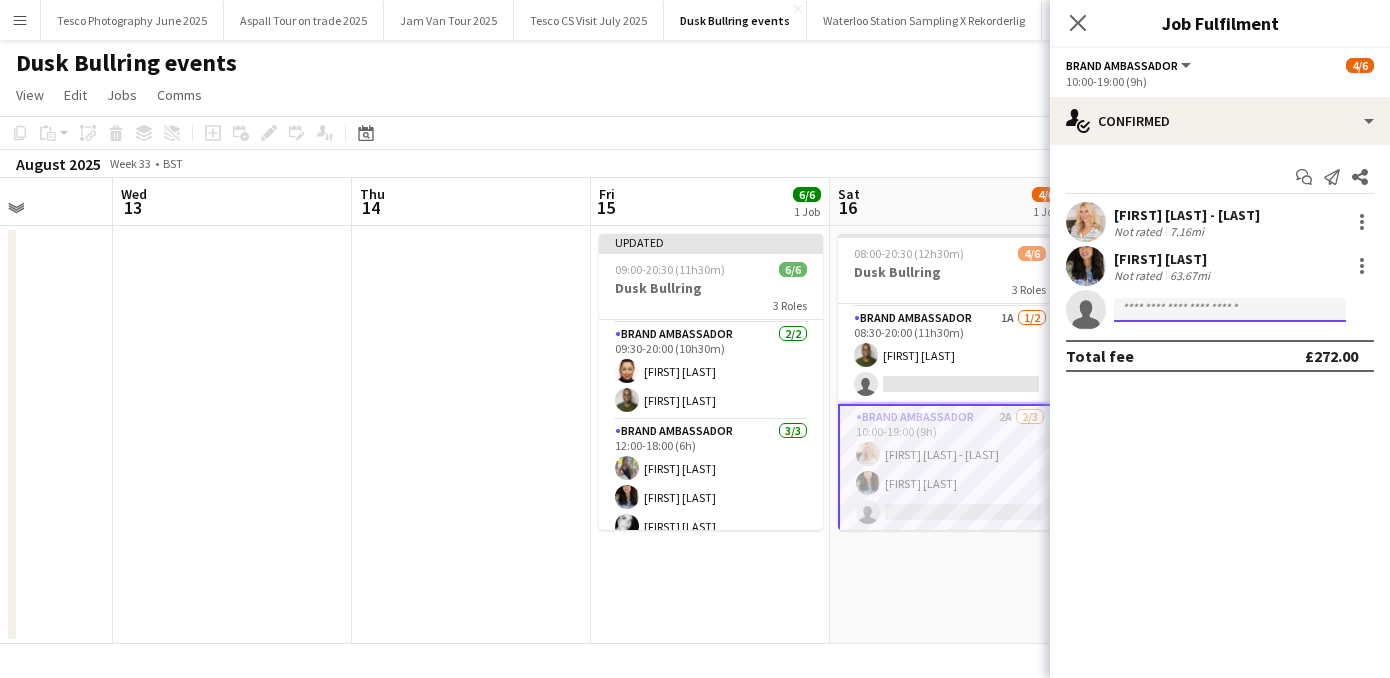 click 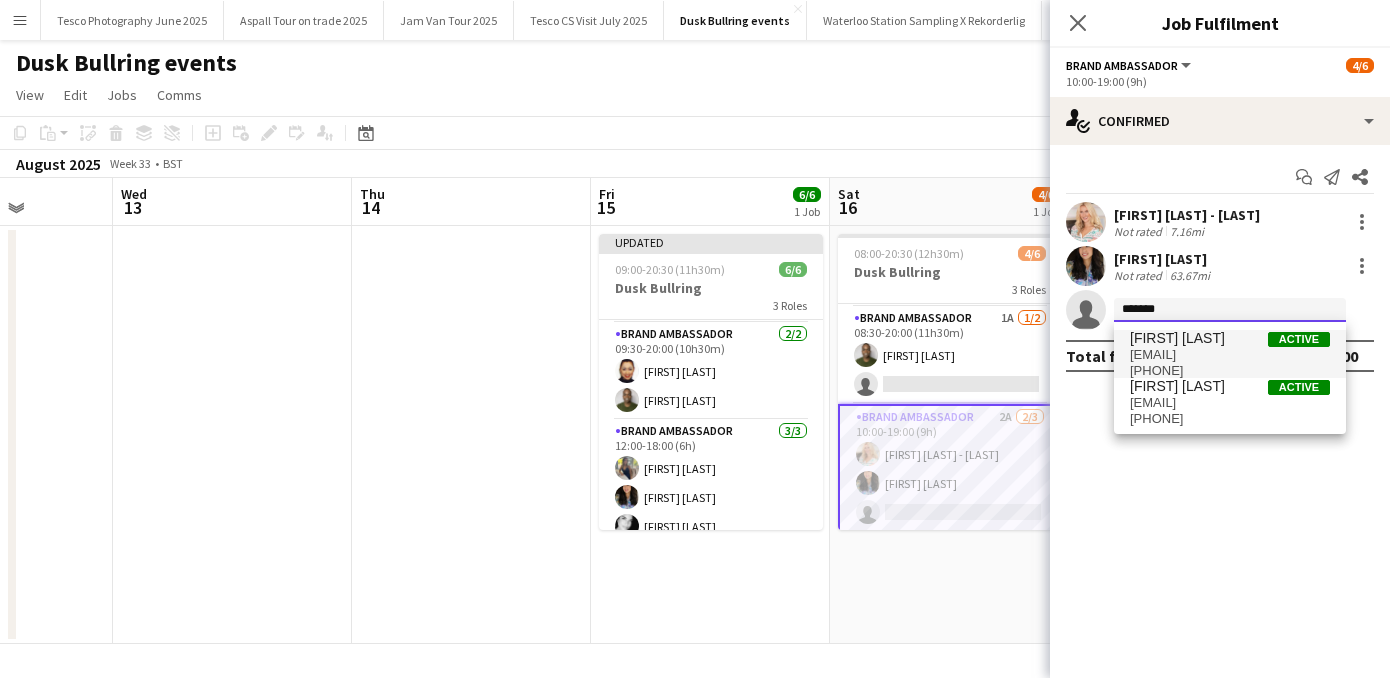 type on "*******" 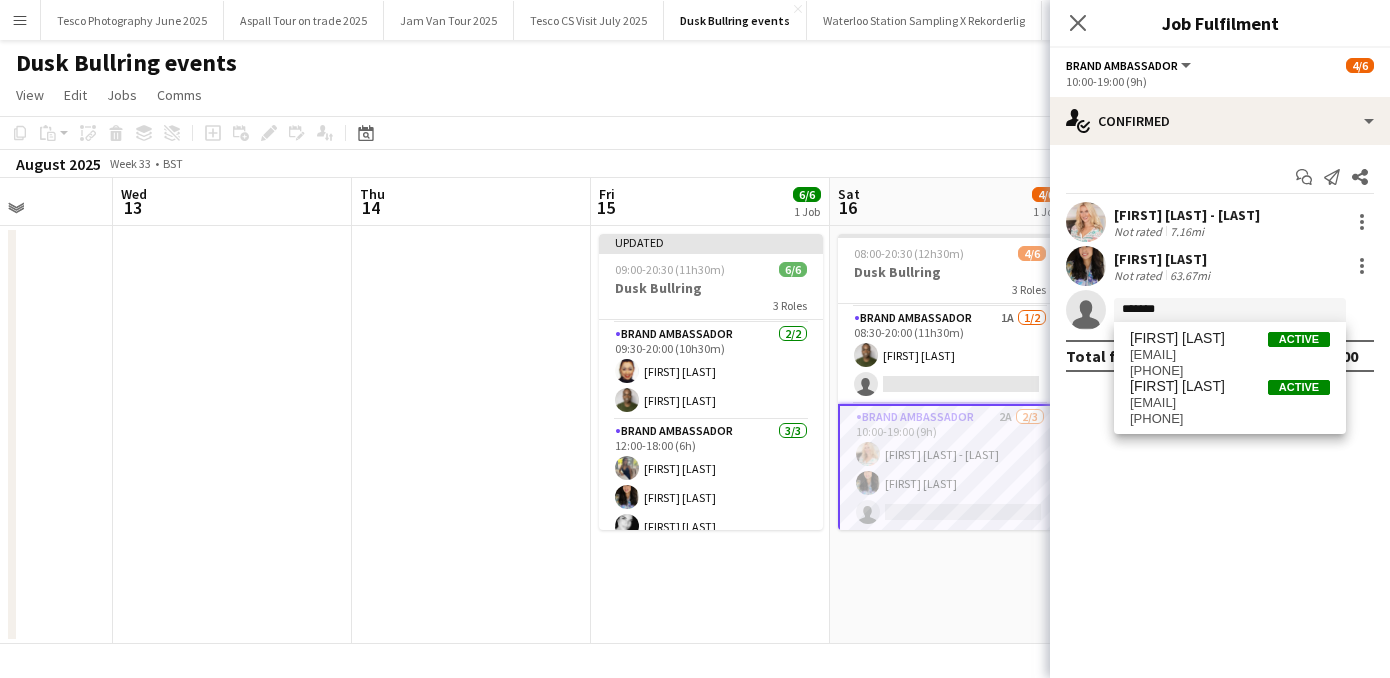 drag, startPoint x: 1163, startPoint y: 344, endPoint x: 1178, endPoint y: 397, distance: 55.081757 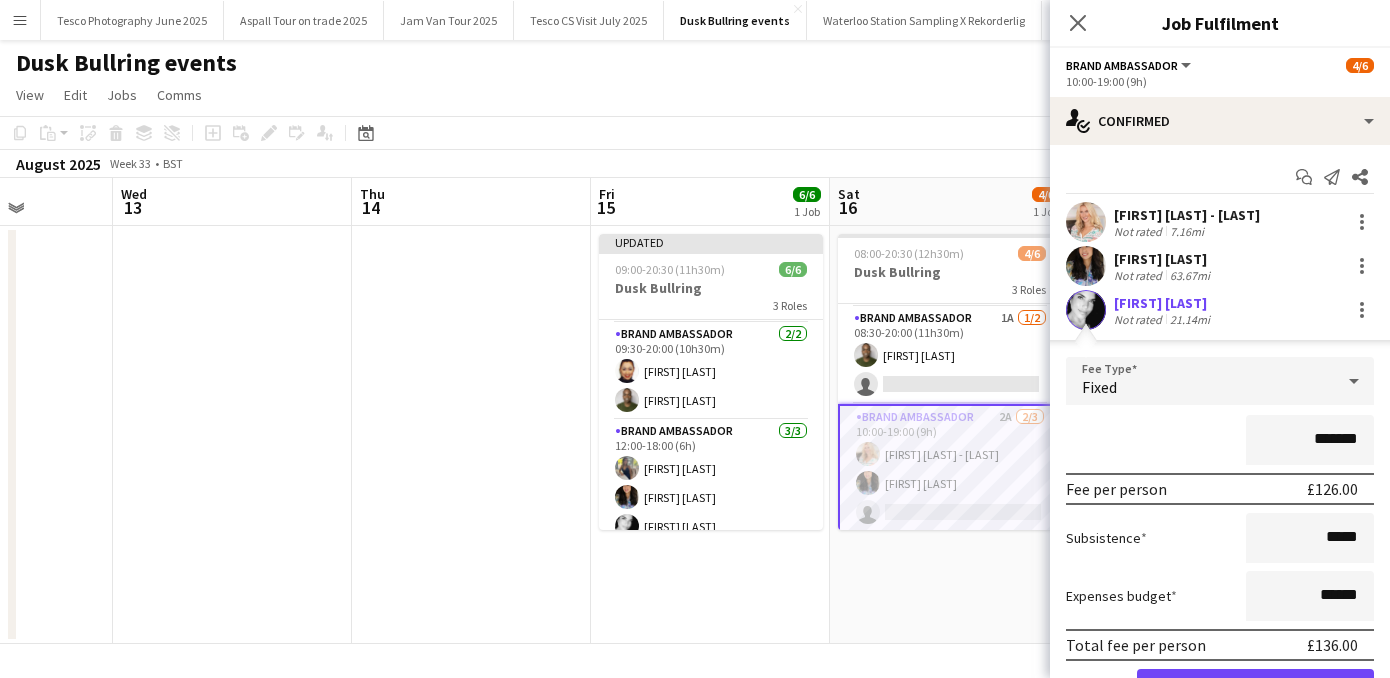 click on "*******" at bounding box center (1310, 440) 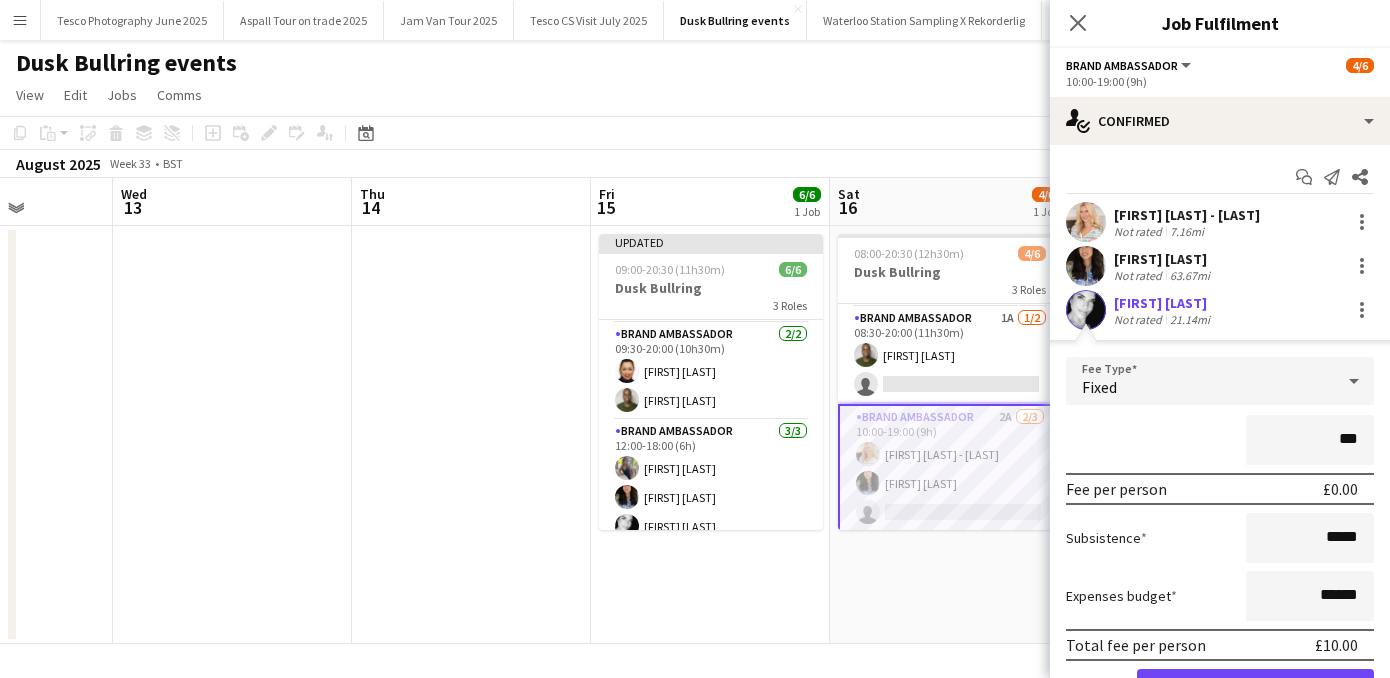 type on "**" 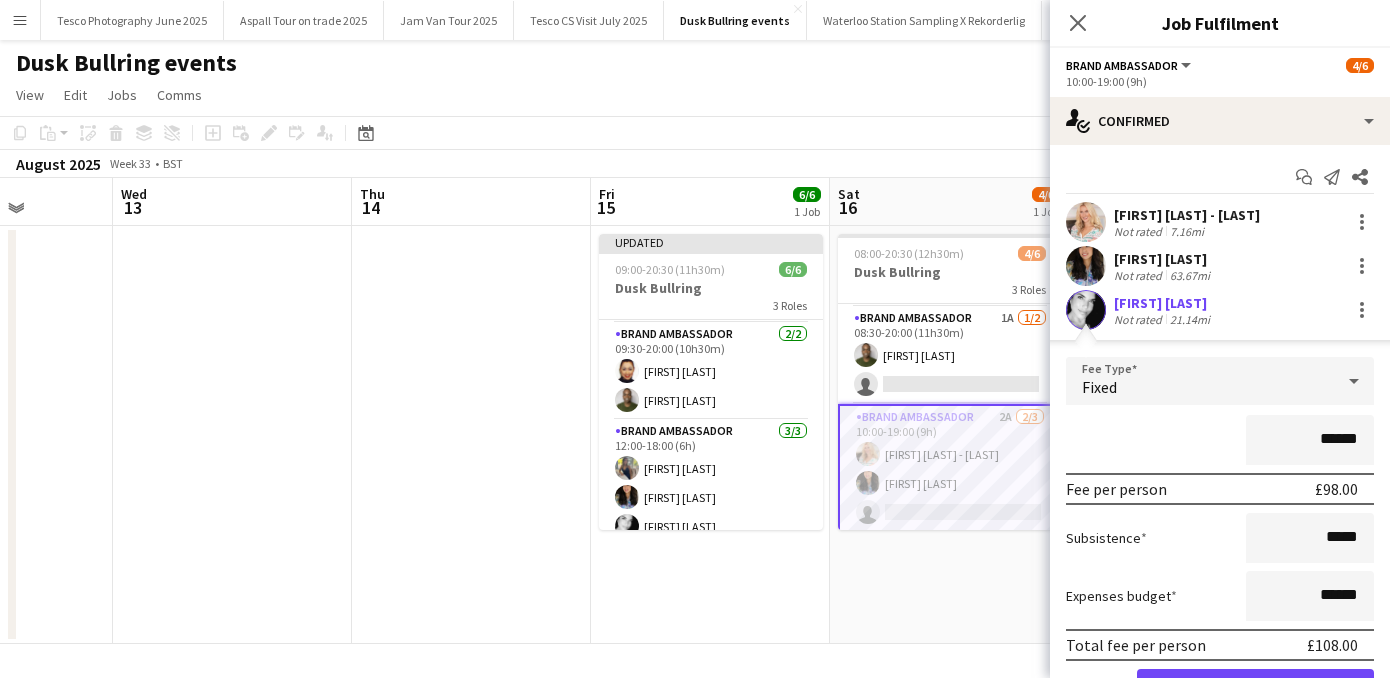 type on "******" 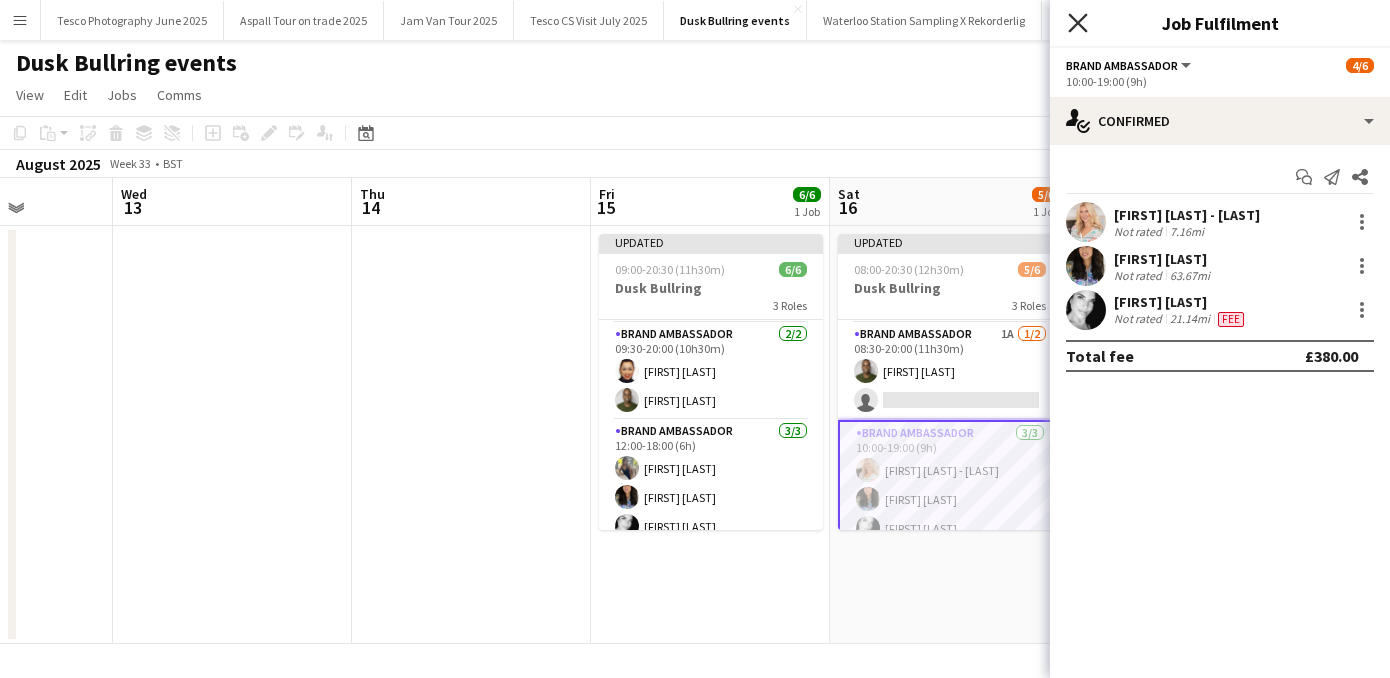 click on "Close pop-in" 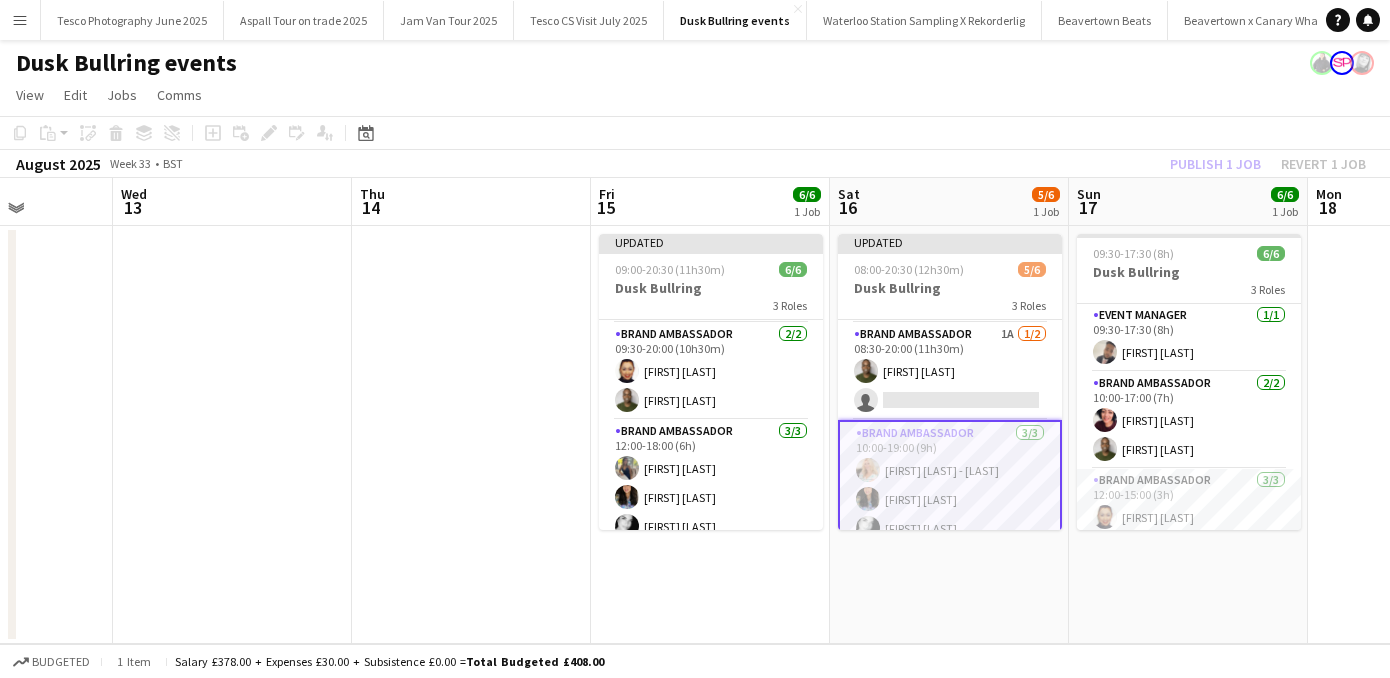 click on "Dusk Bullring events" 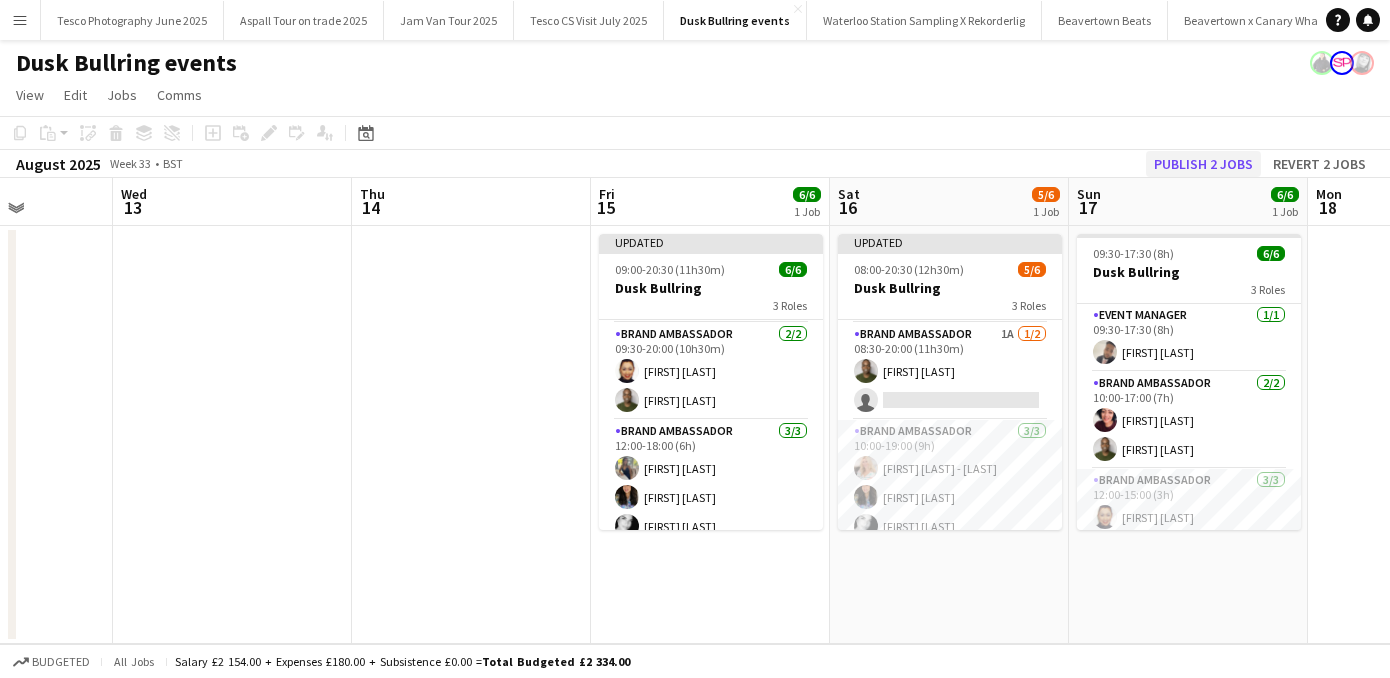 click on "Publish 2 jobs" 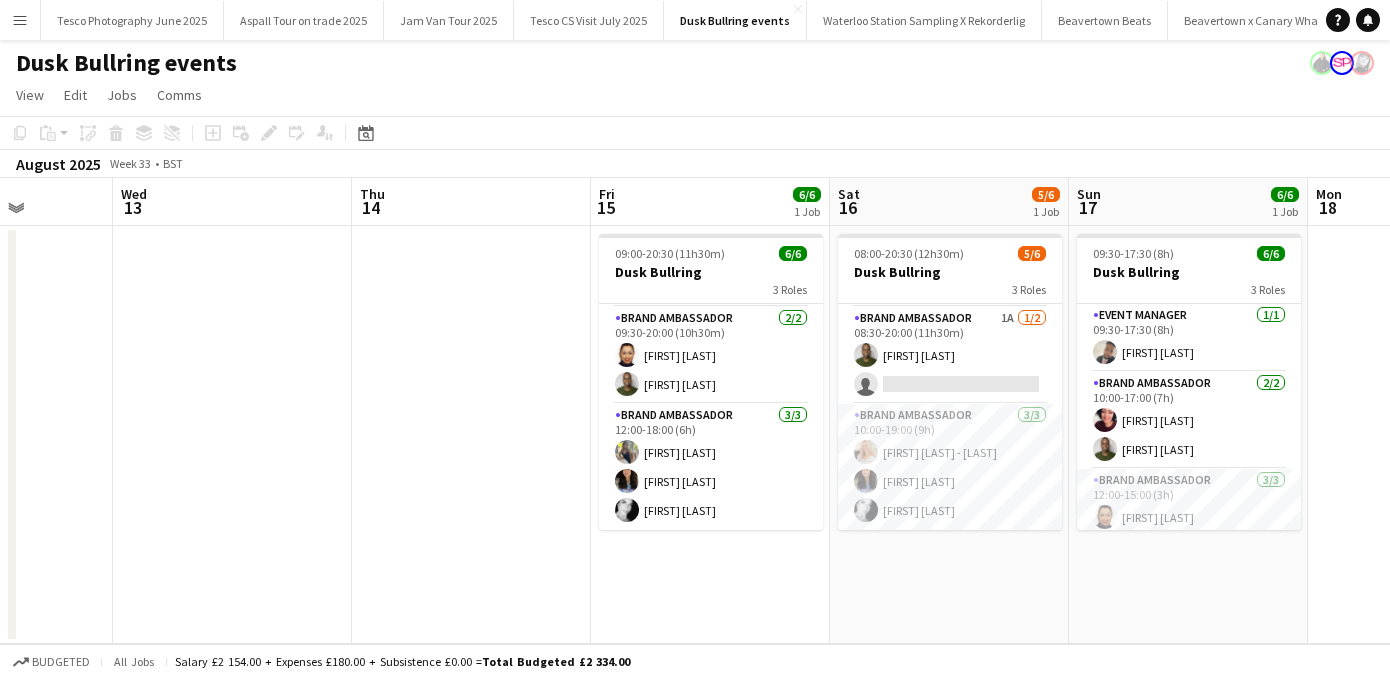 scroll, scrollTop: 35, scrollLeft: 0, axis: vertical 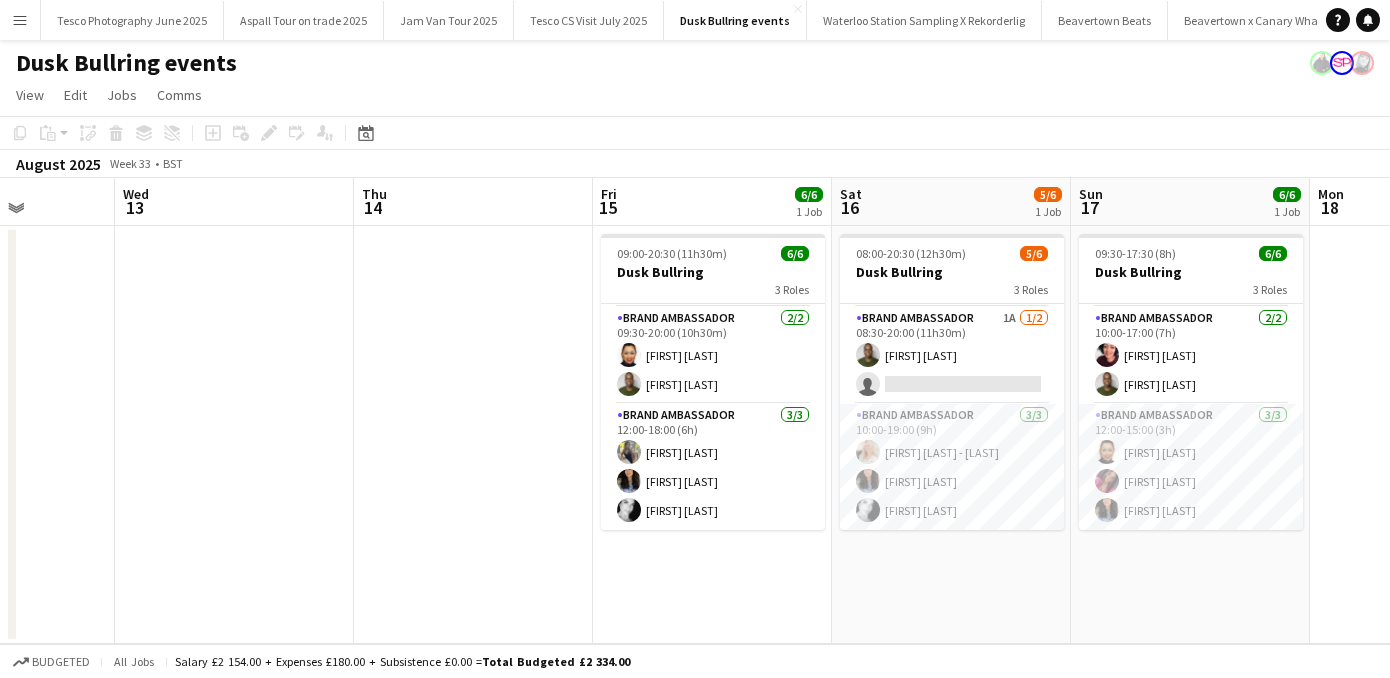 drag, startPoint x: 1294, startPoint y: 422, endPoint x: 1296, endPoint y: 556, distance: 134.01492 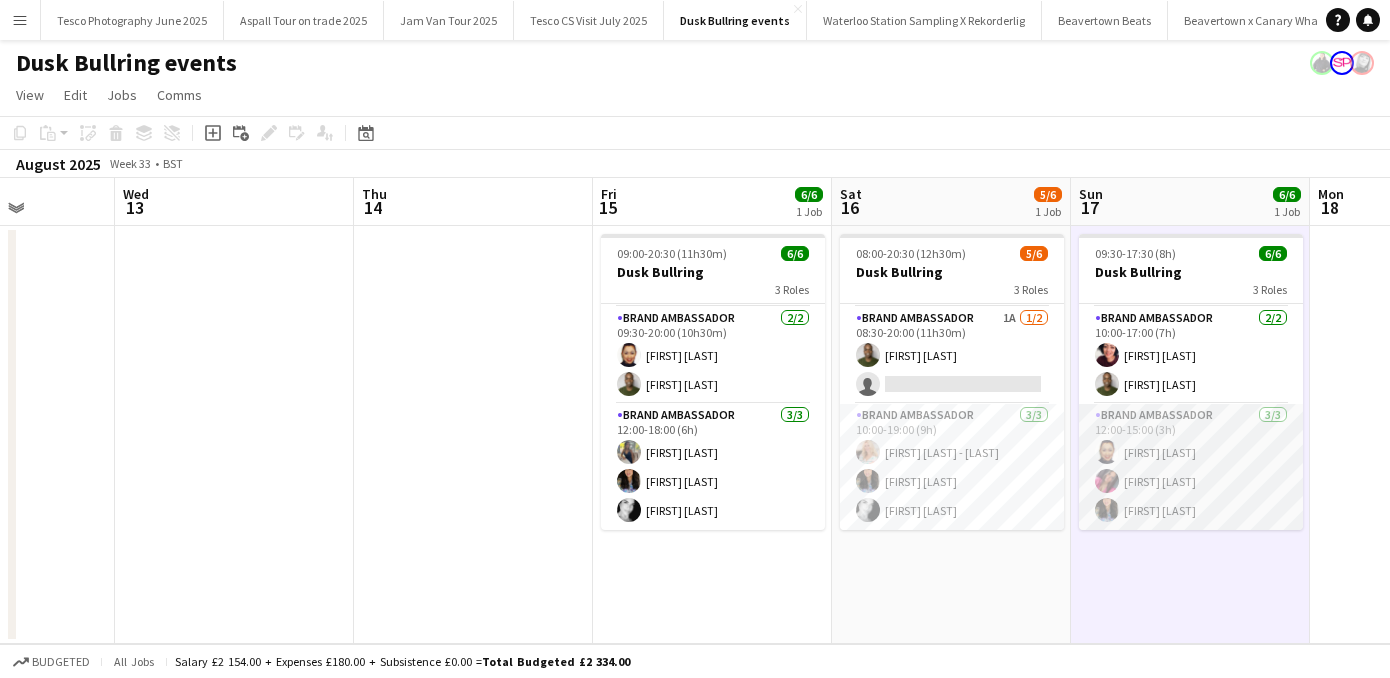 click on "Brand Ambassador   3/3   12:00-15:00 (3h)
[FIRST] [LAST] [FIRST] [LAST] [FIRST] [LAST]" at bounding box center (1191, 467) 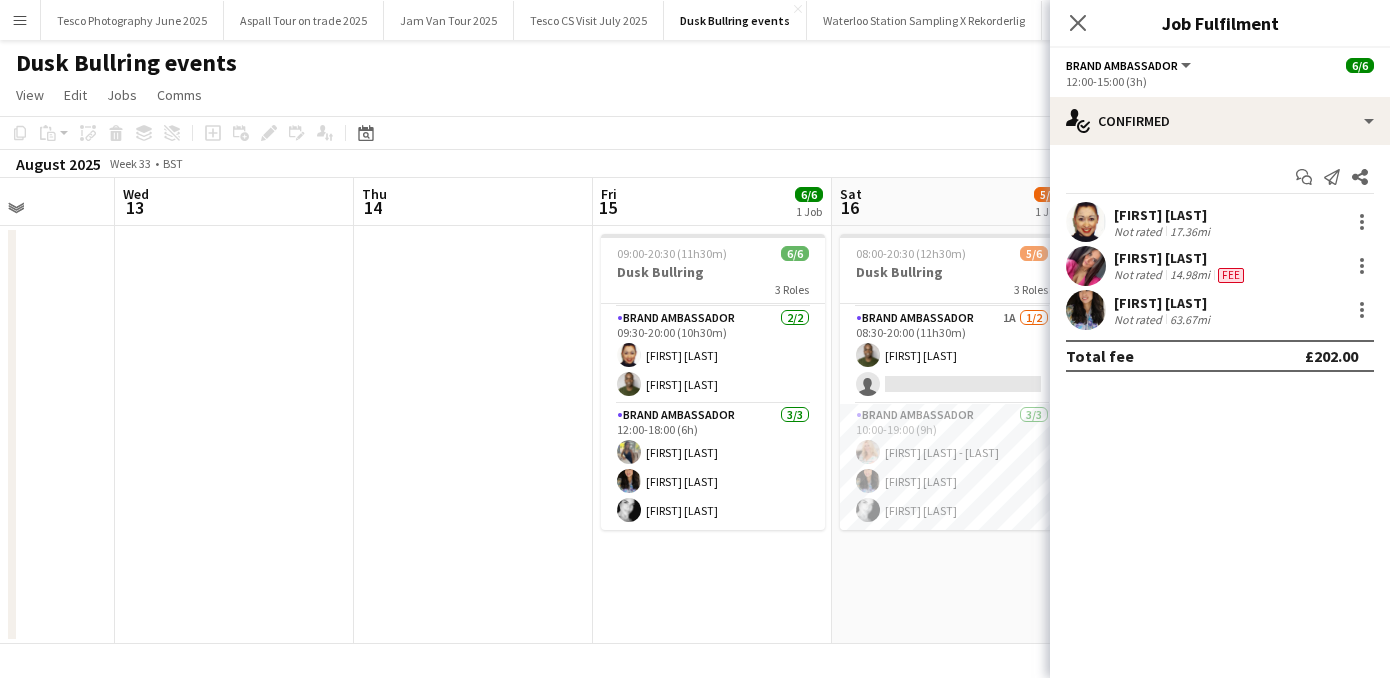 click on "[FIRST] [LAST]" at bounding box center [1181, 258] 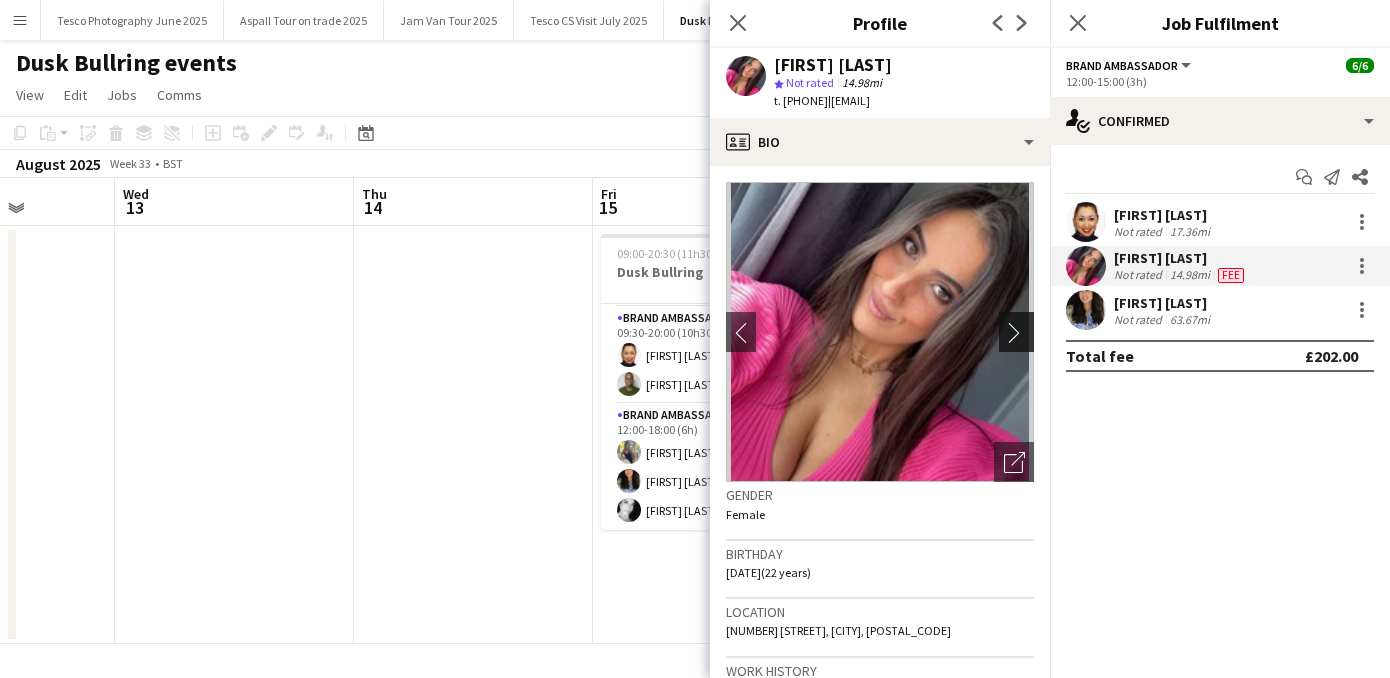 click on "chevron-right" 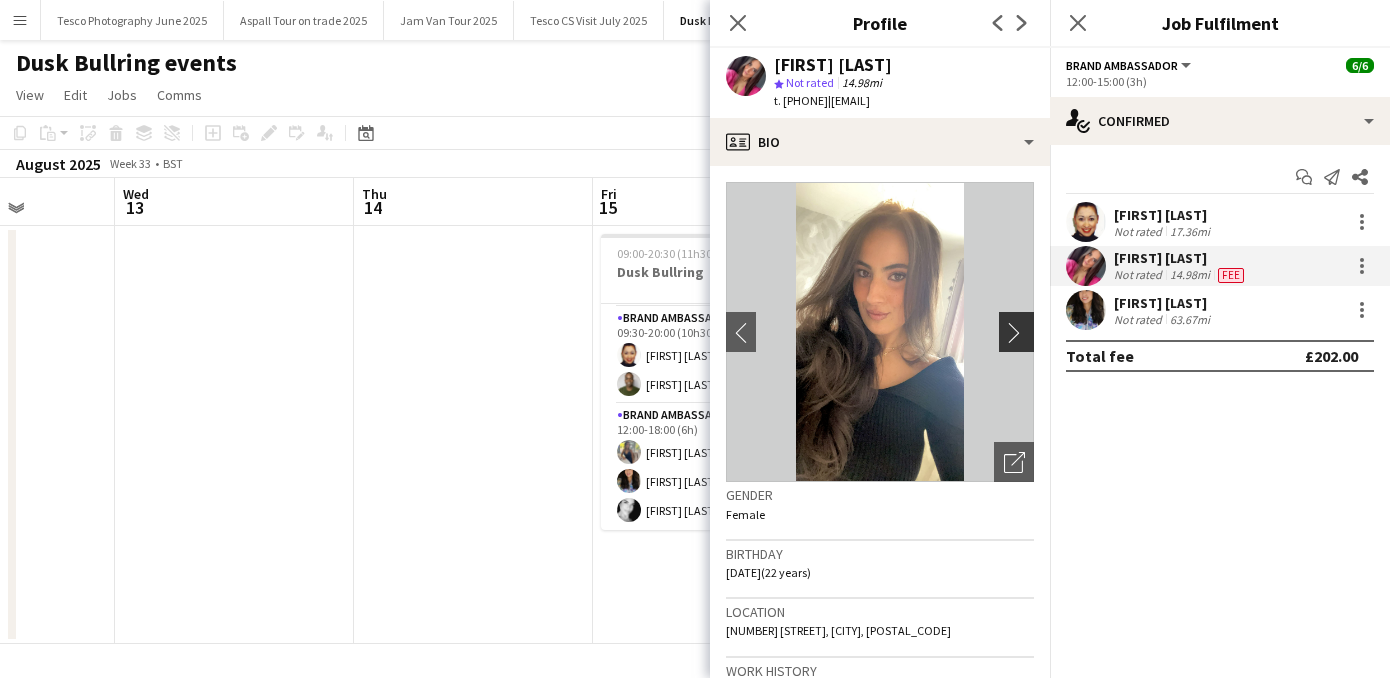 click on "chevron-right" 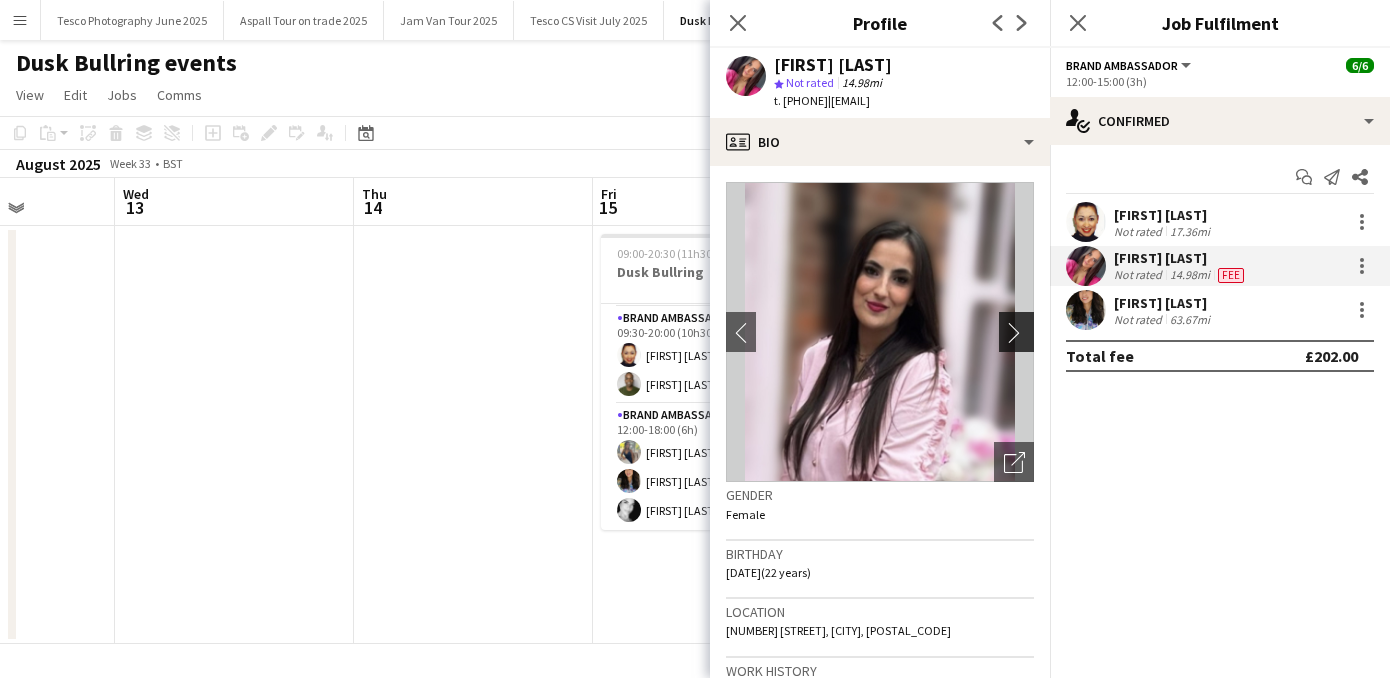 click on "chevron-right" 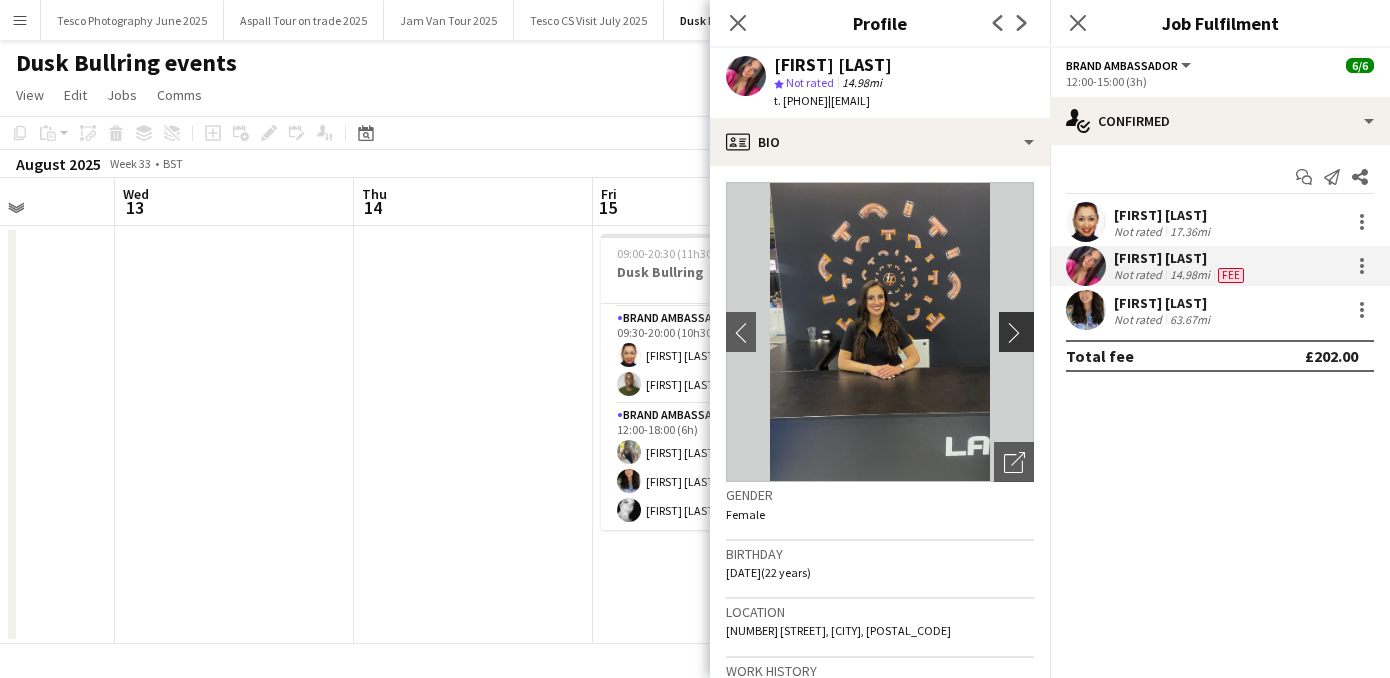 click on "chevron-right" 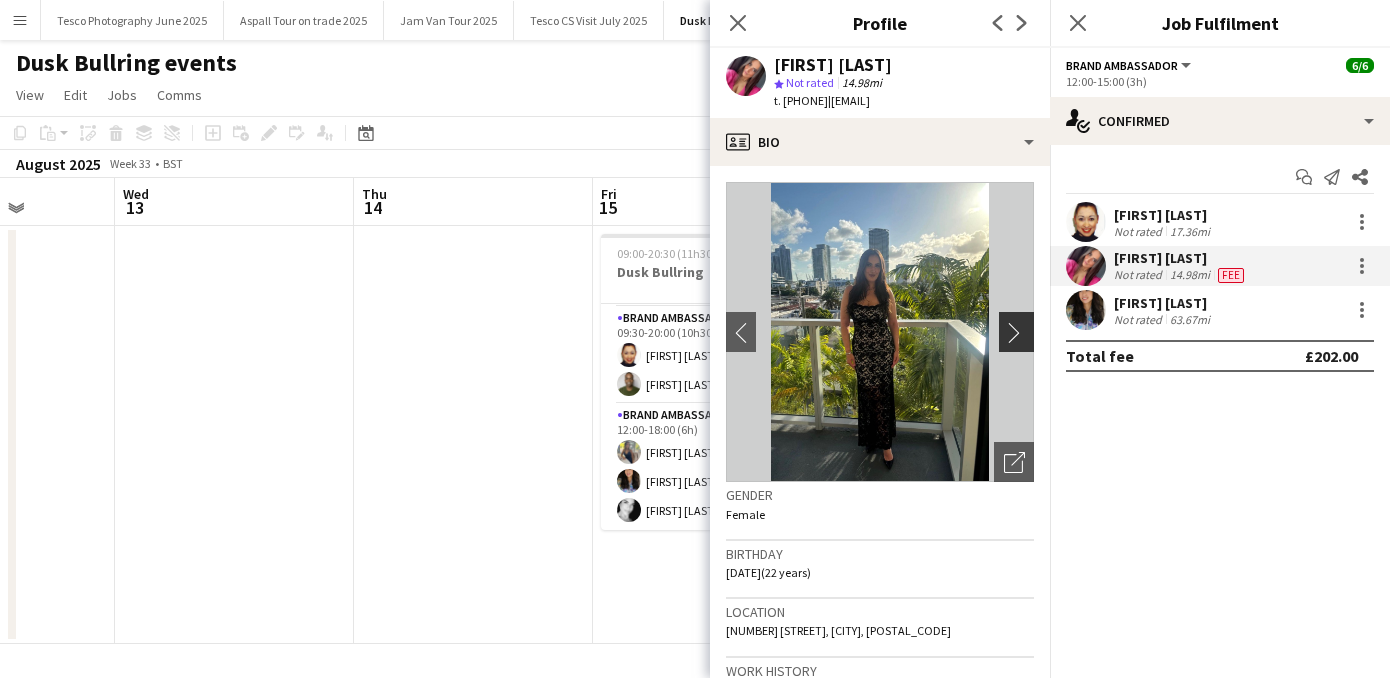 click on "chevron-right" 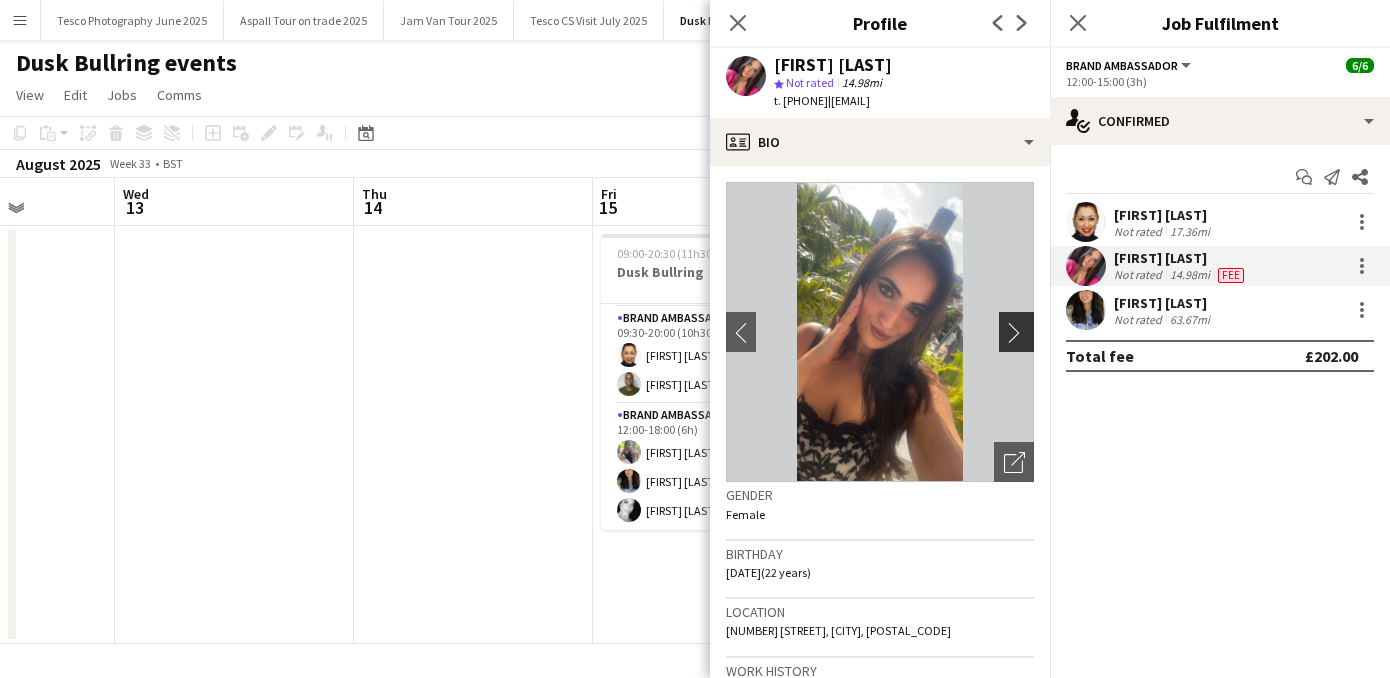 click on "chevron-right" 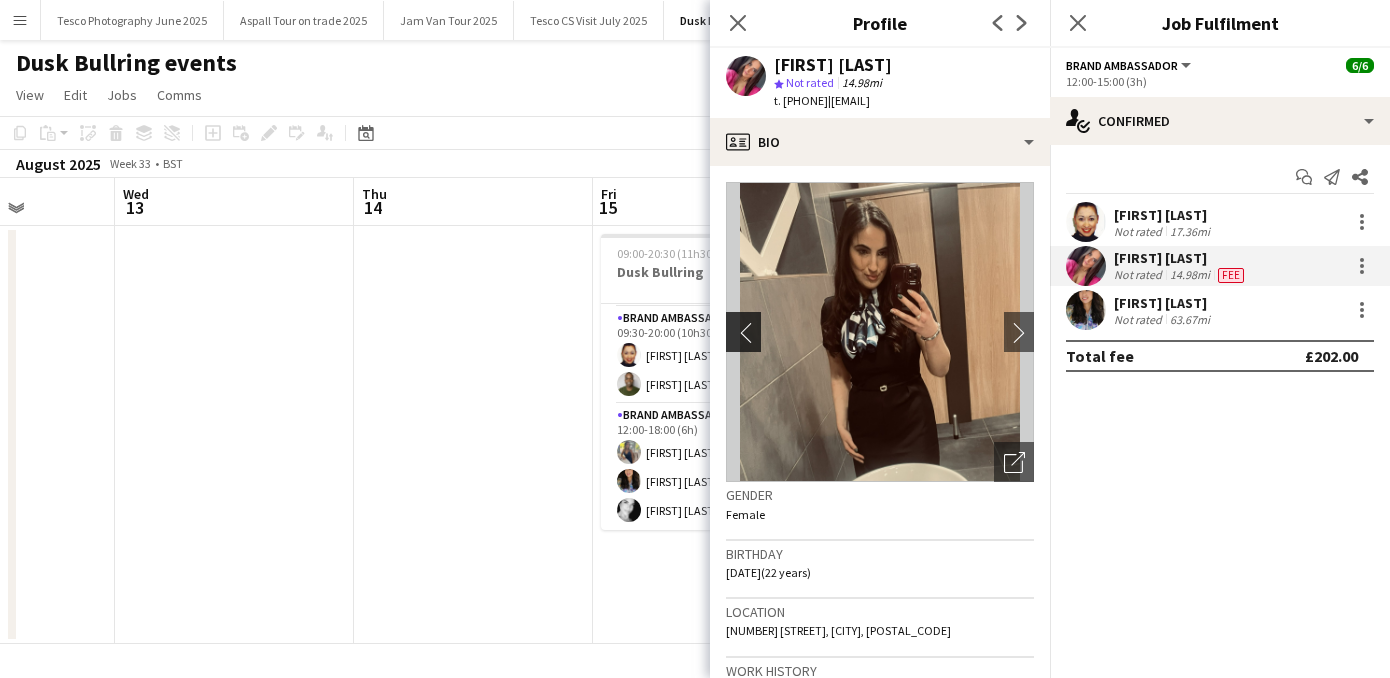 click on "chevron-left" 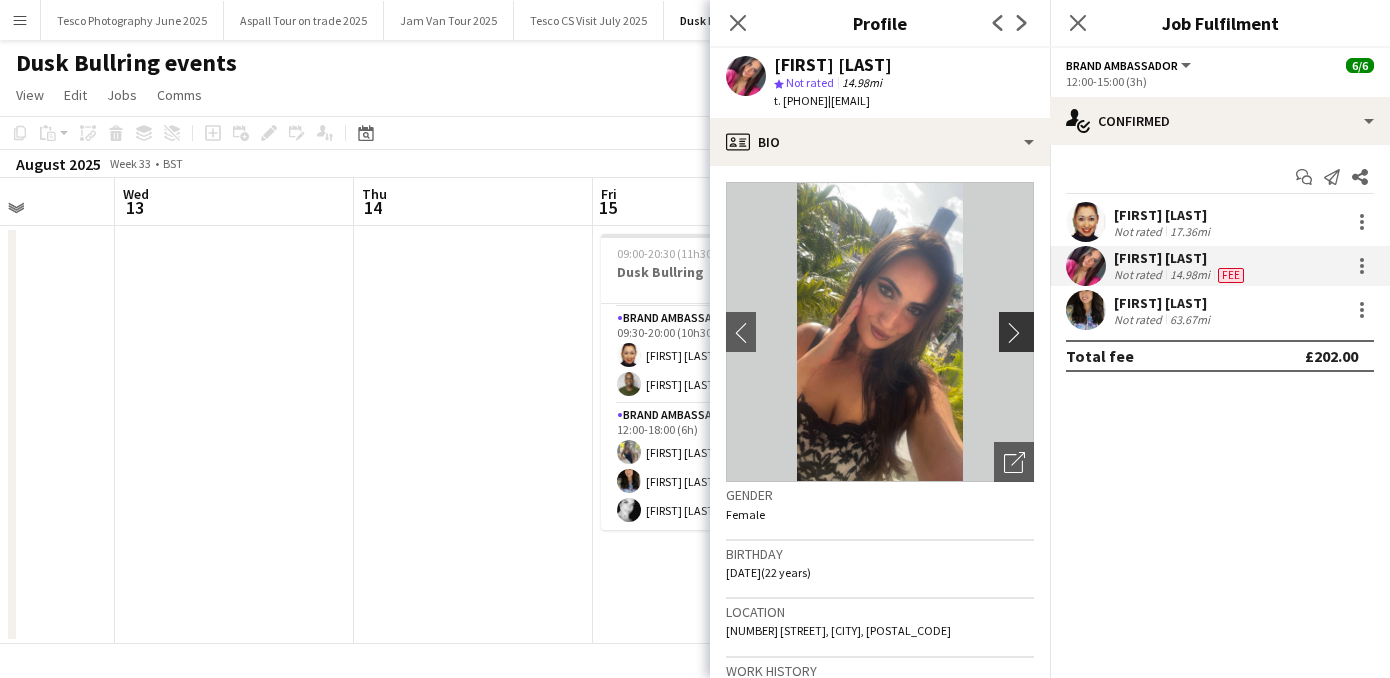 click on "chevron-right" 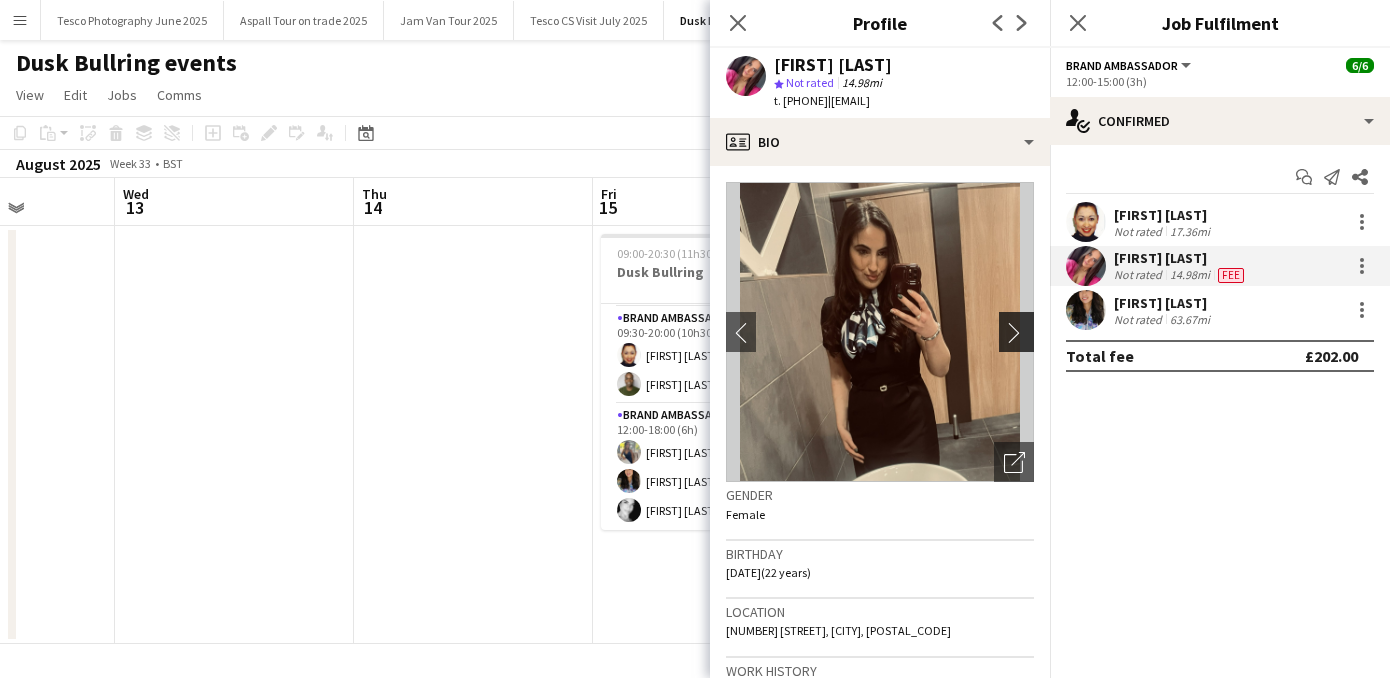click on "chevron-right" 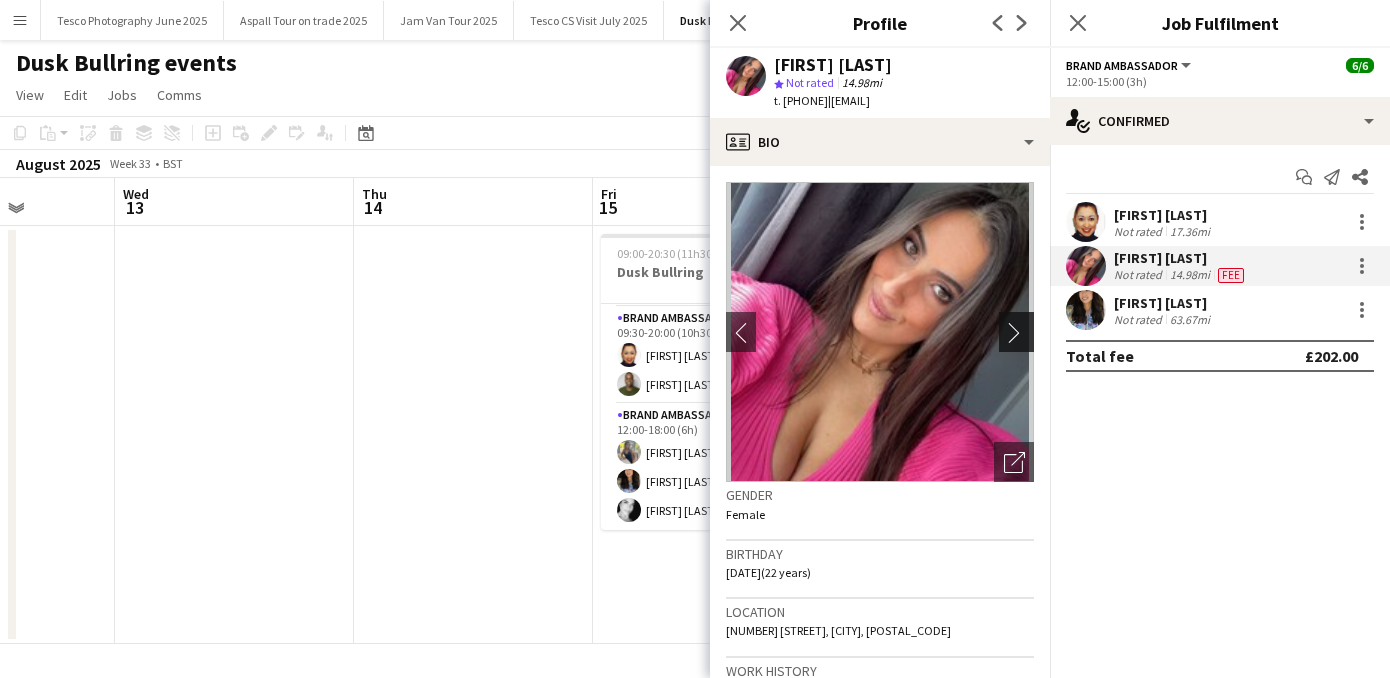 click on "chevron-right" 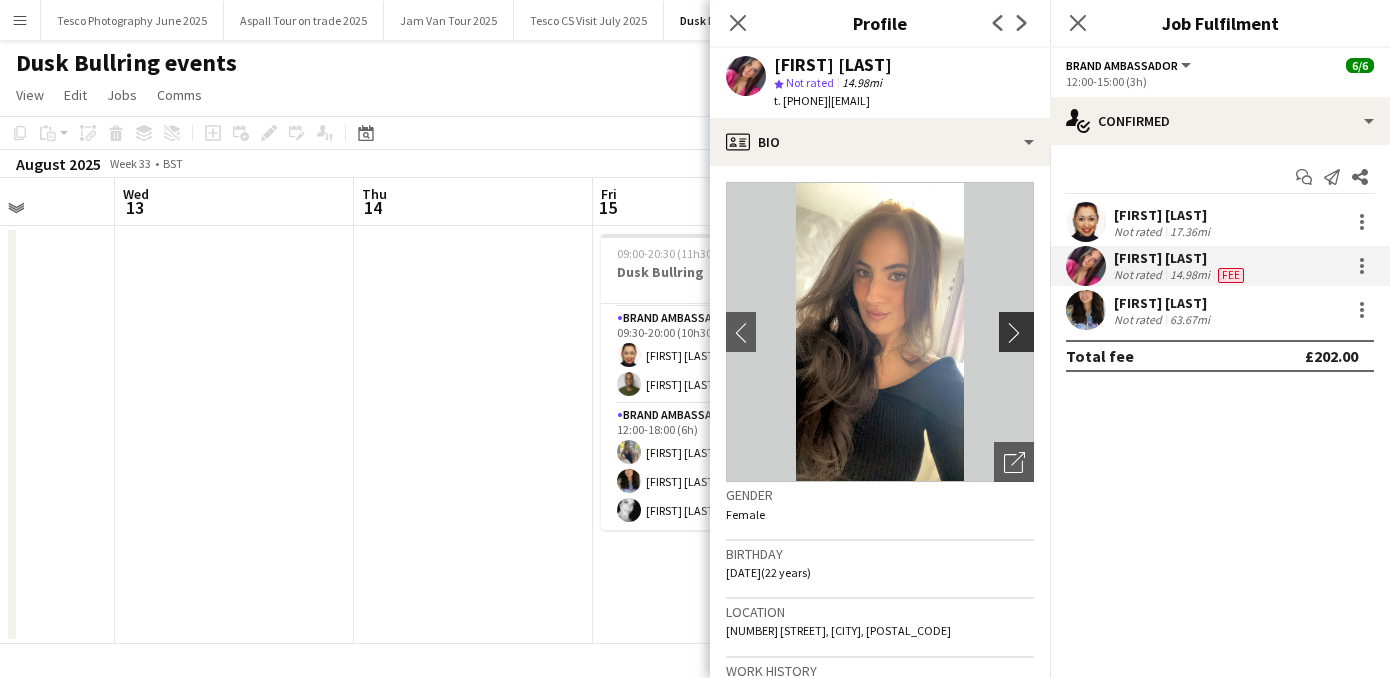 click on "chevron-right" 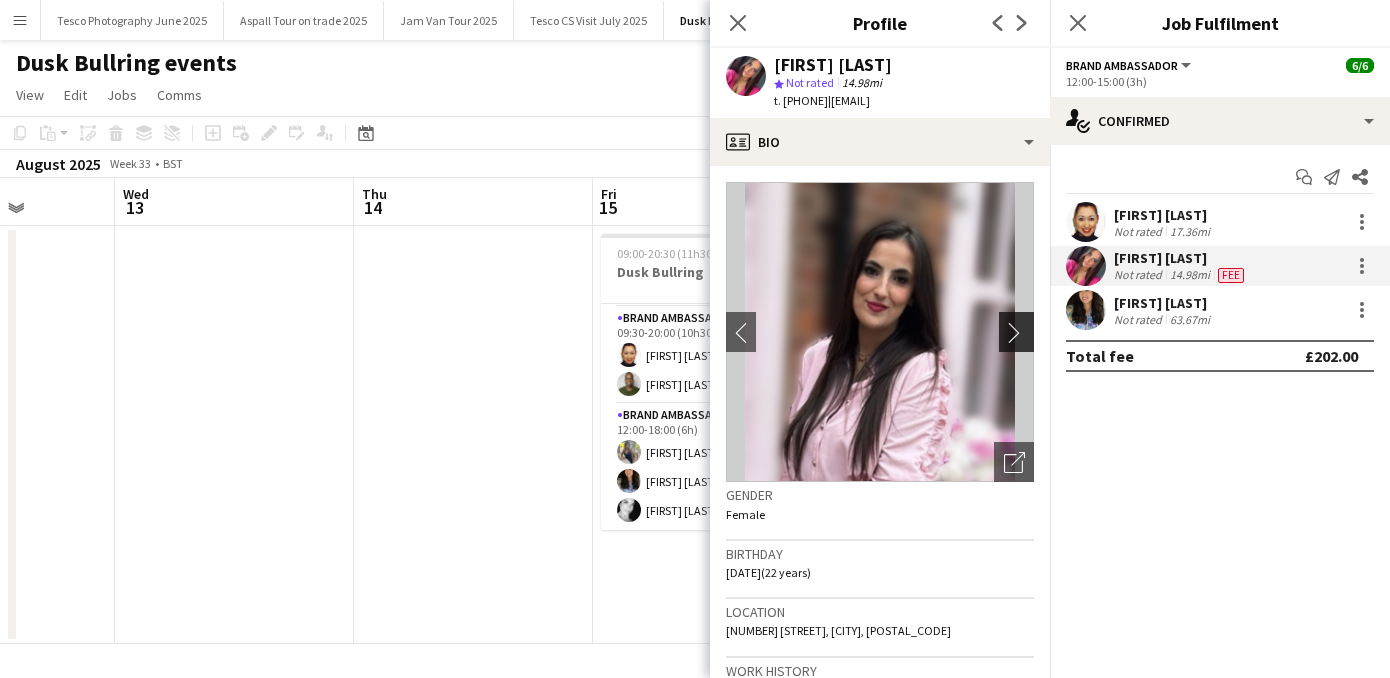 click on "chevron-right" 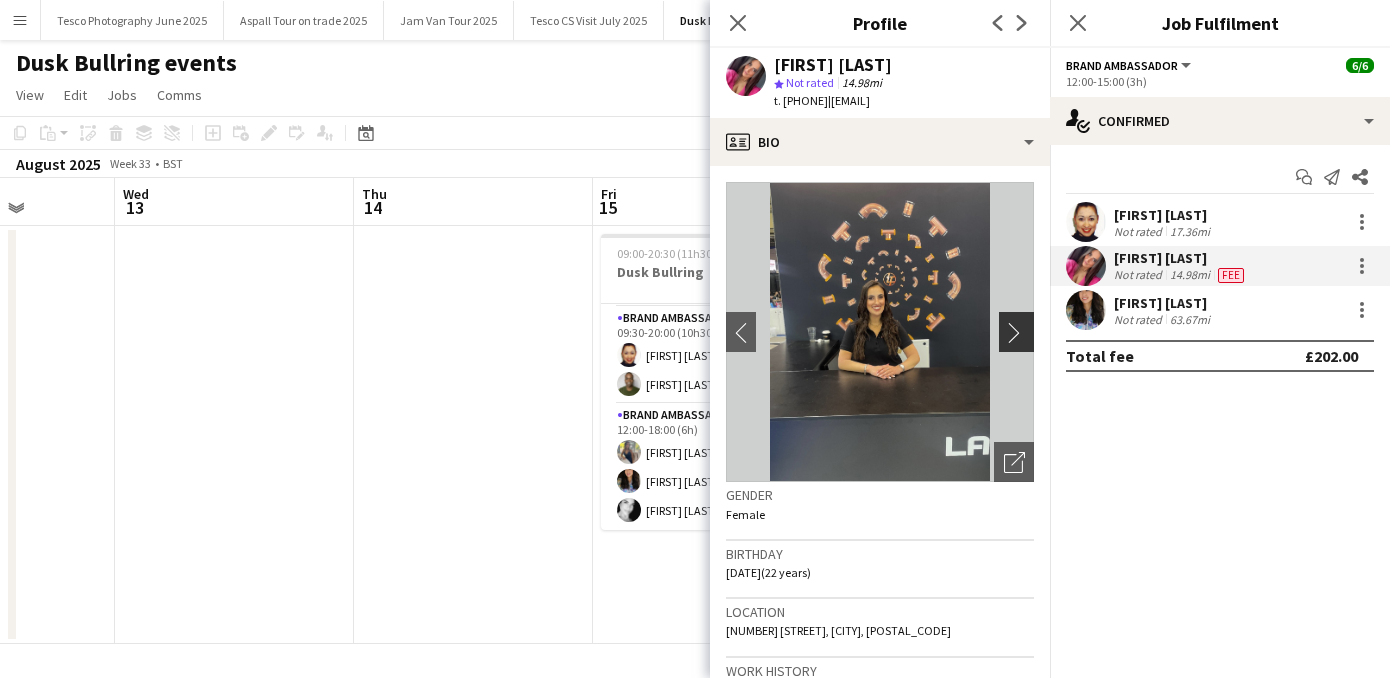 click on "chevron-right" 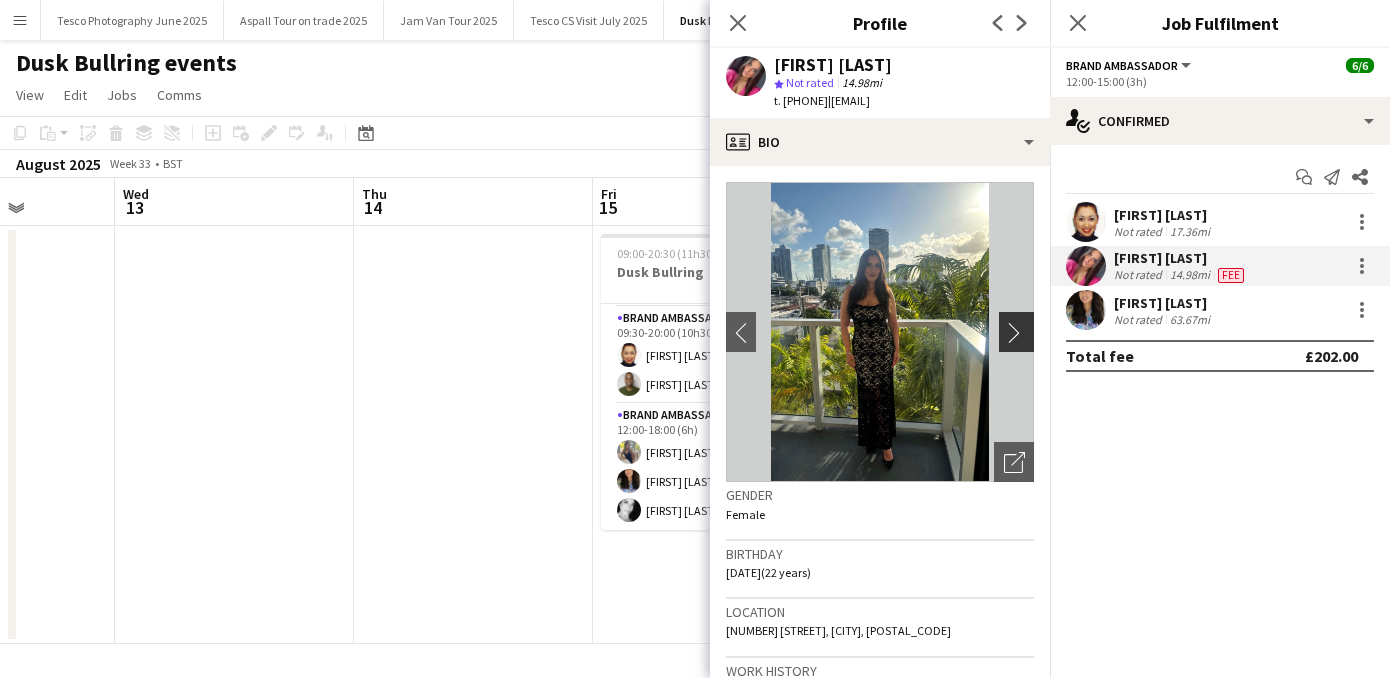 click on "chevron-right" 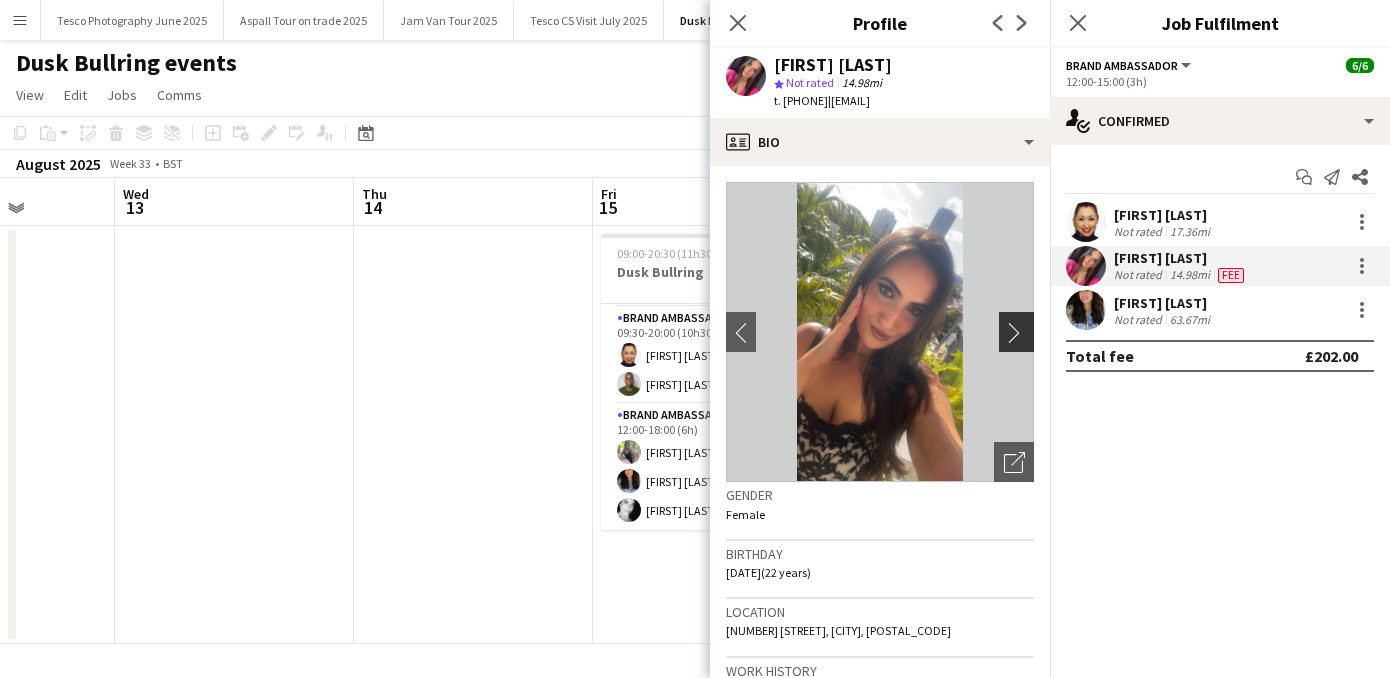 click on "chevron-right" 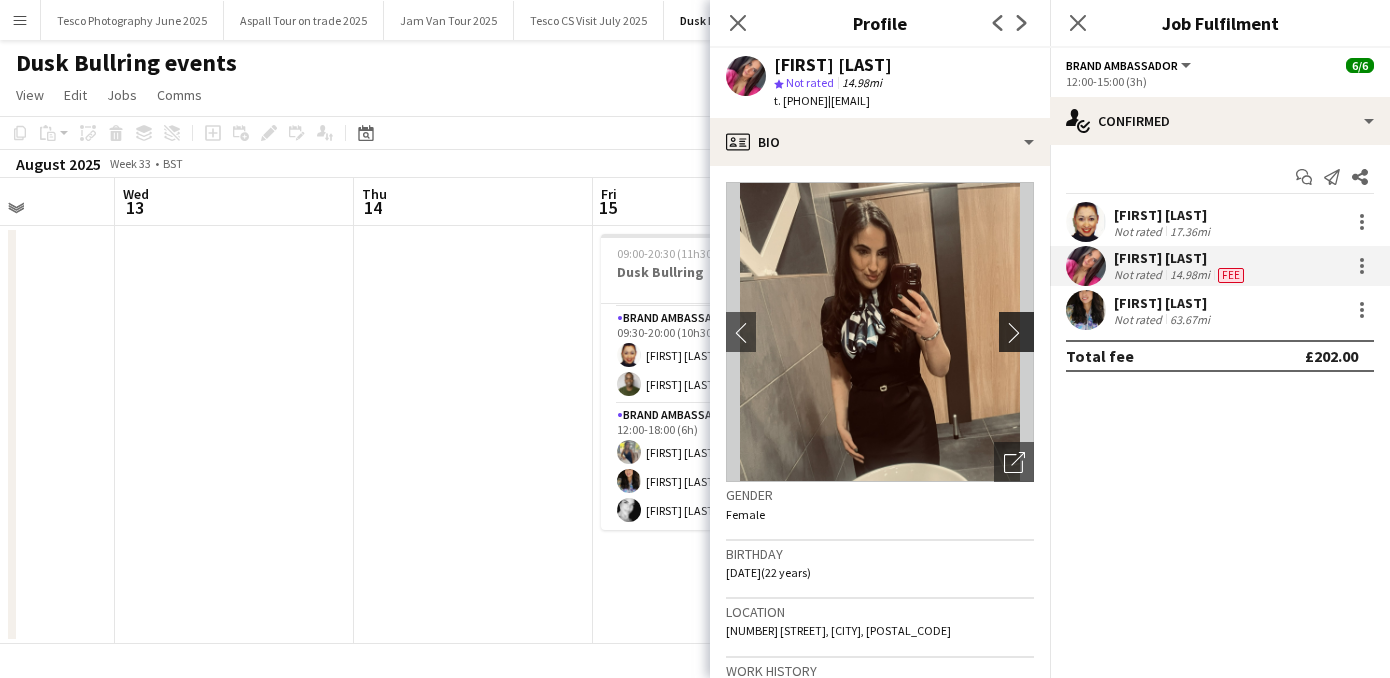 click on "chevron-right" 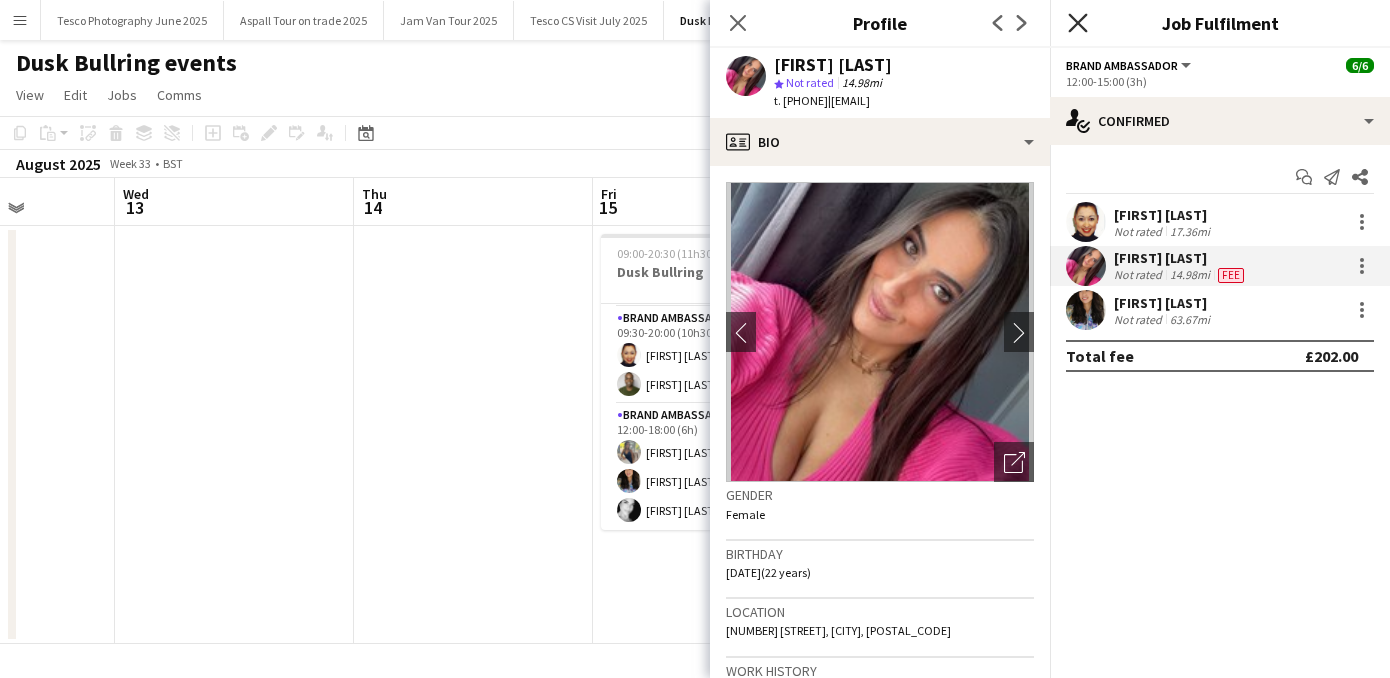 click 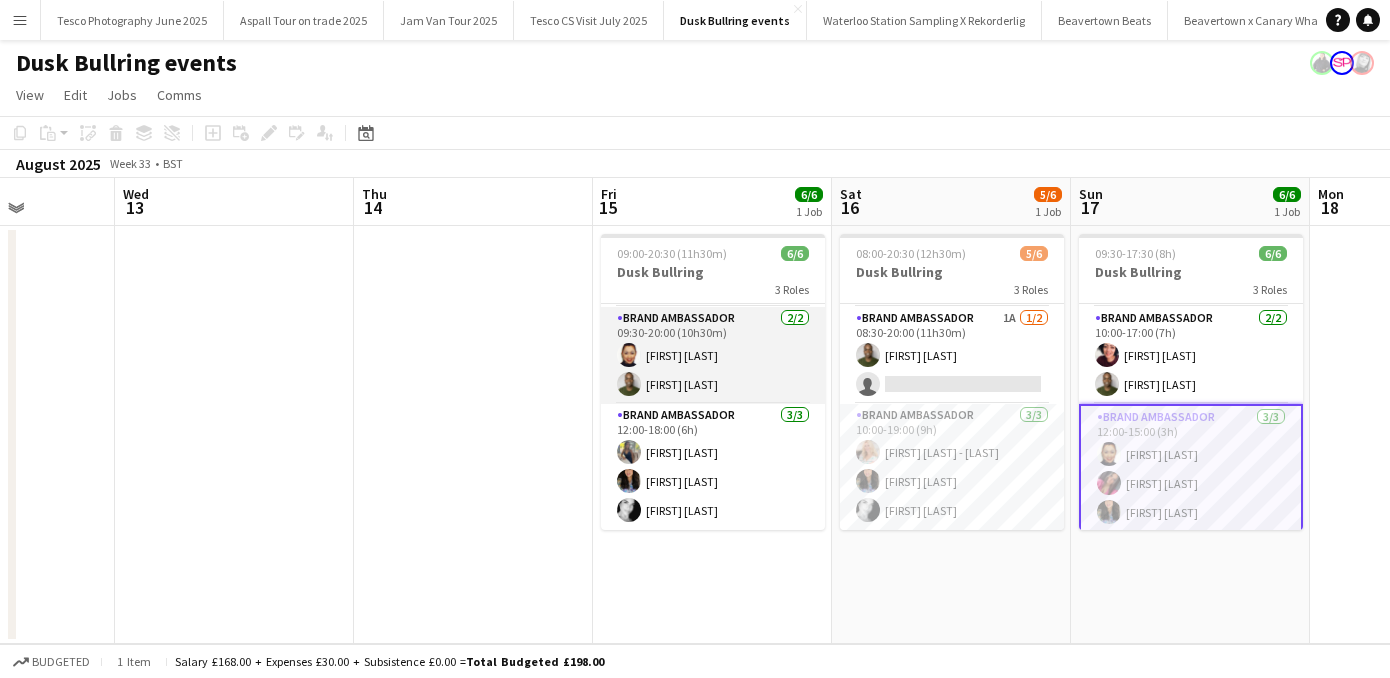 click on "Brand Ambassador   2/2   09:30-20:00 (10h30m)
[FIRST] [LAST] [FIRST] [LAST]" at bounding box center (713, 355) 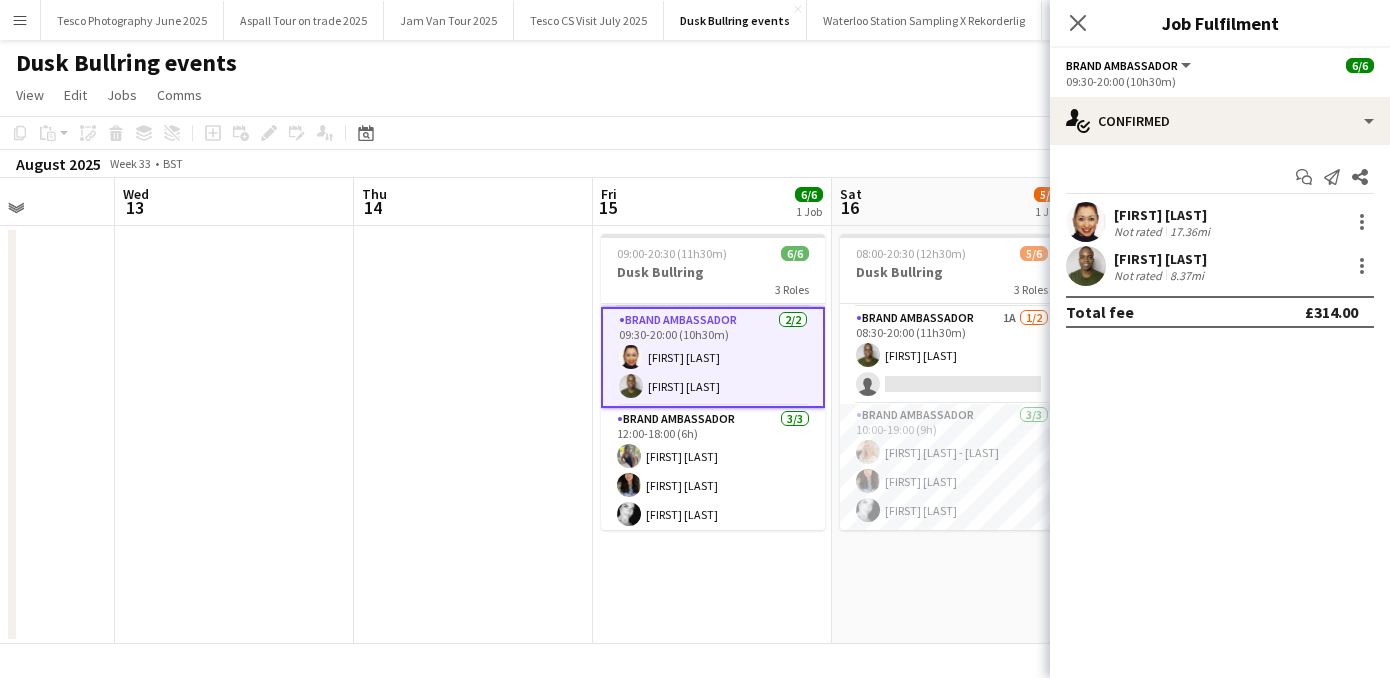 click on "[FIRST] [LAST]" at bounding box center (1161, 259) 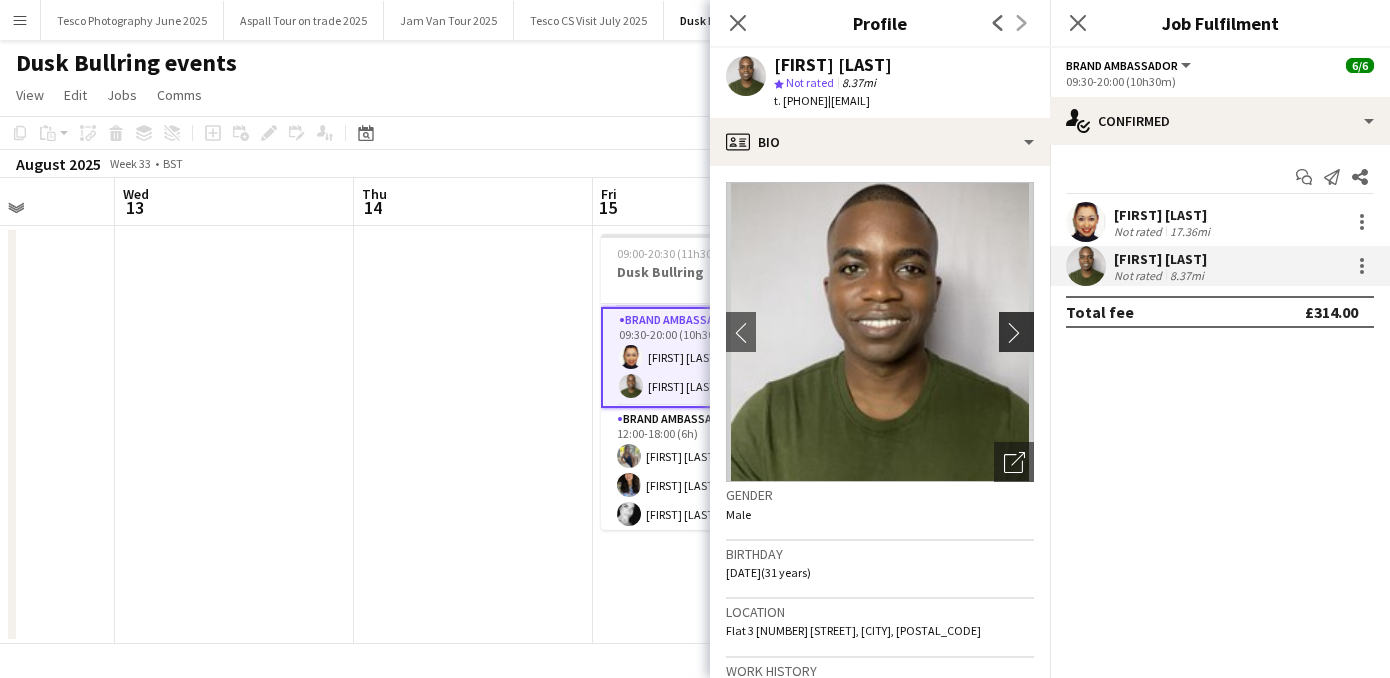 click on "chevron-right" 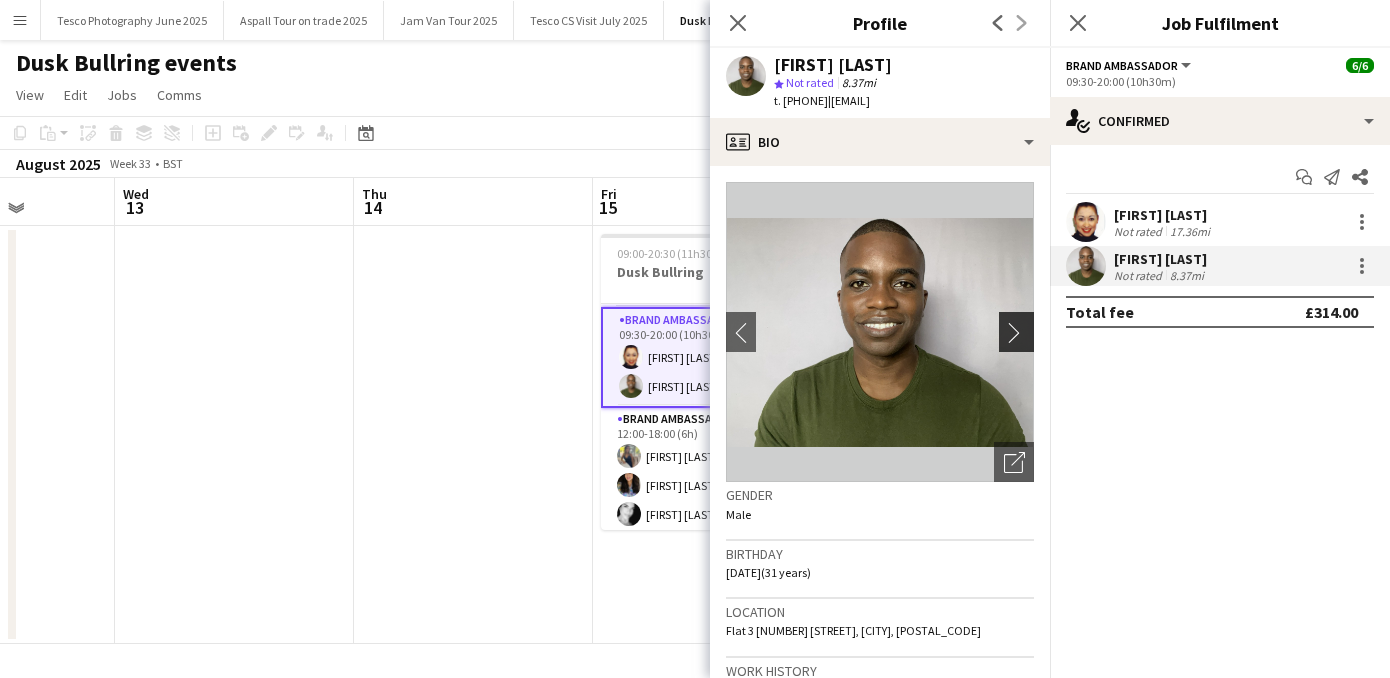 click on "chevron-right" 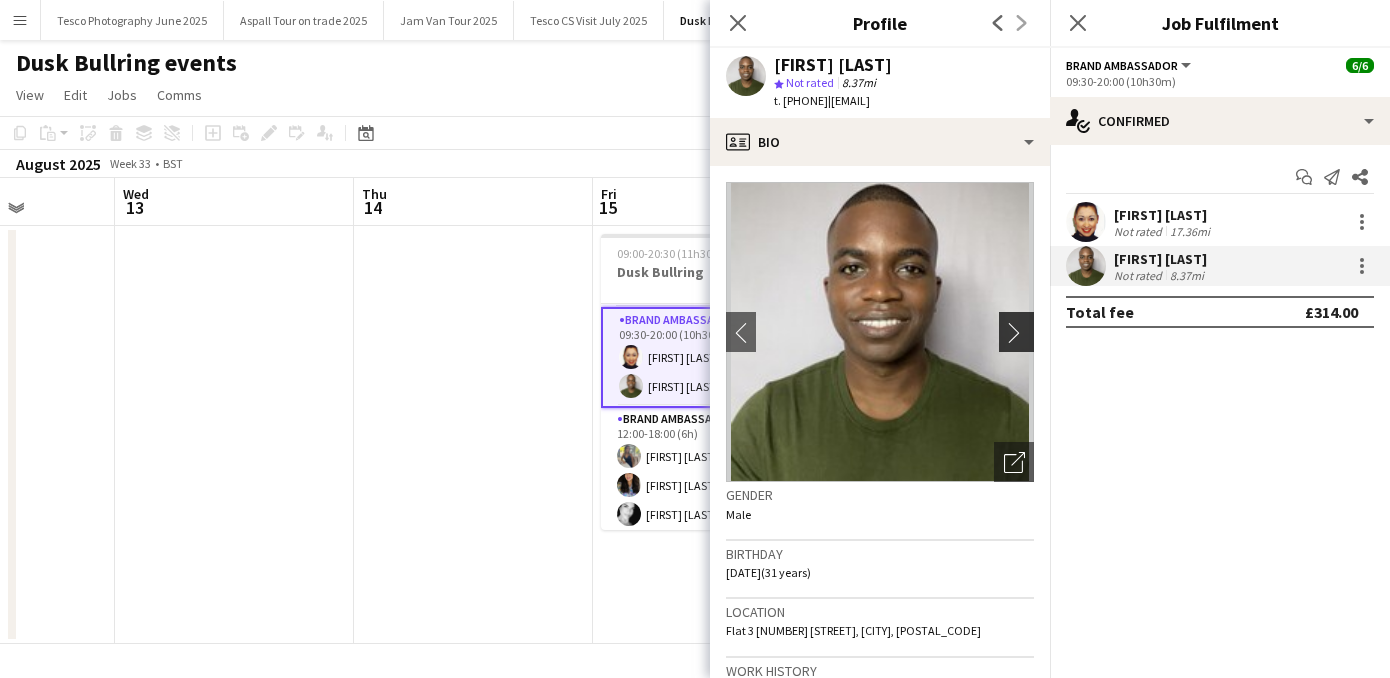 click on "chevron-right" 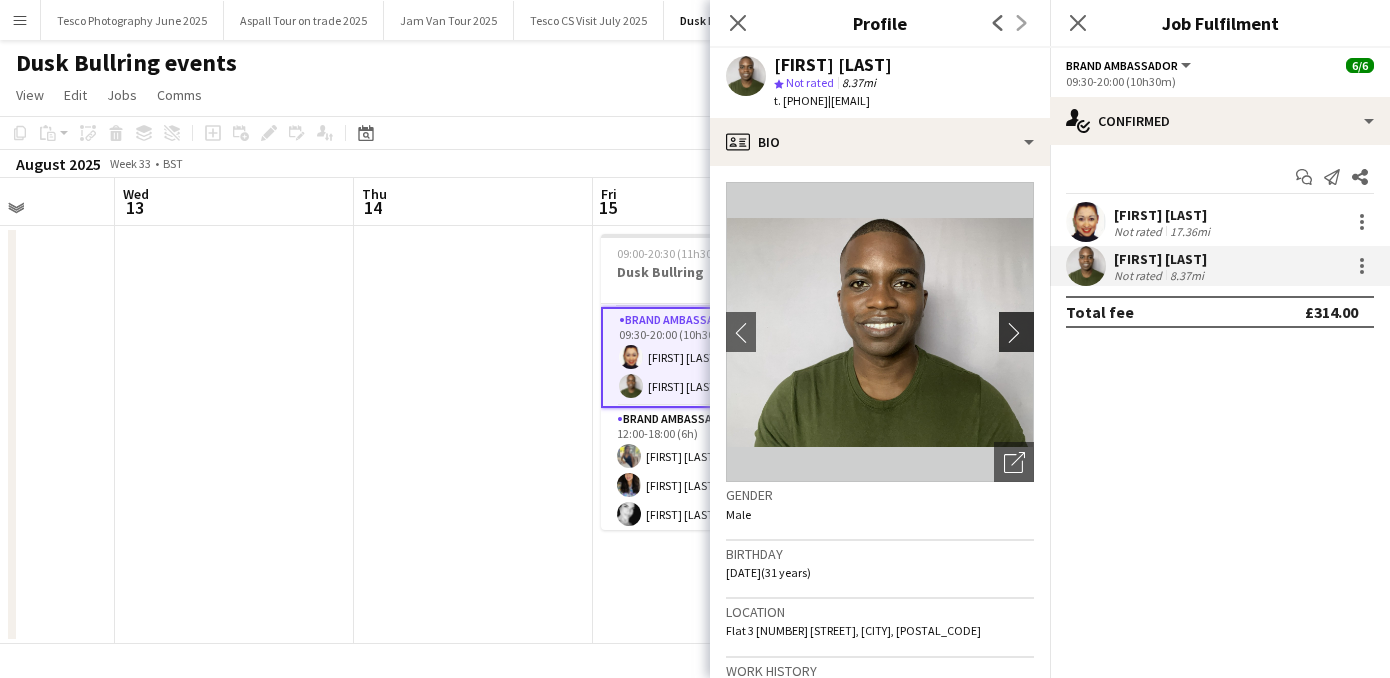 click on "chevron-right" 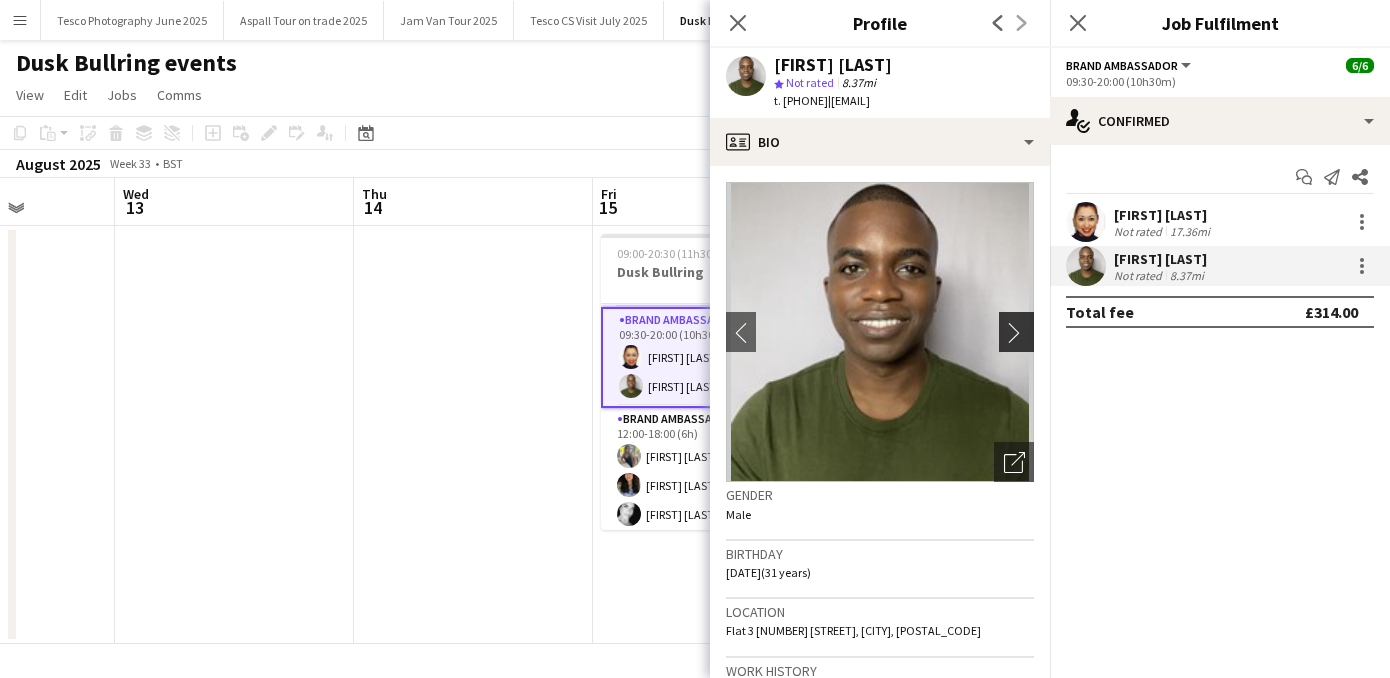 click on "chevron-right" 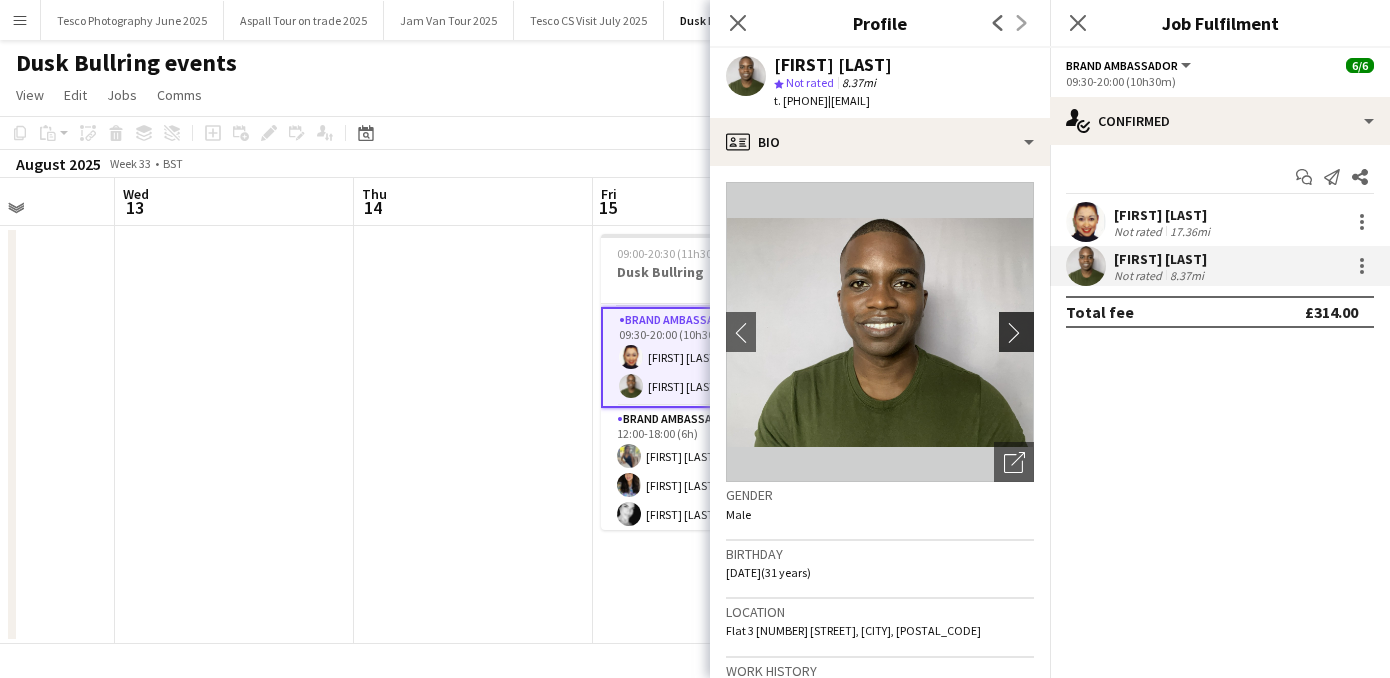 click on "chevron-right" 